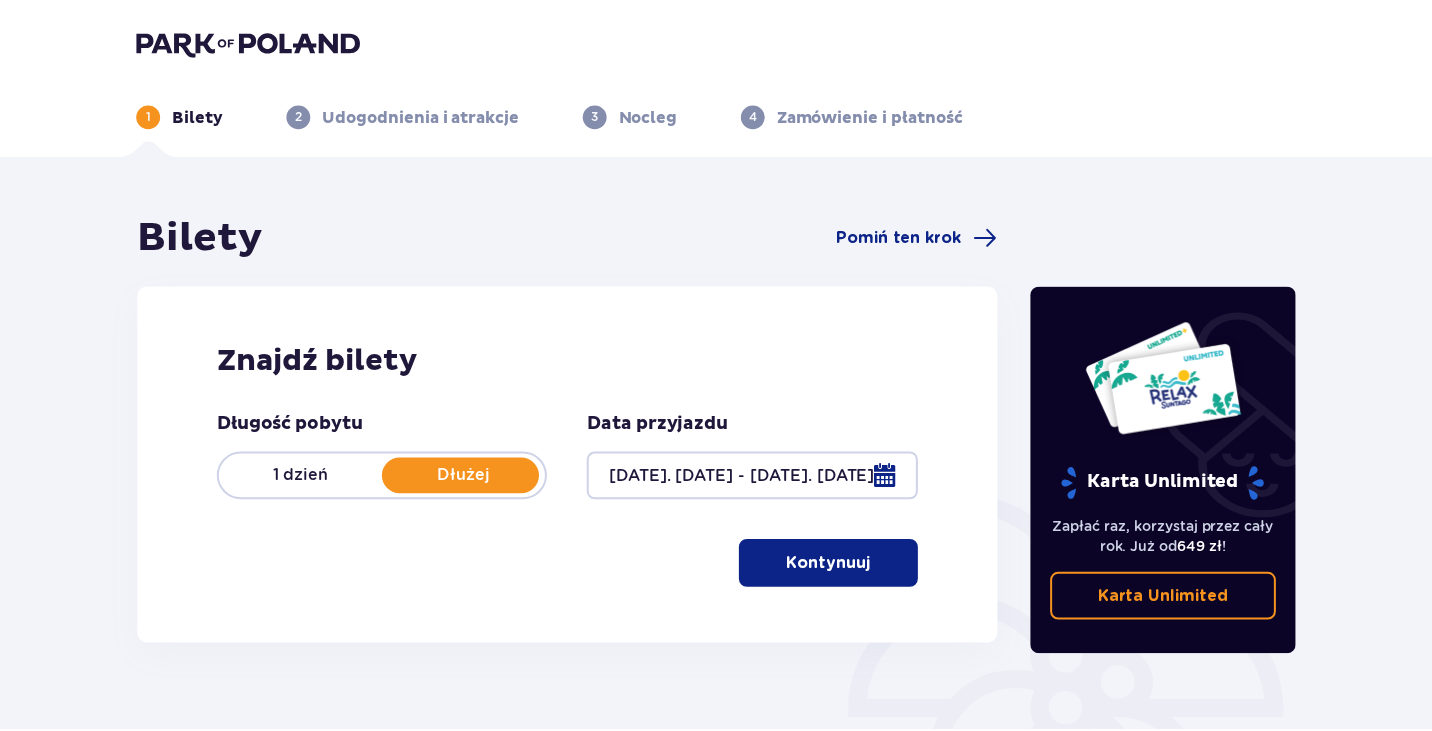 scroll, scrollTop: 0, scrollLeft: 0, axis: both 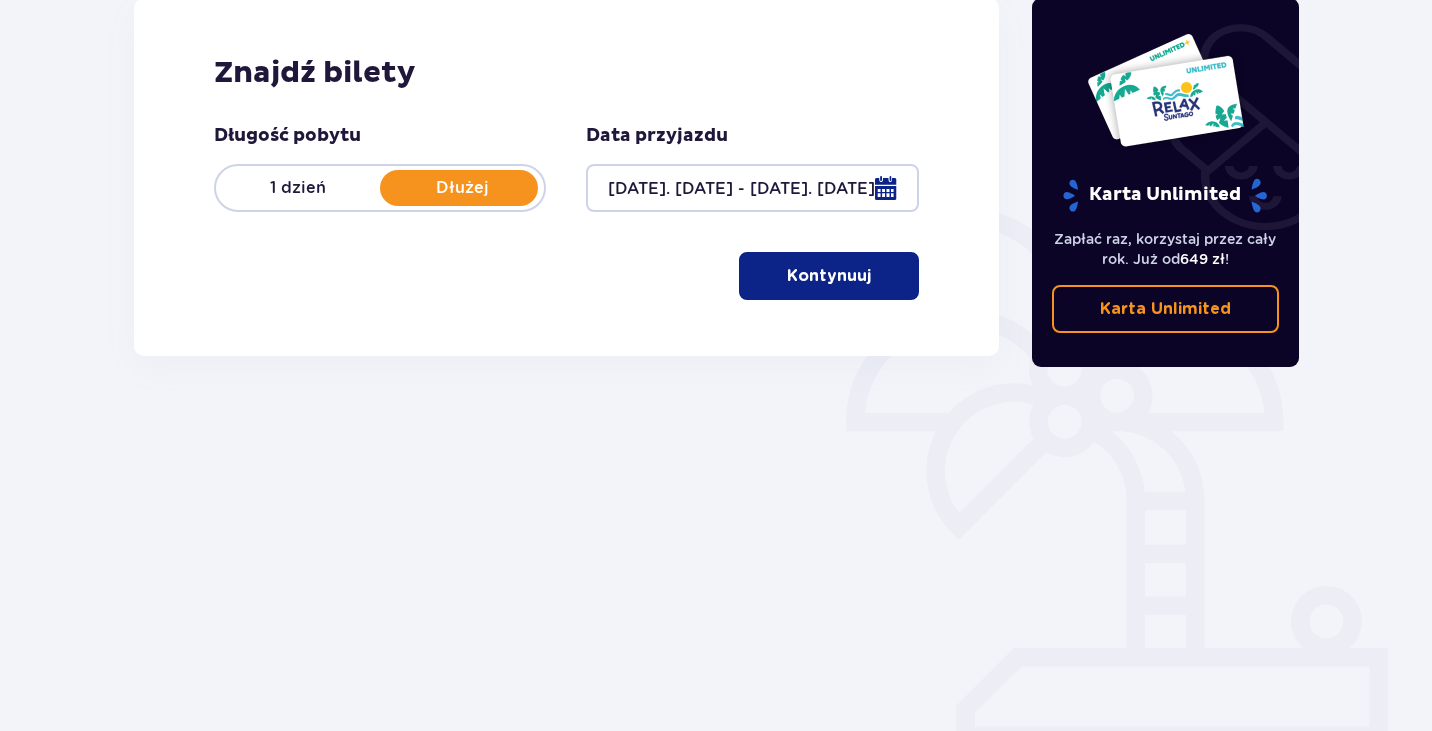 click on "Kontynuuj" at bounding box center (829, 276) 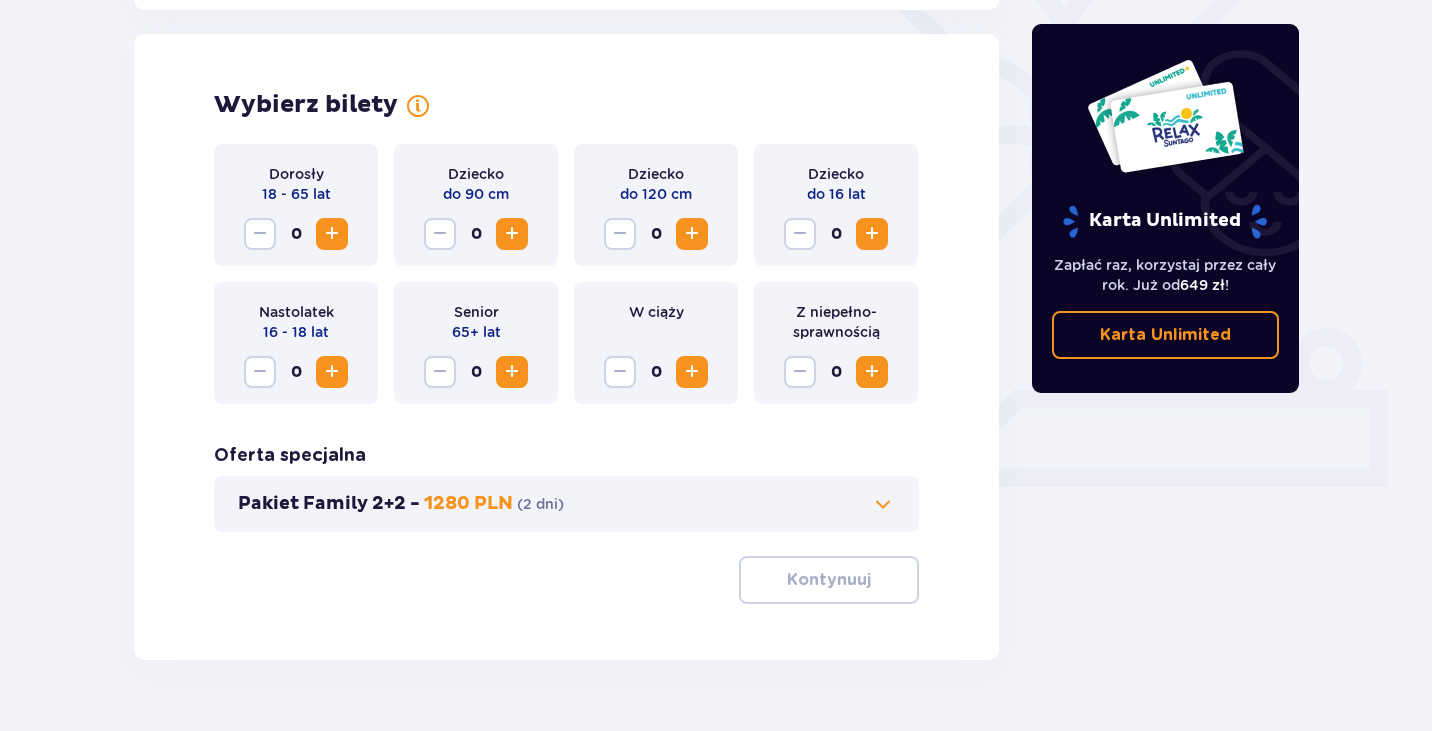 scroll, scrollTop: 556, scrollLeft: 0, axis: vertical 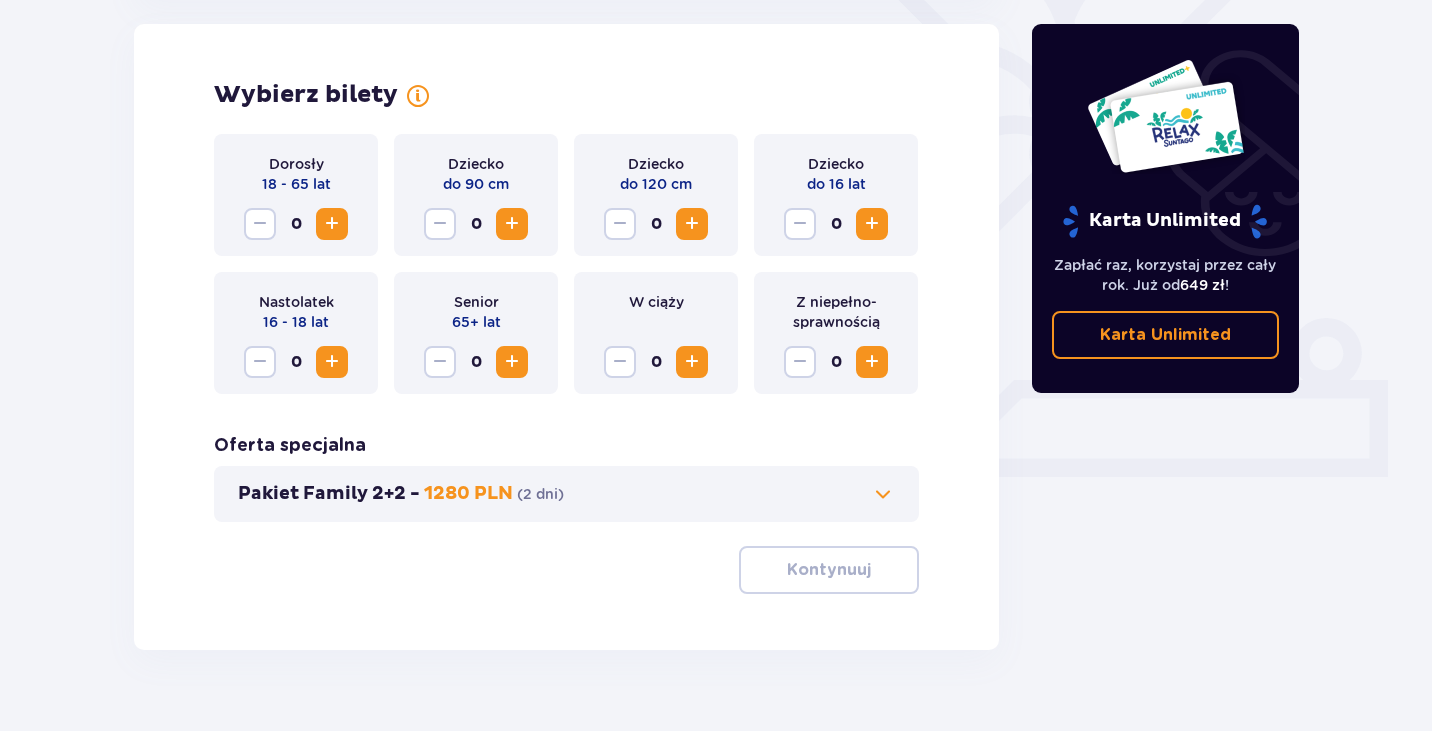 click at bounding box center (332, 224) 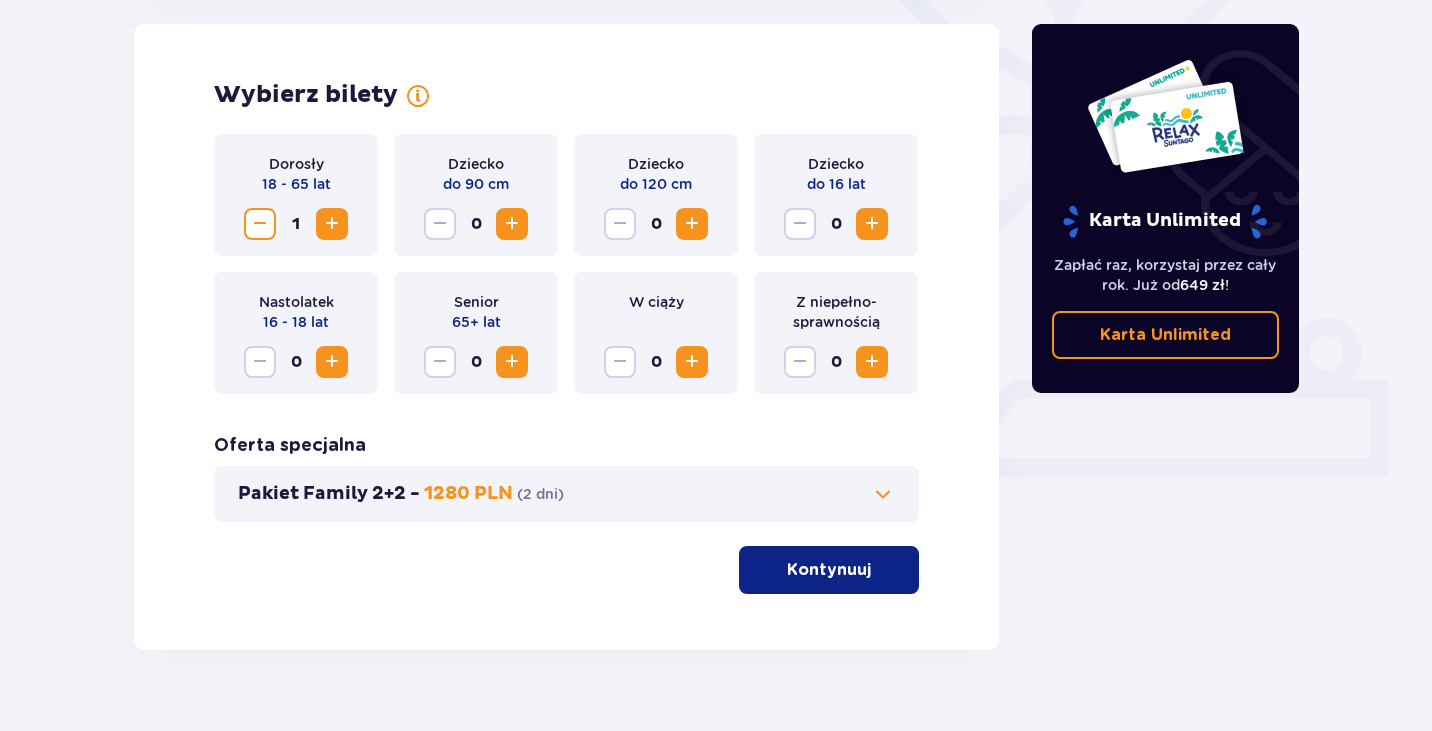 click at bounding box center (332, 224) 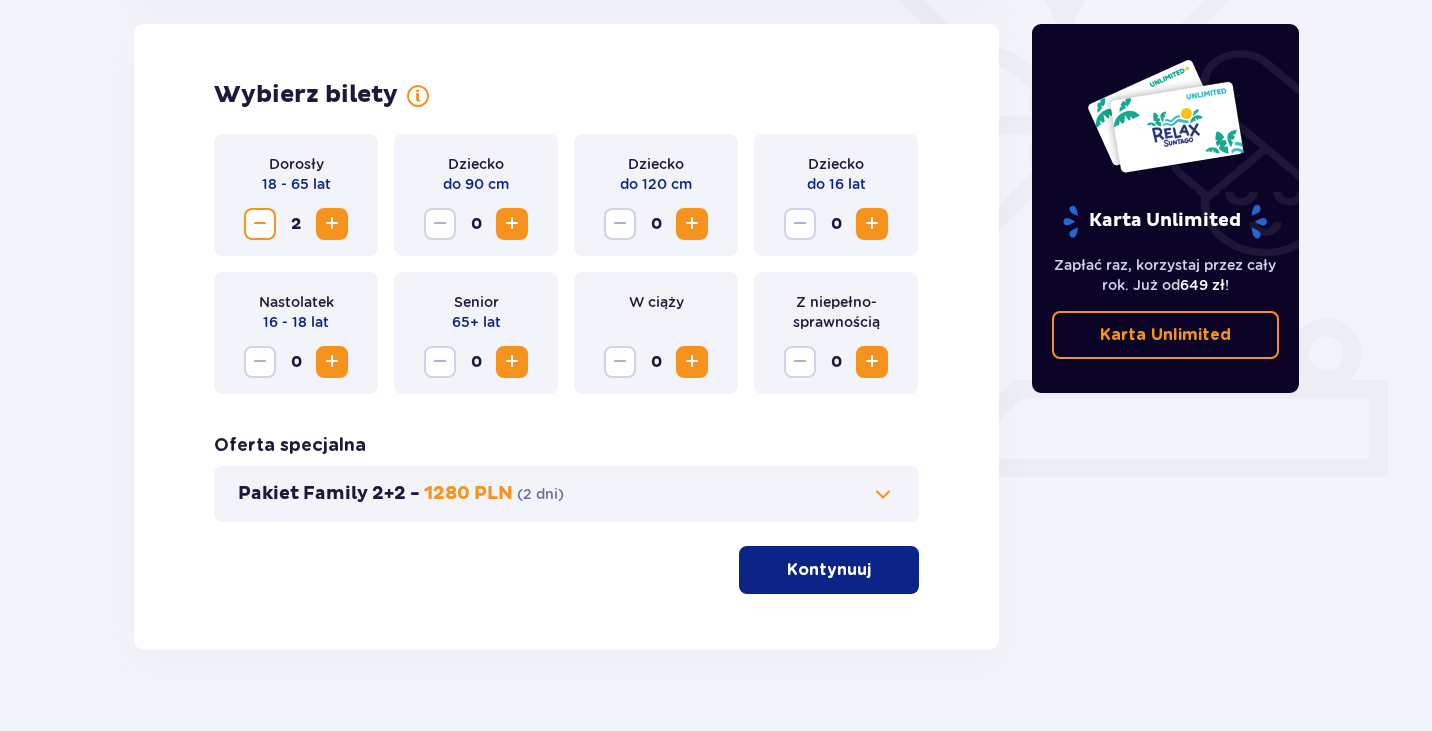 click at bounding box center [872, 224] 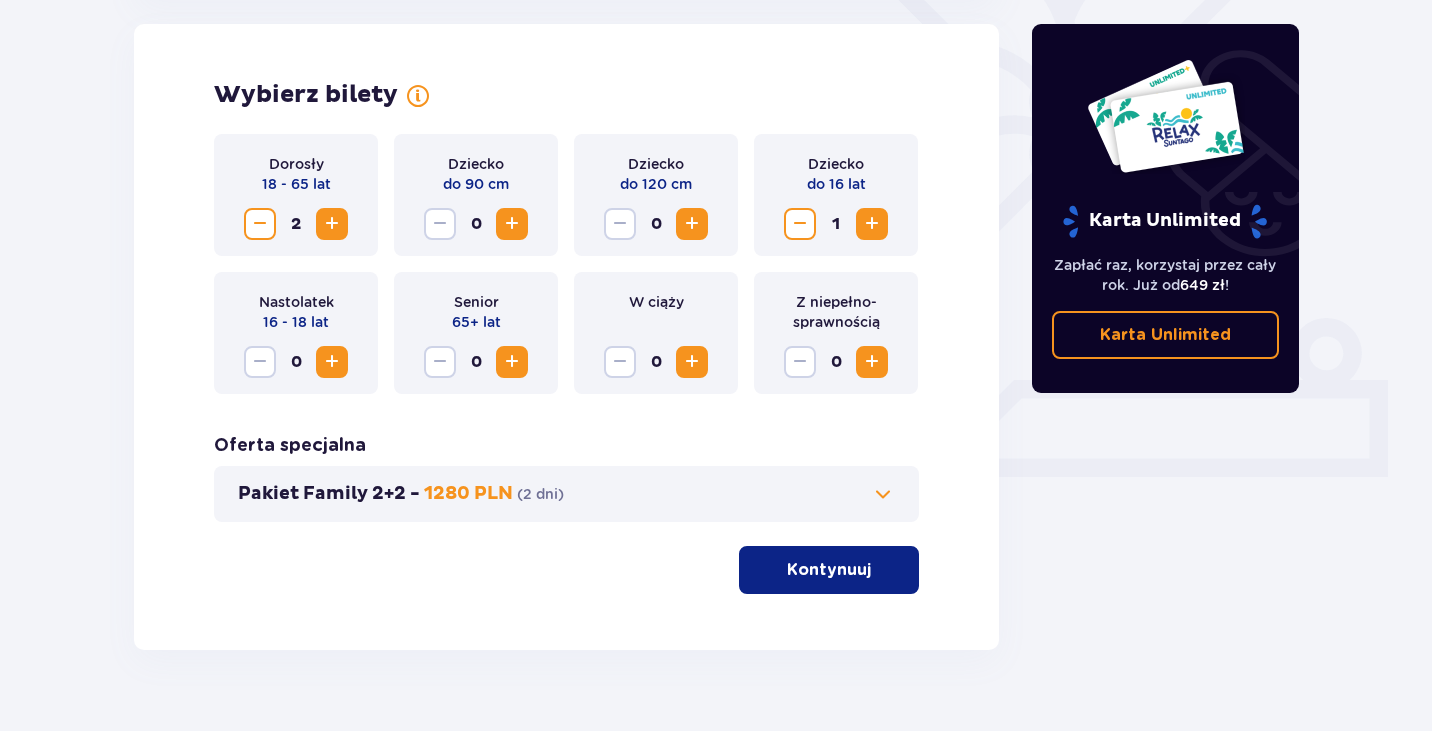 click at bounding box center (872, 224) 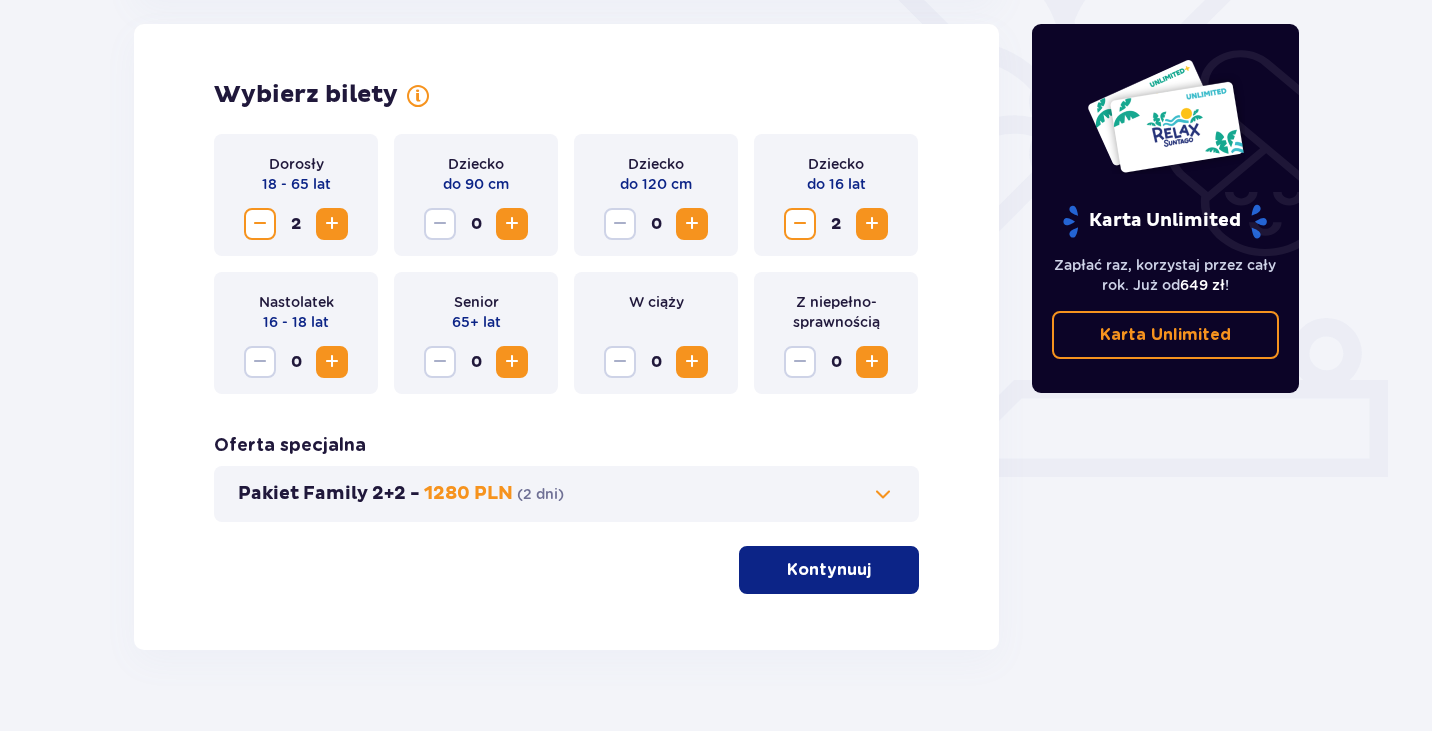 click on "Kontynuuj" at bounding box center (829, 570) 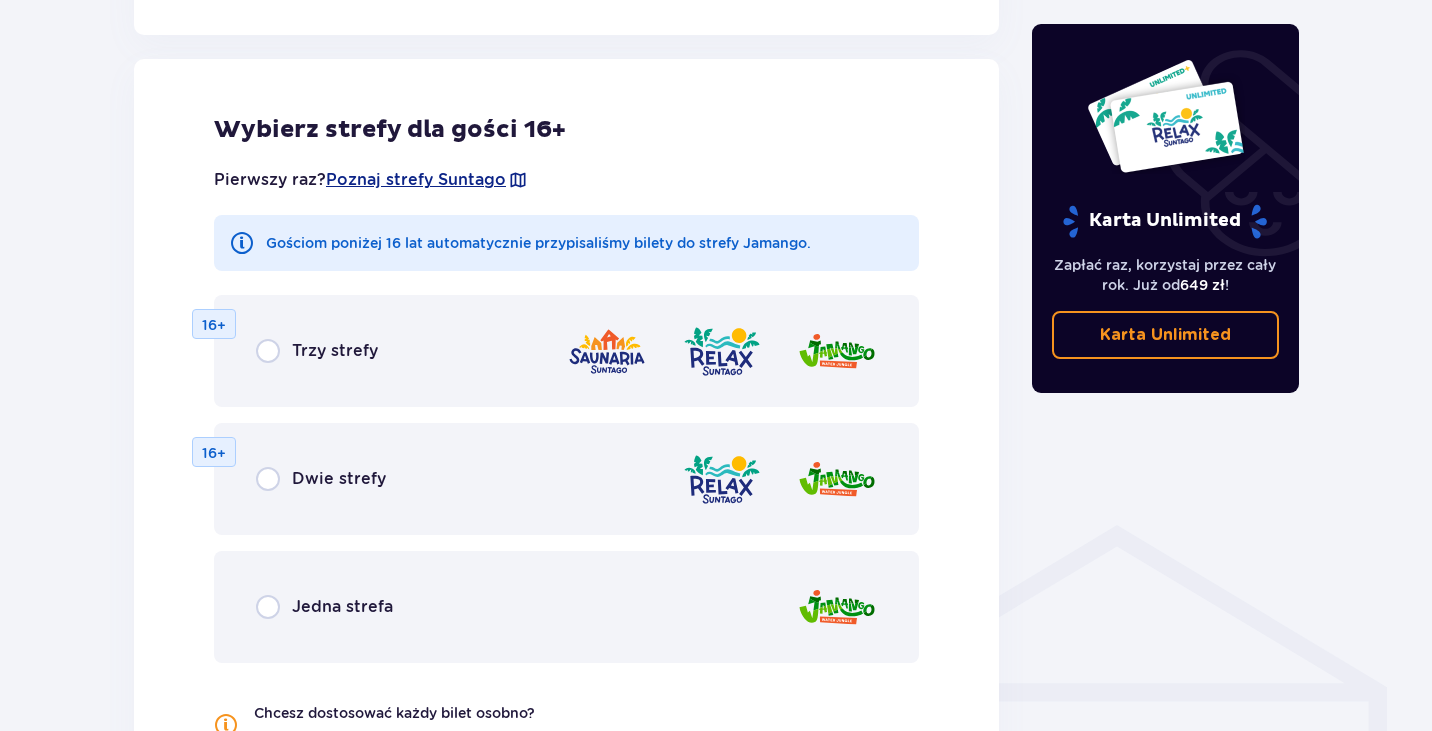 scroll, scrollTop: 1110, scrollLeft: 0, axis: vertical 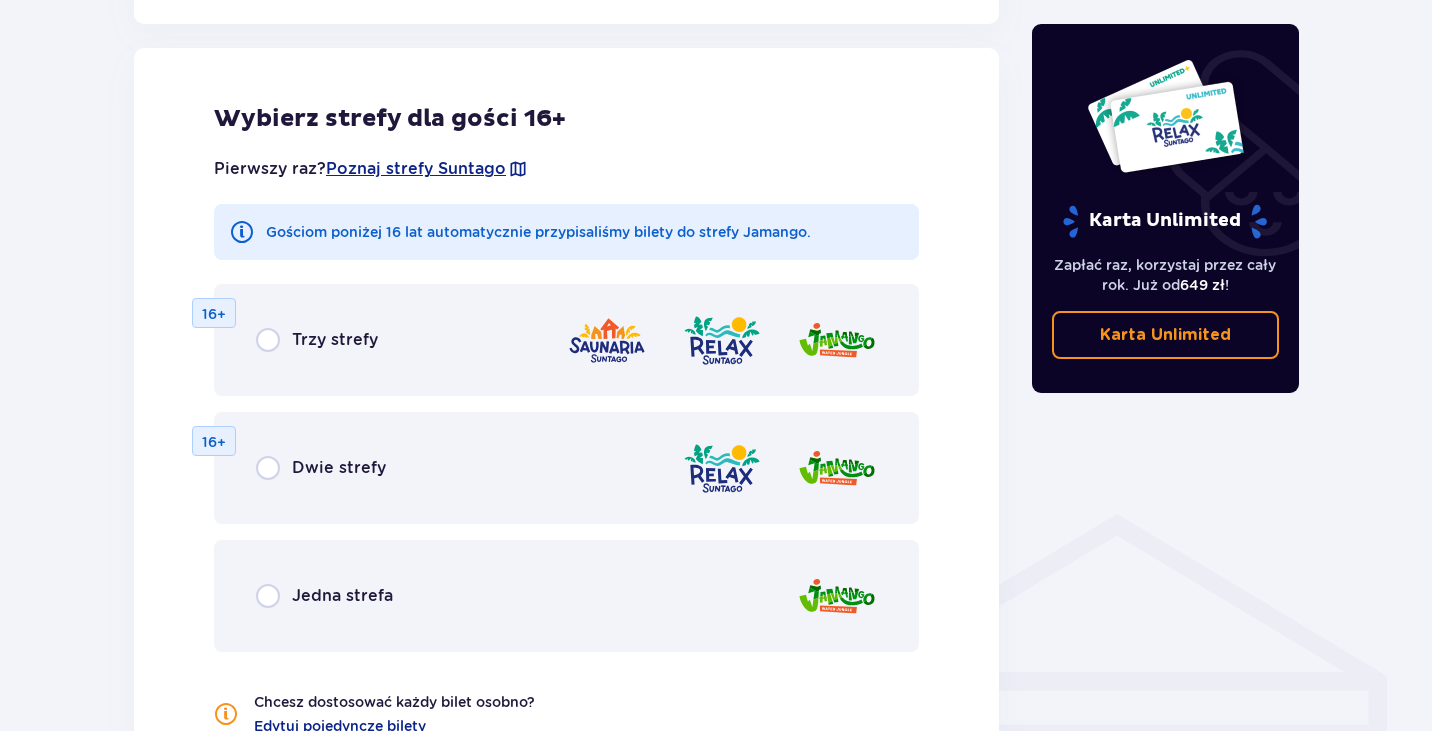 click on "Jedna strefa" at bounding box center (324, 596) 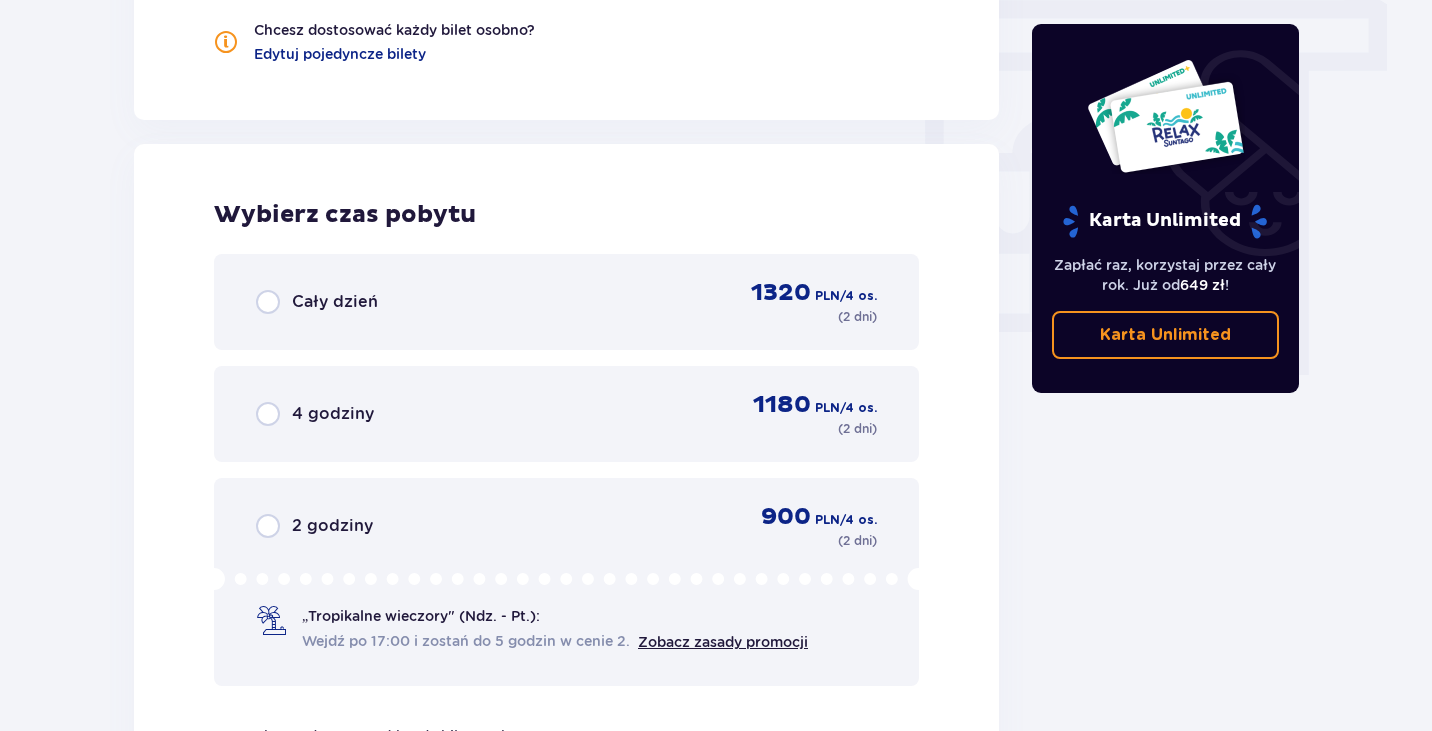 scroll, scrollTop: 1878, scrollLeft: 0, axis: vertical 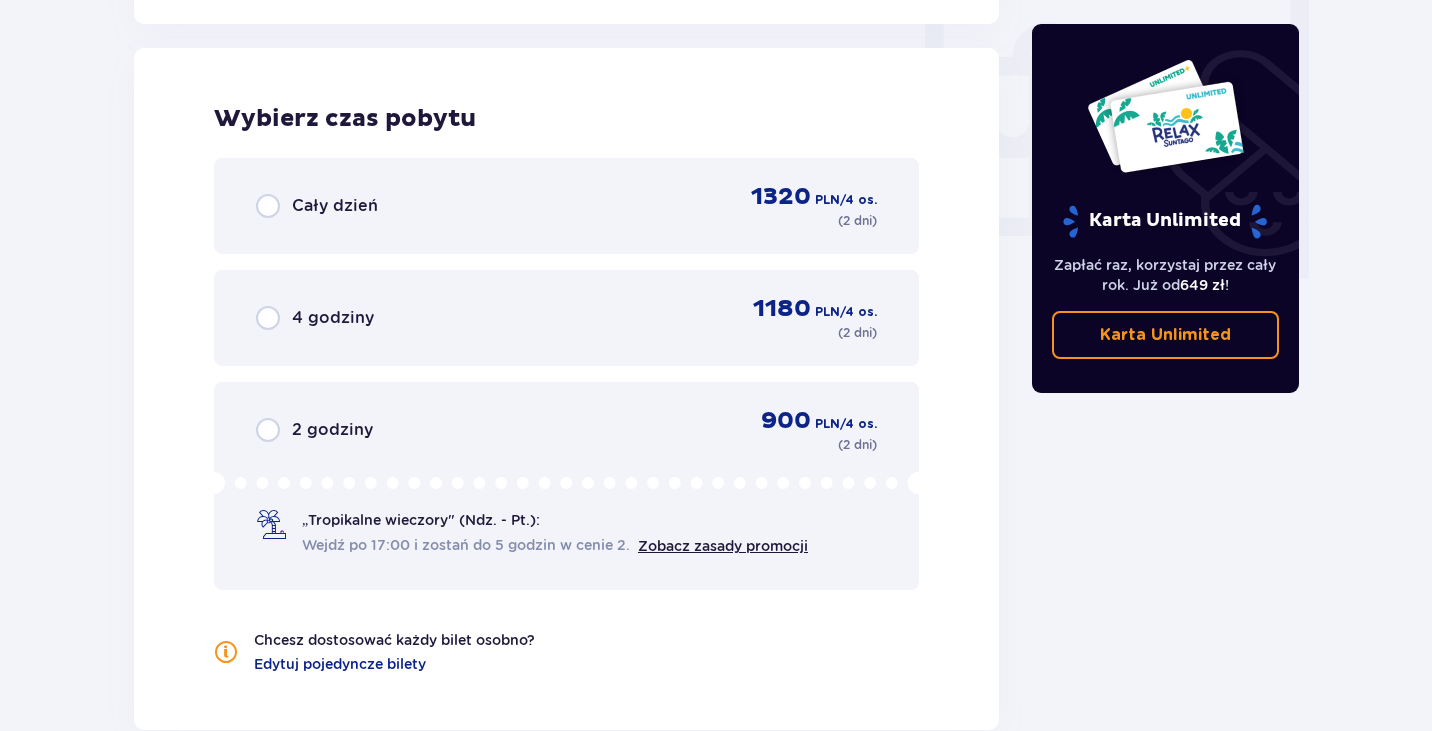 click on "Cały dzień" at bounding box center (335, 206) 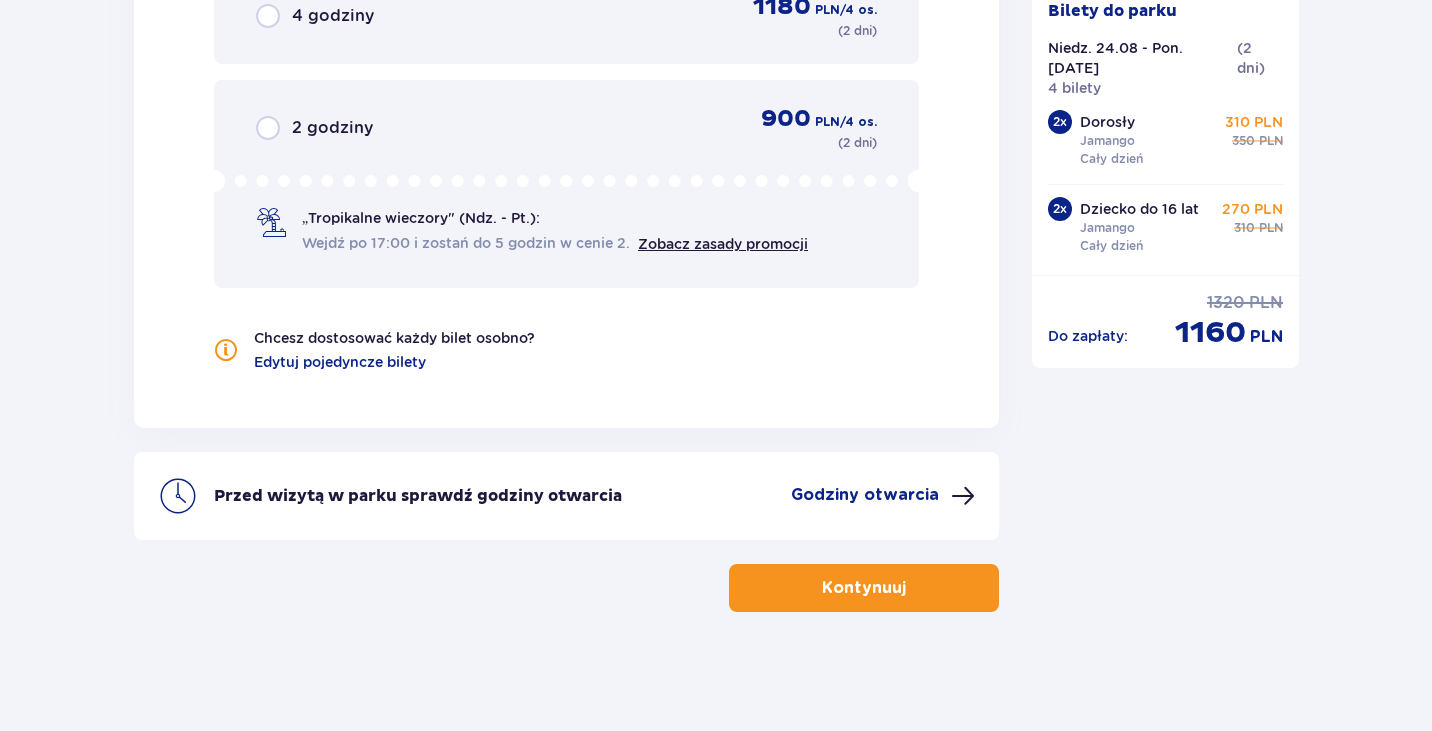 scroll, scrollTop: 2181, scrollLeft: 0, axis: vertical 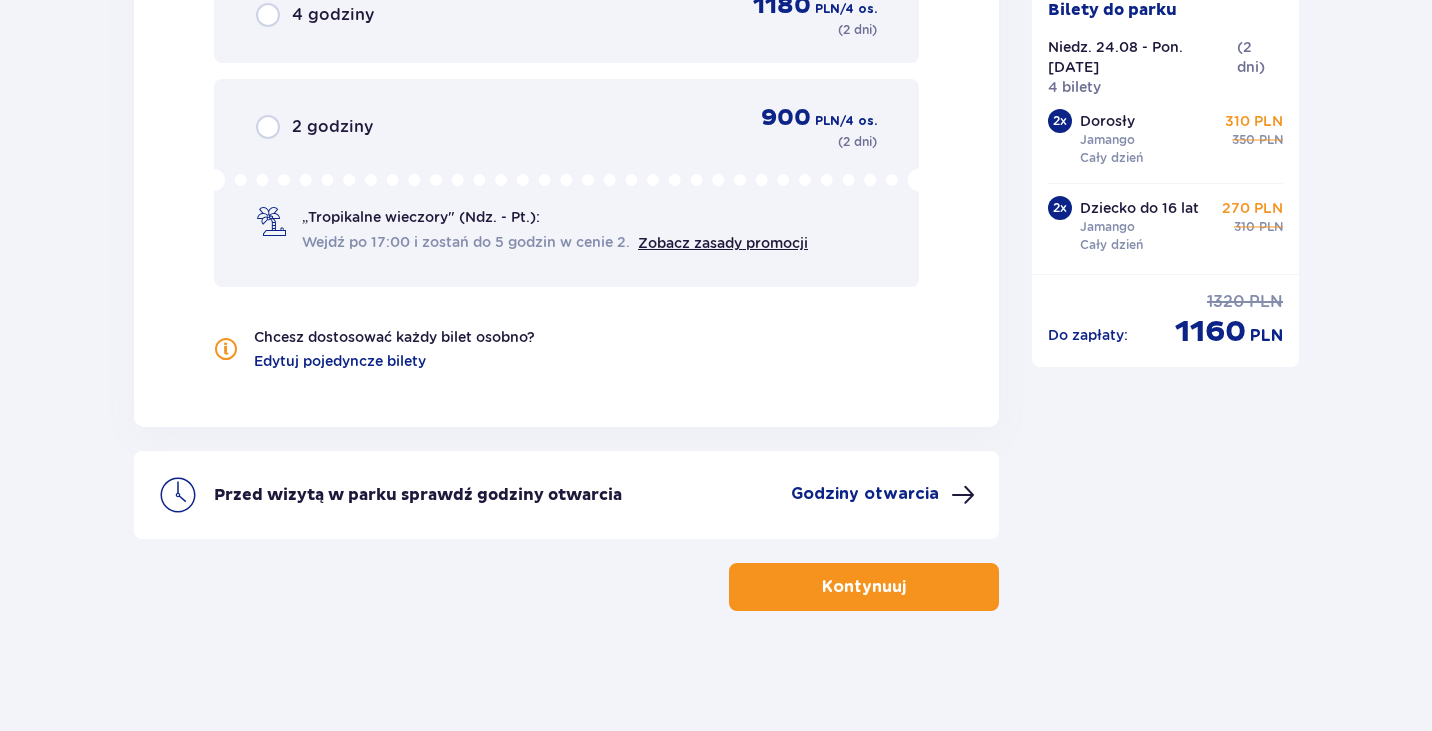 click on "Kontynuuj" at bounding box center (864, 587) 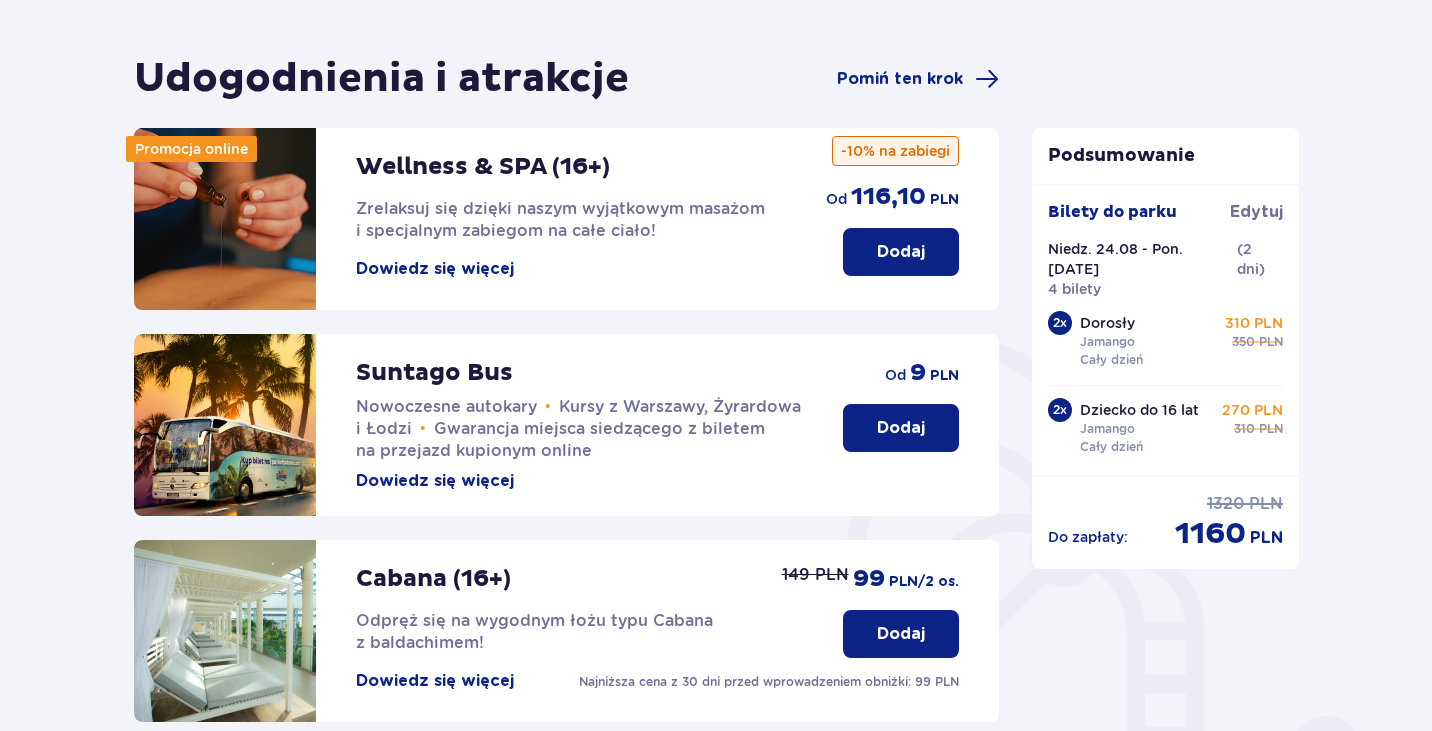 scroll, scrollTop: 600, scrollLeft: 0, axis: vertical 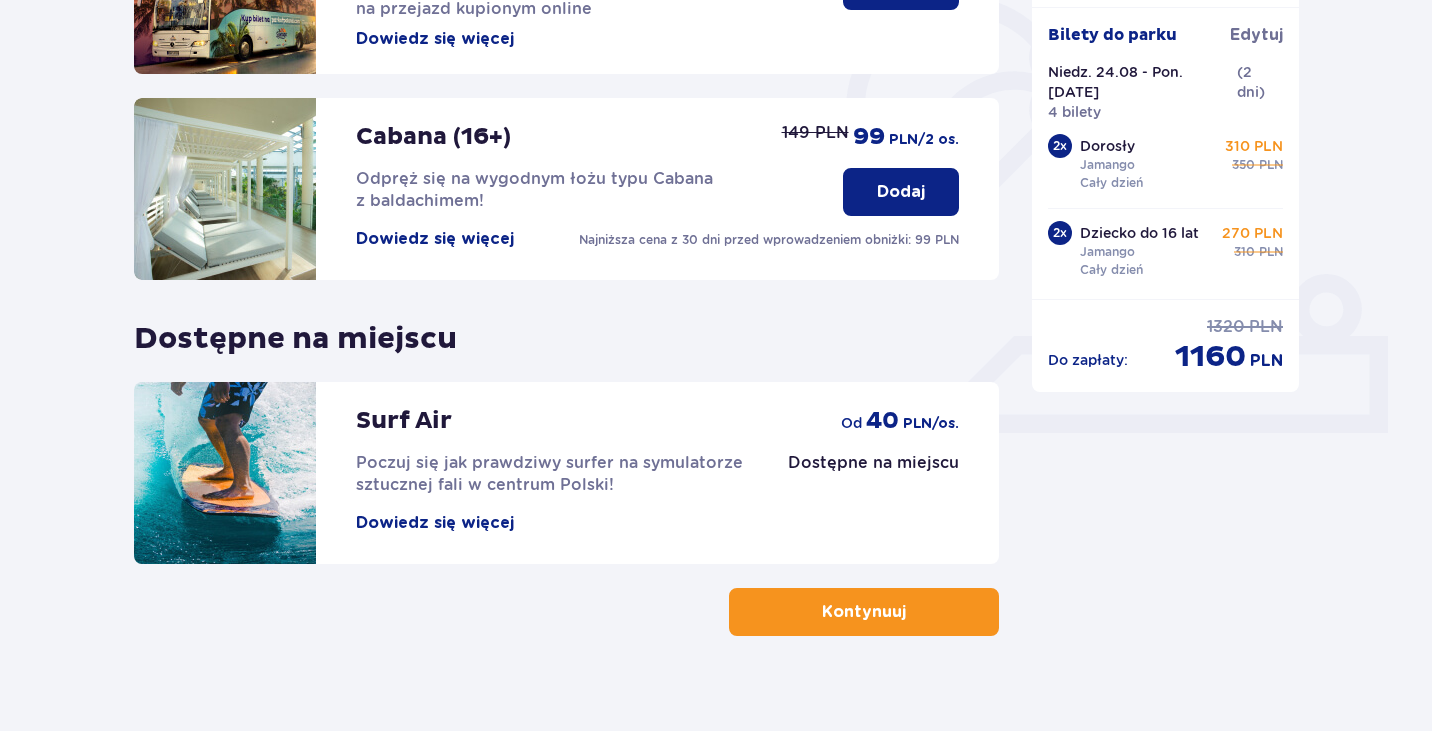 click on "Kontynuuj" at bounding box center (864, 612) 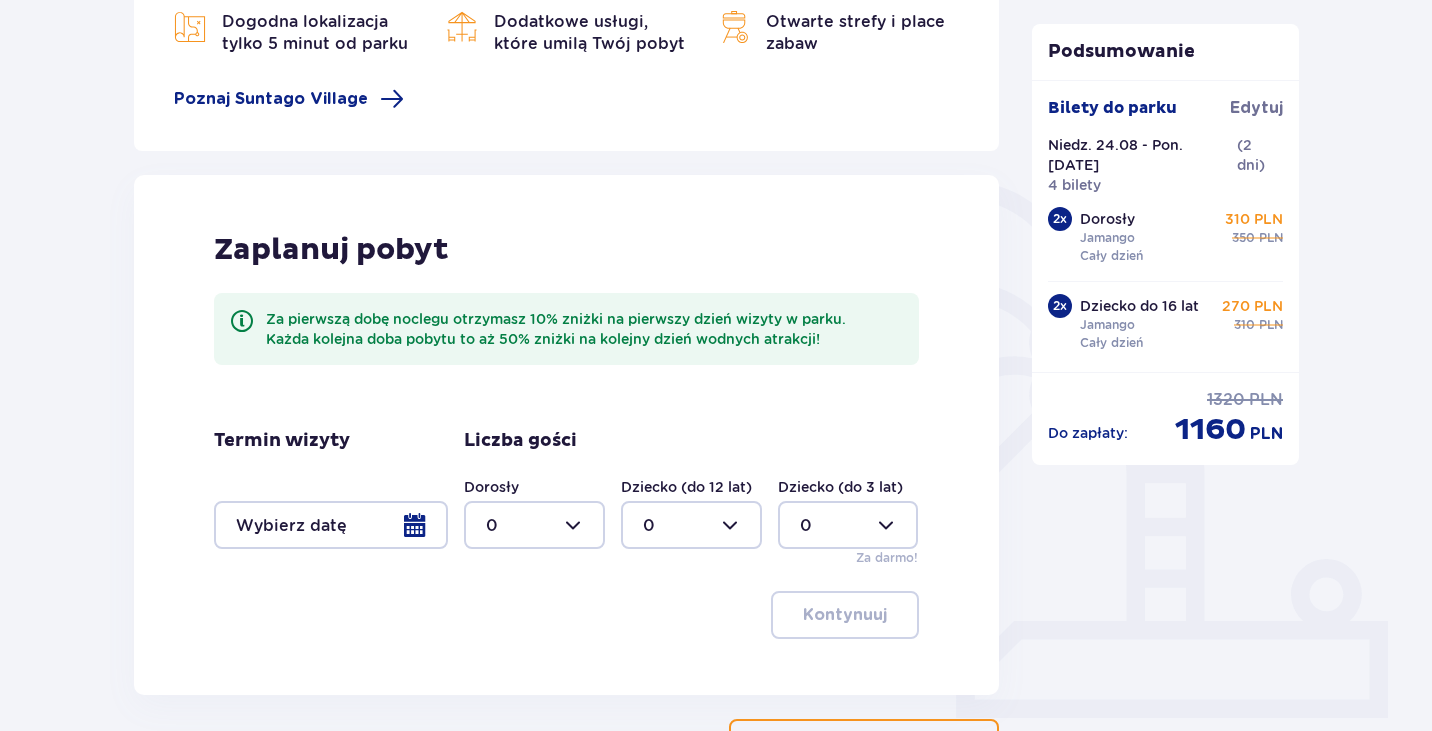 scroll, scrollTop: 471, scrollLeft: 0, axis: vertical 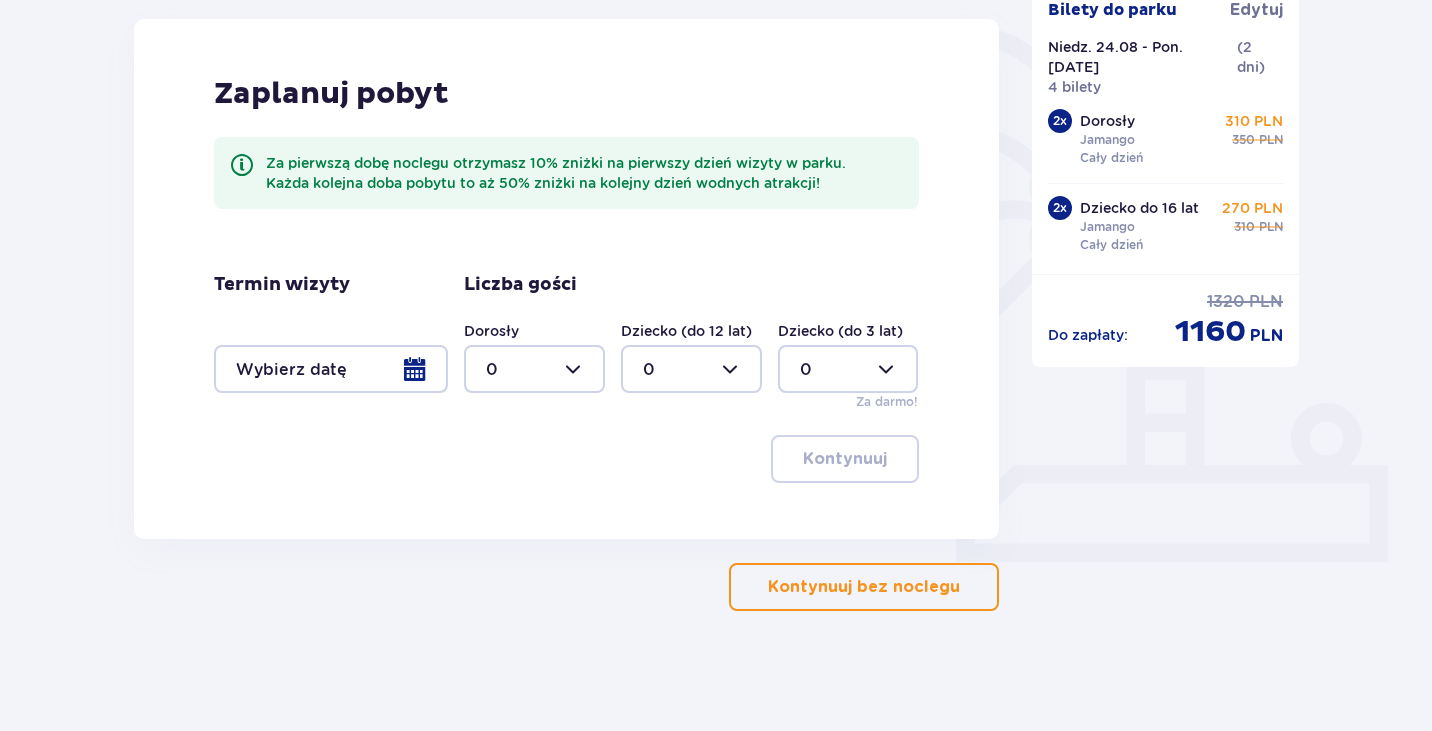 click at bounding box center (331, 369) 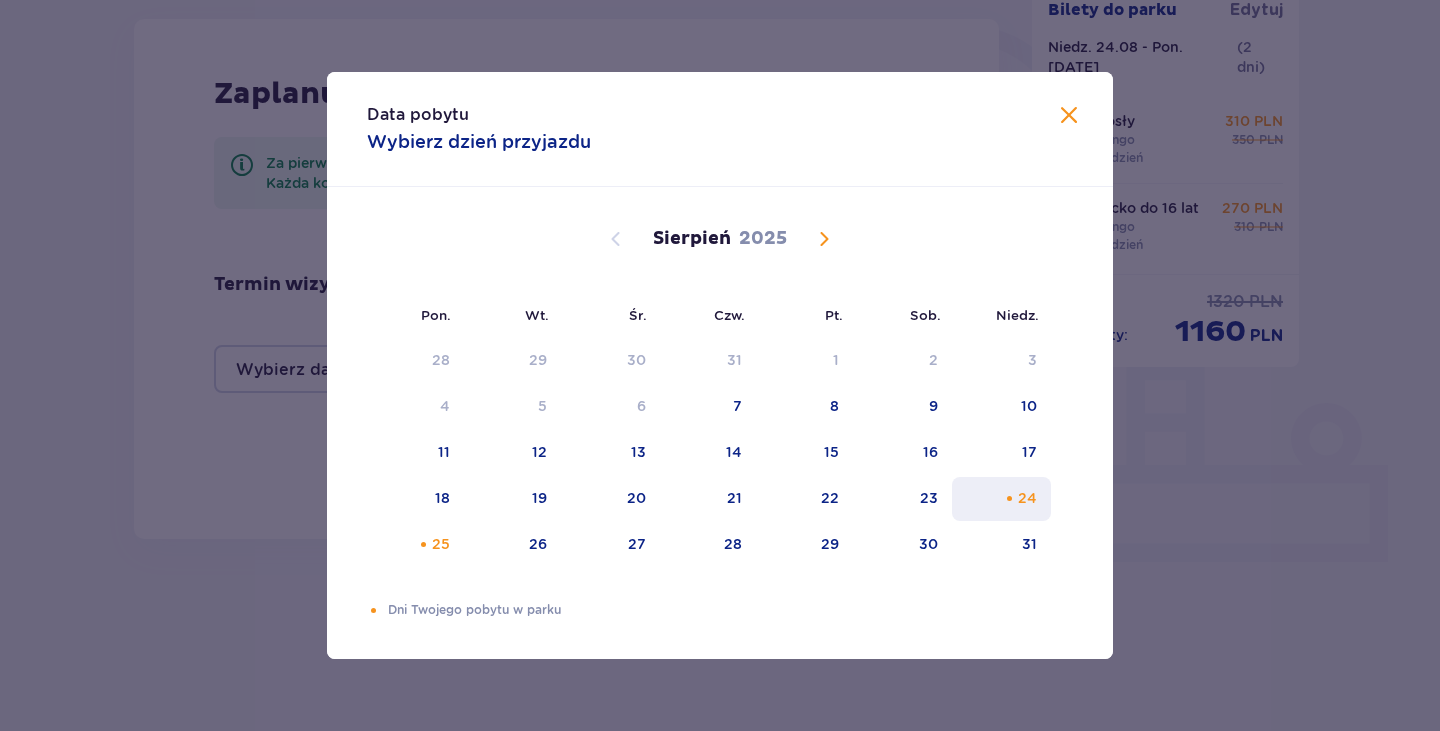 click on "24" at bounding box center [1001, 499] 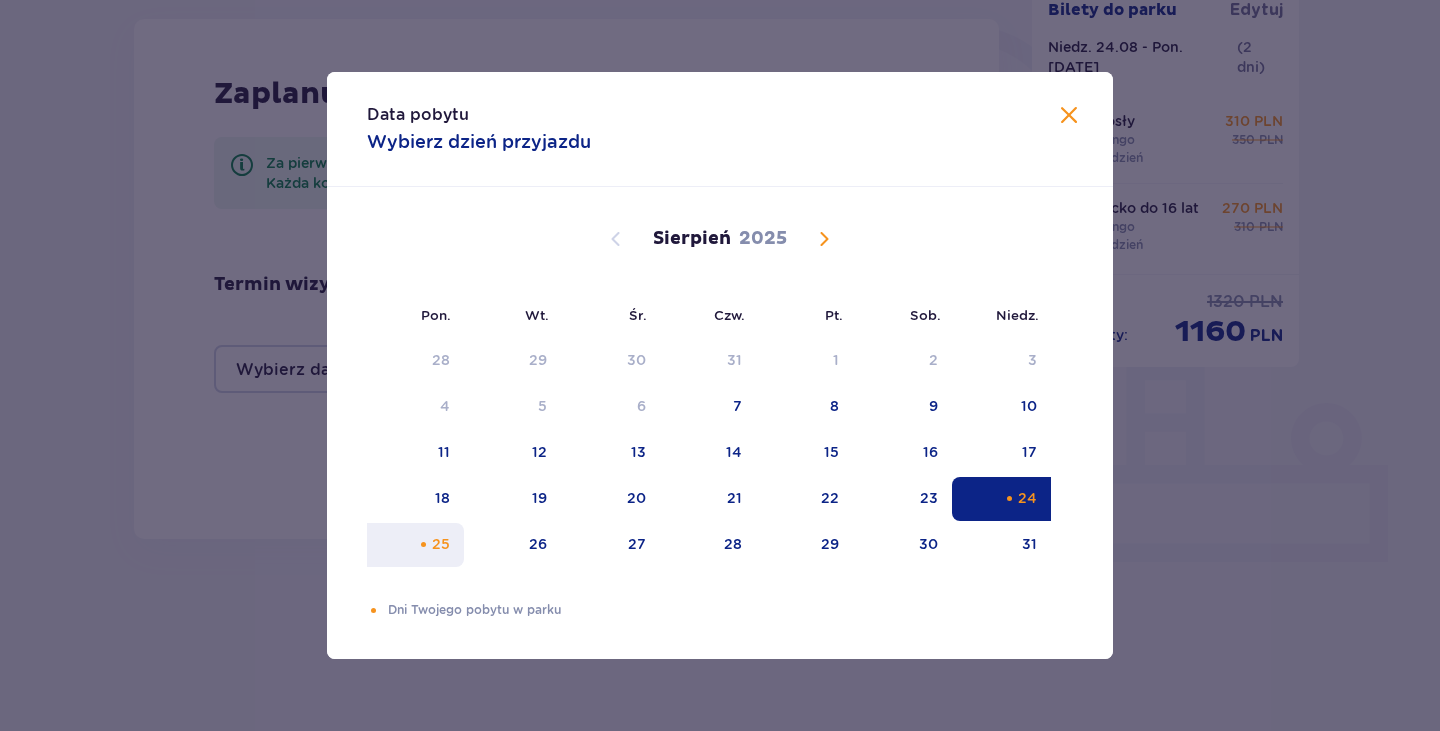 click on "25" at bounding box center [441, 544] 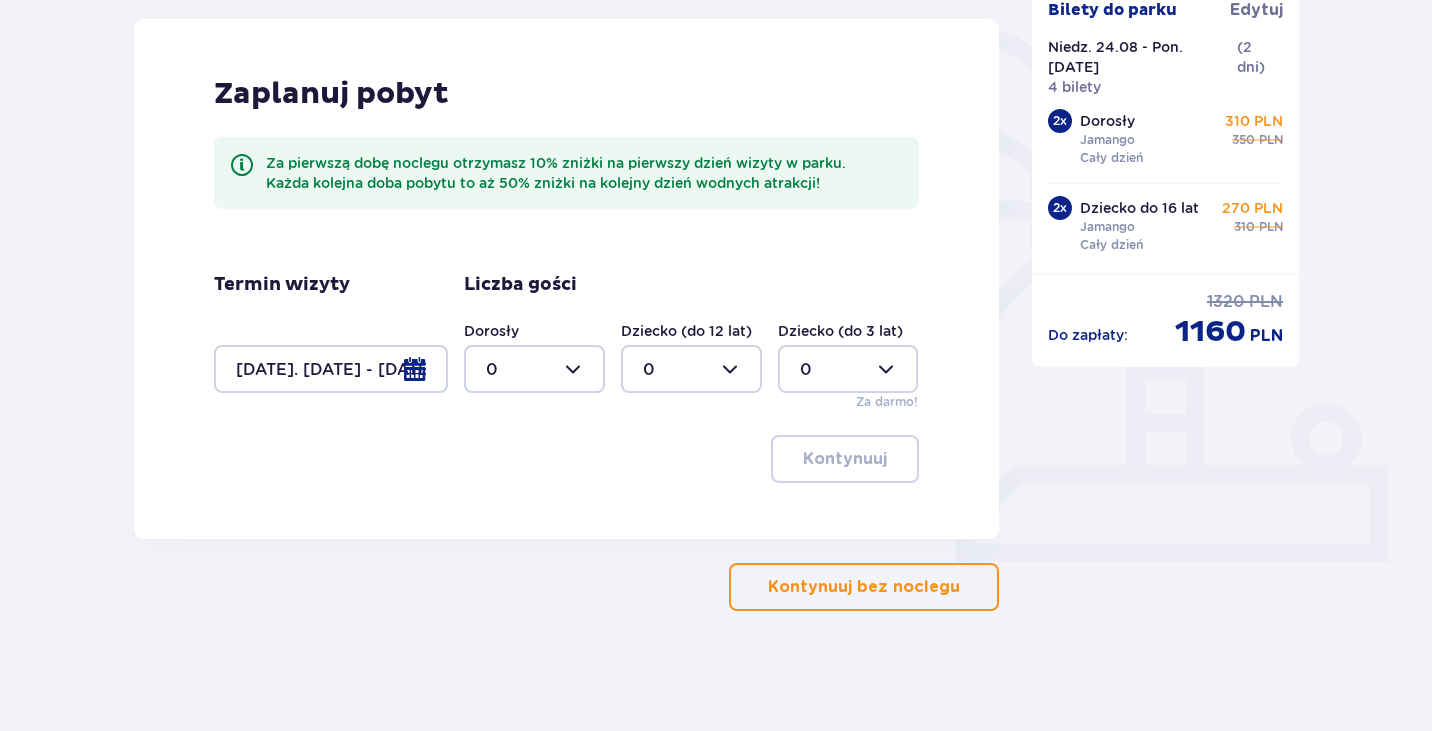 click on "Kontynuuj bez noclegu" at bounding box center [864, 587] 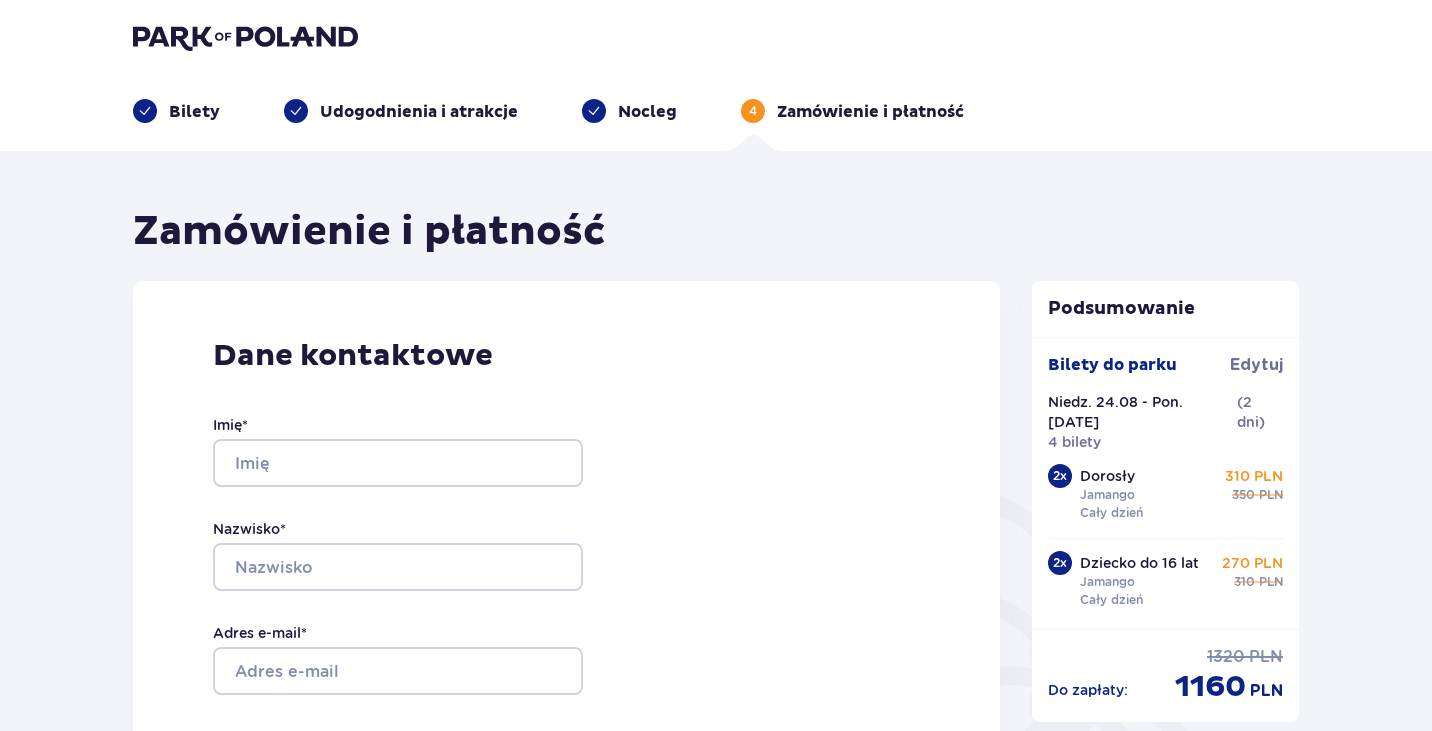 scroll, scrollTop: 0, scrollLeft: 0, axis: both 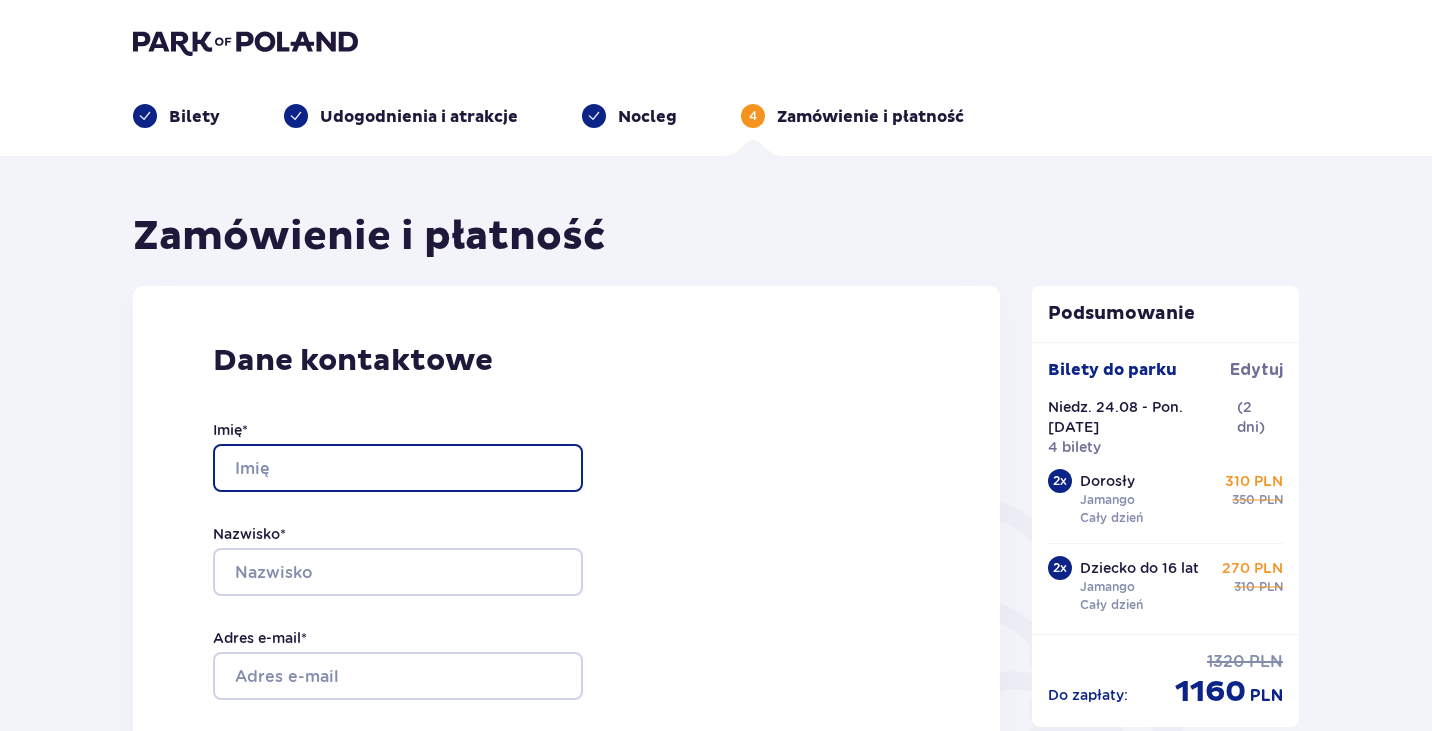 click on "Imię *" at bounding box center [398, 468] 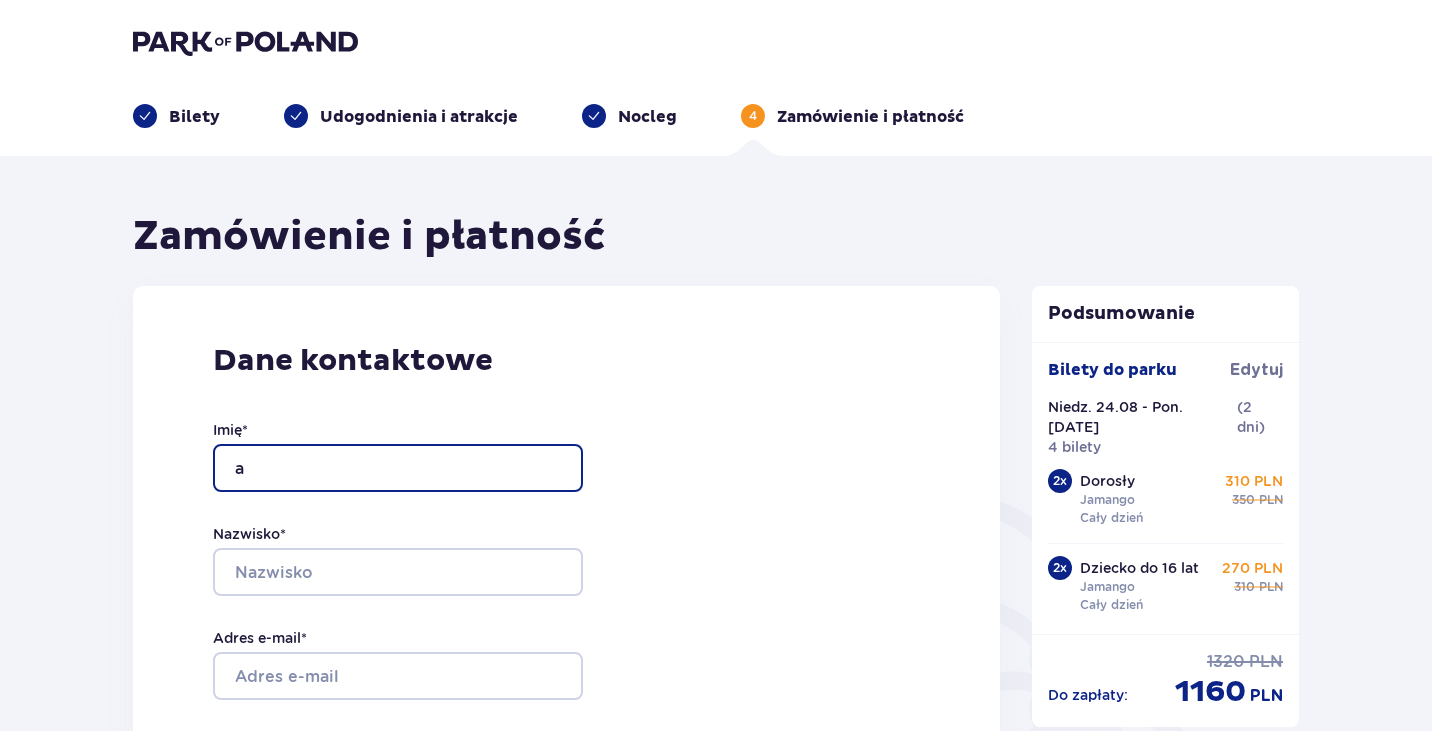 type on "a" 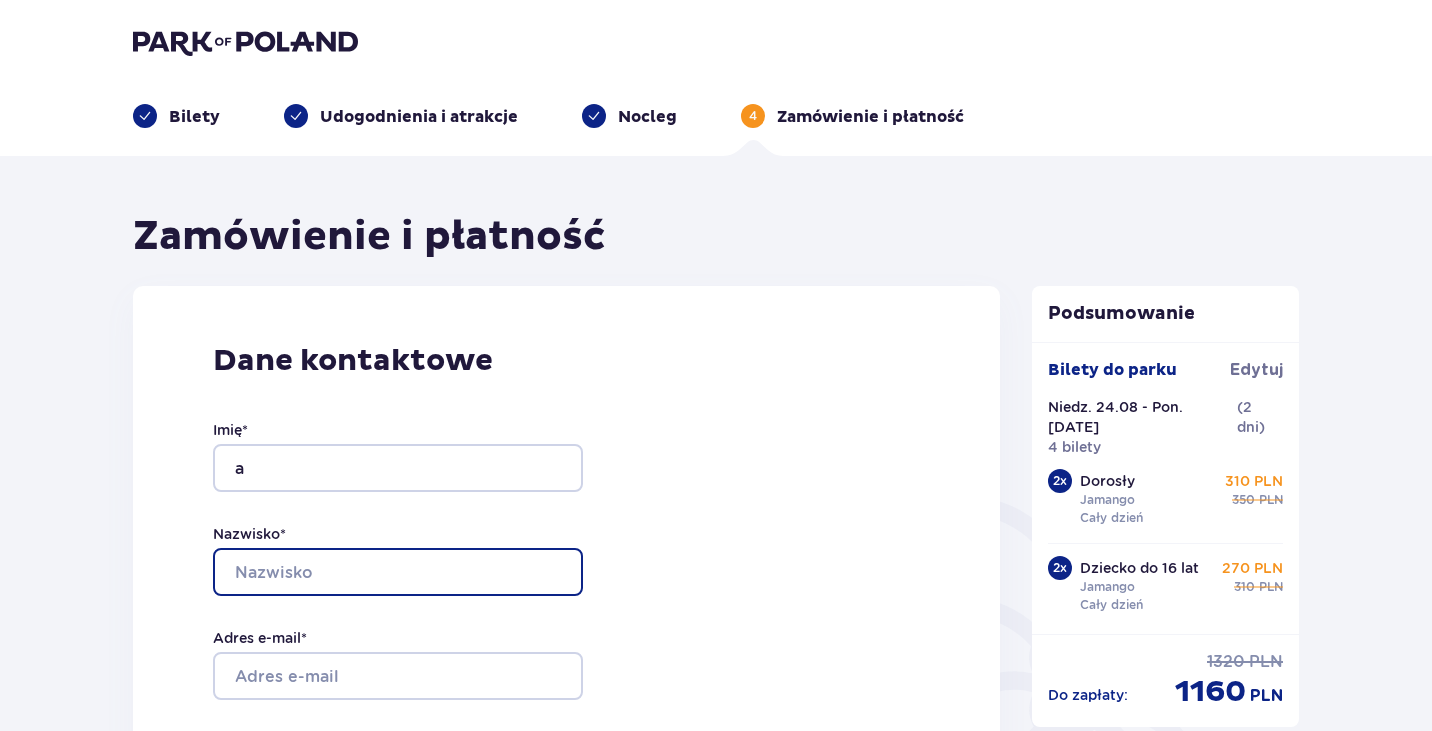 click on "Nazwisko *" at bounding box center (398, 572) 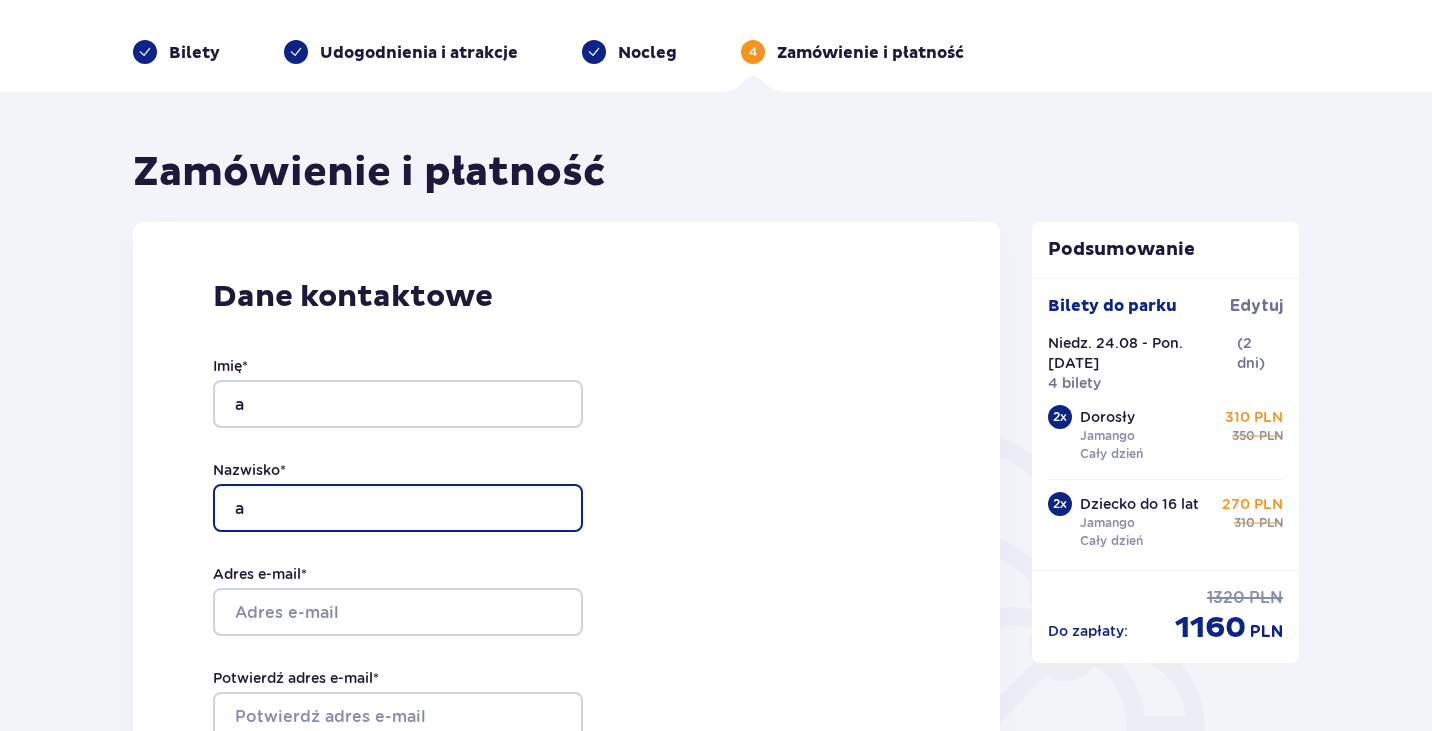 scroll, scrollTop: 100, scrollLeft: 0, axis: vertical 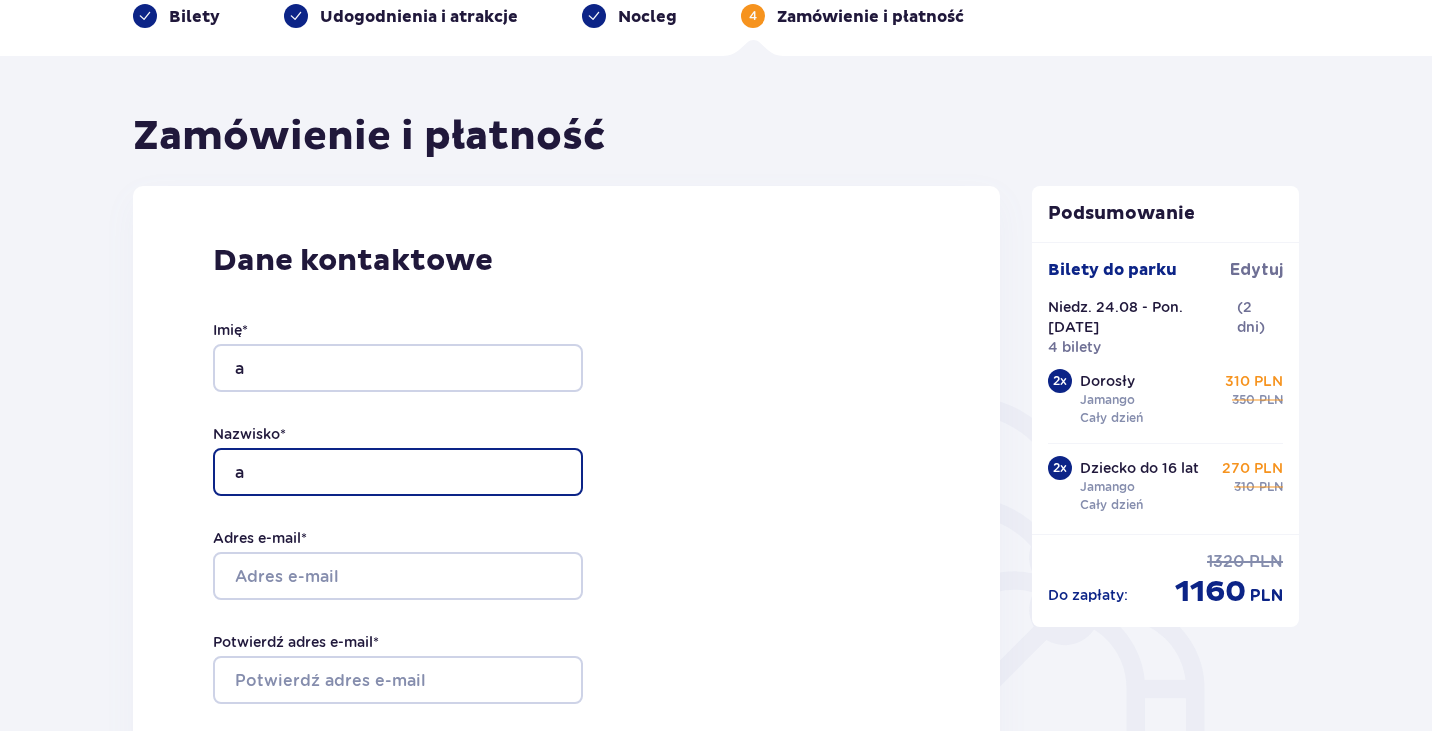 type on "a" 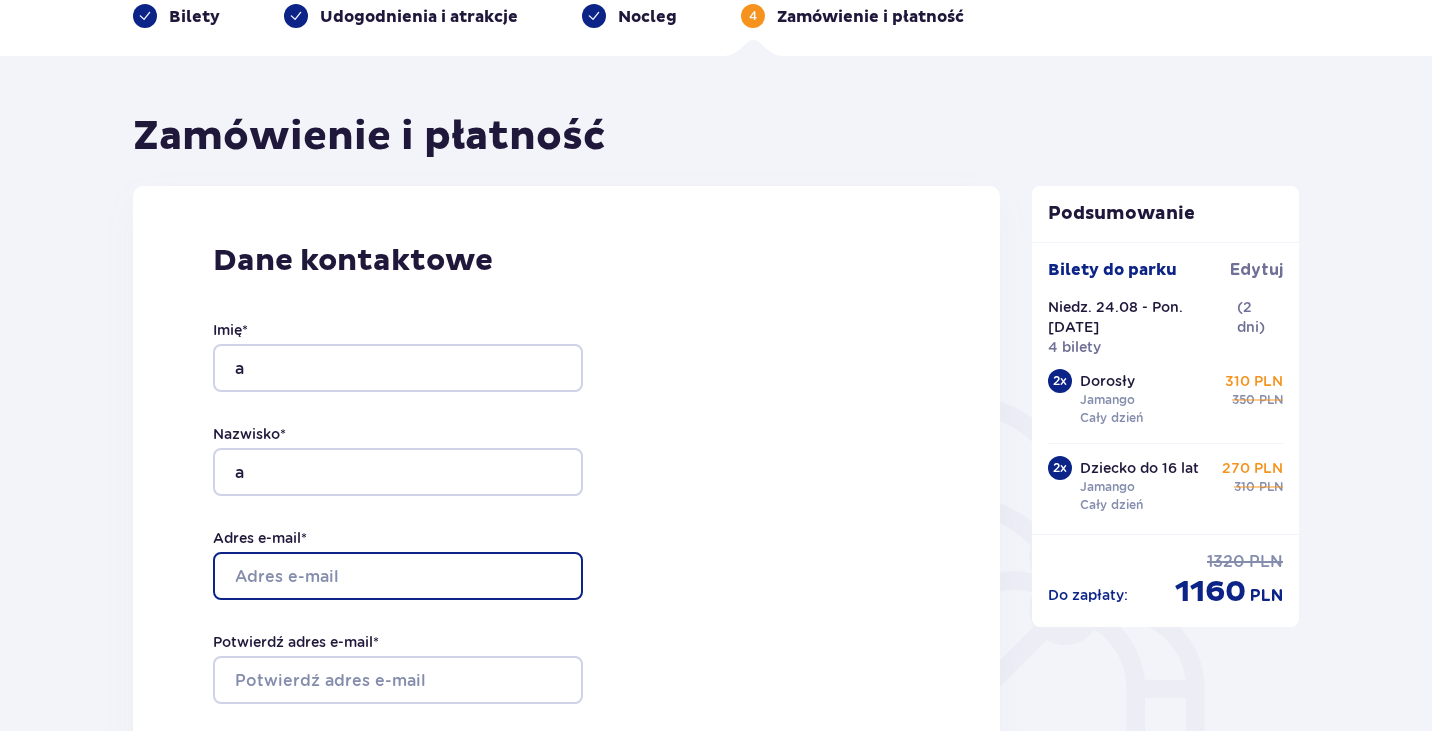 click on "Adres e-mail *" at bounding box center [398, 576] 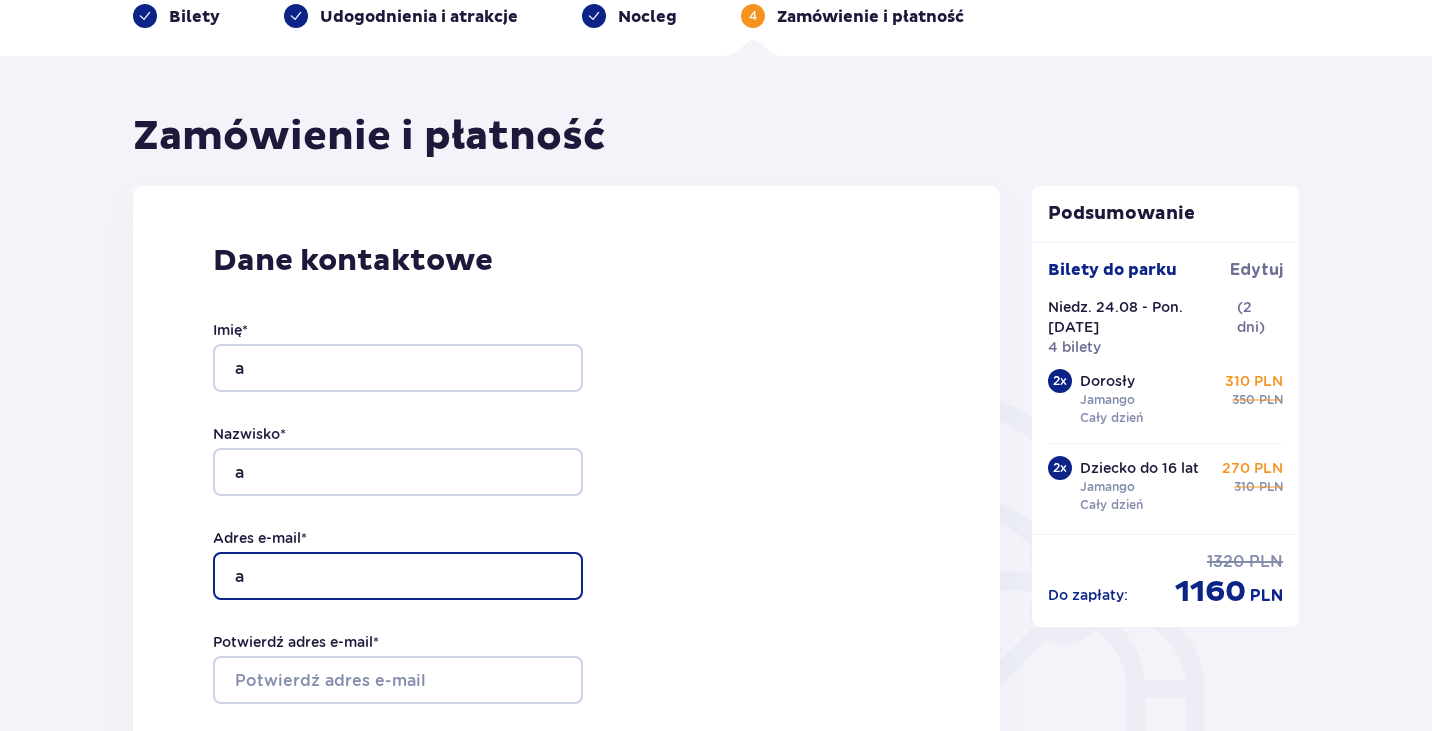 type on "[EMAIL]" 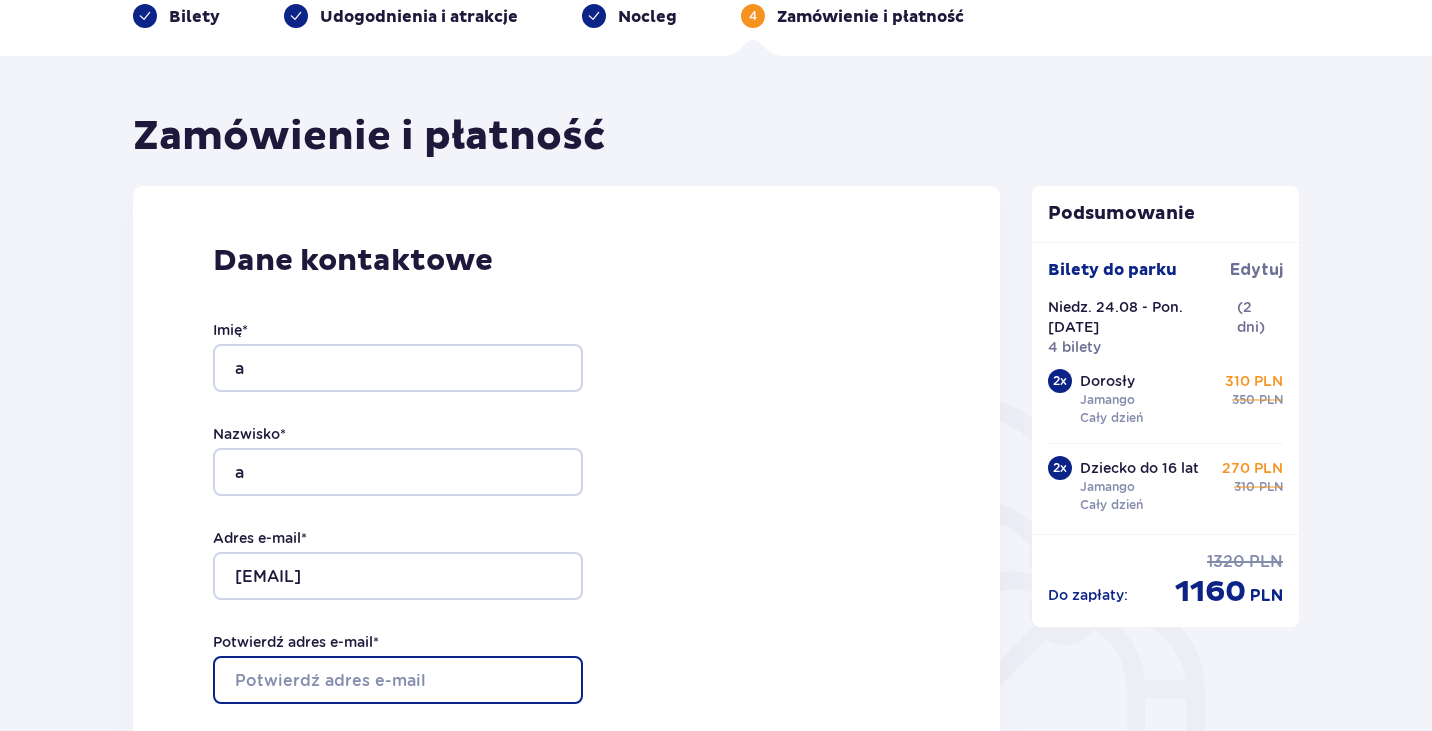 click on "Potwierdź adres e-mail *" at bounding box center [398, 680] 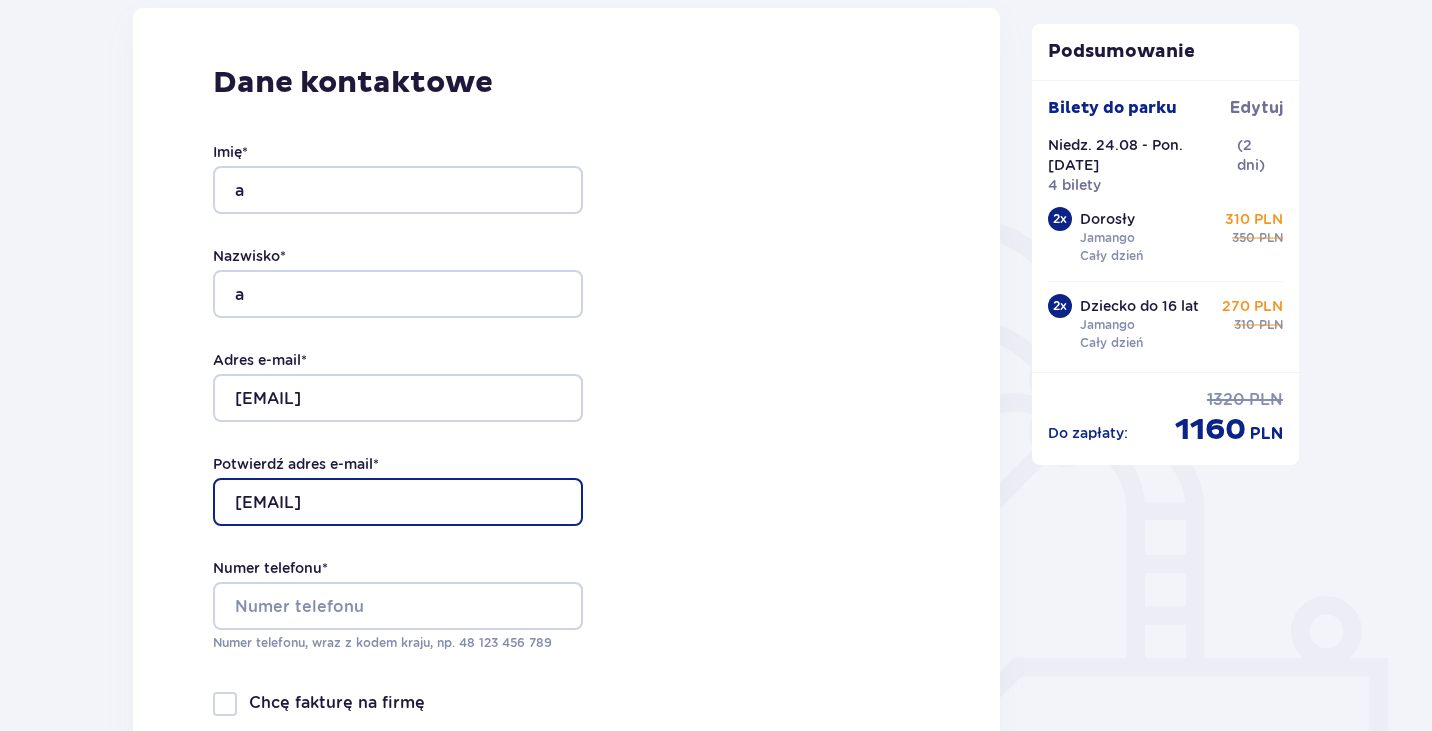 scroll, scrollTop: 500, scrollLeft: 0, axis: vertical 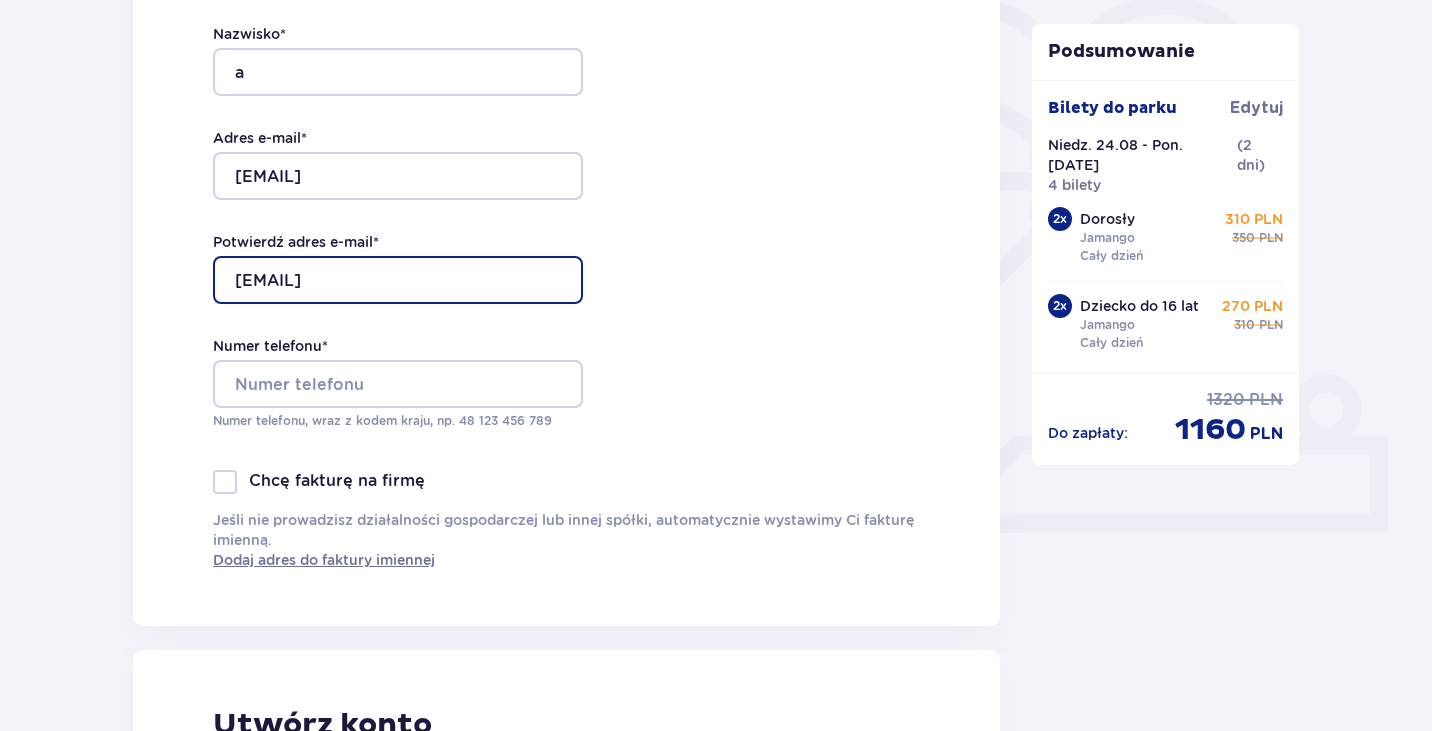 type on "[EMAIL]" 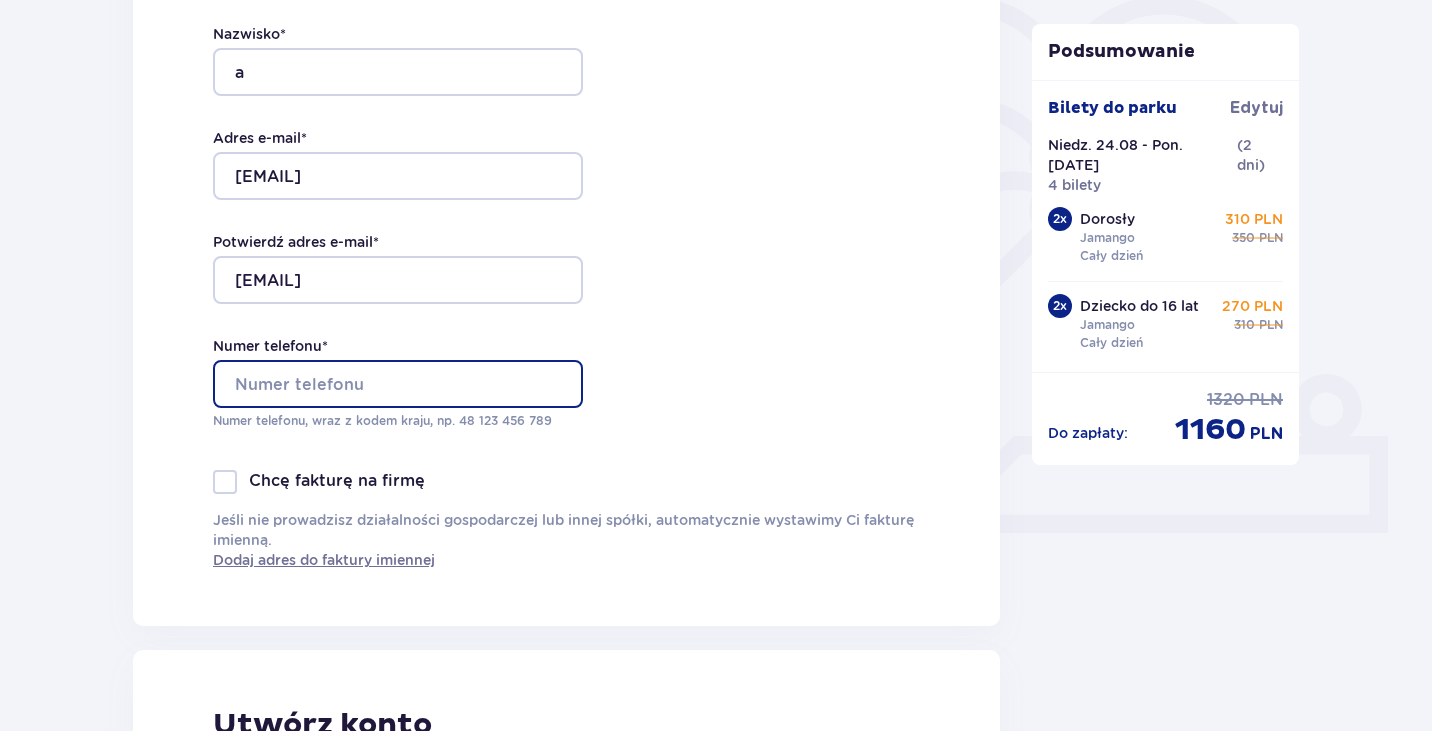 click on "Numer telefonu *" at bounding box center (398, 384) 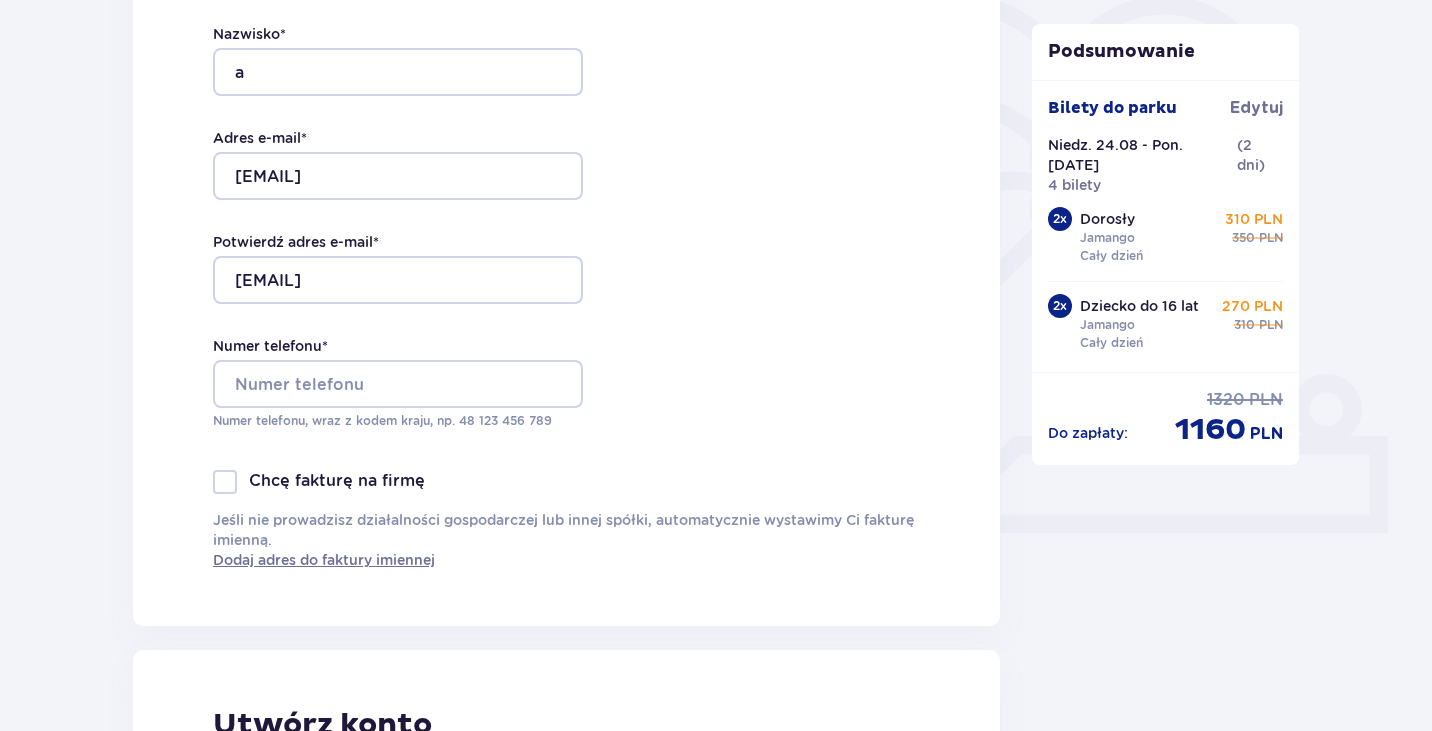 click on "Utwórz konto Tak, chcę założyć konto" at bounding box center [566, 757] 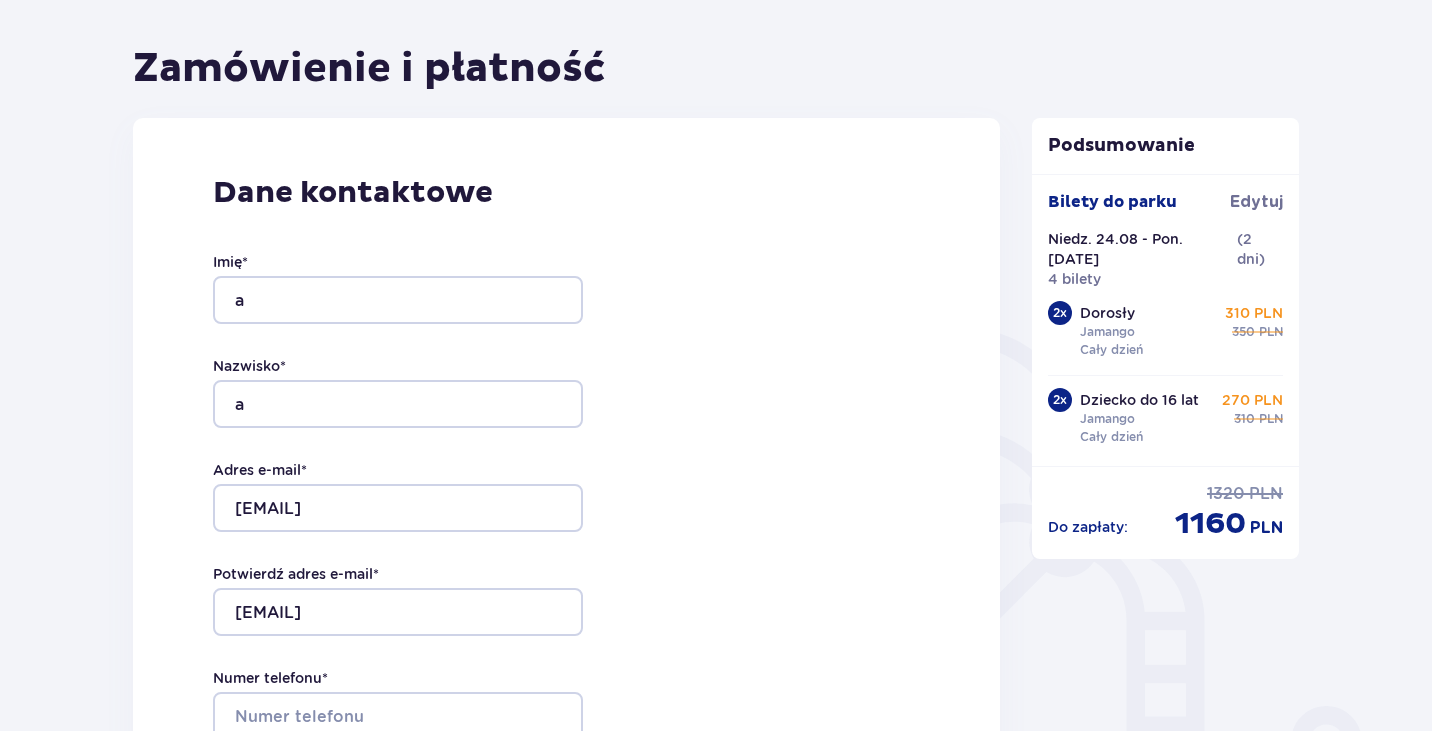 scroll, scrollTop: 0, scrollLeft: 0, axis: both 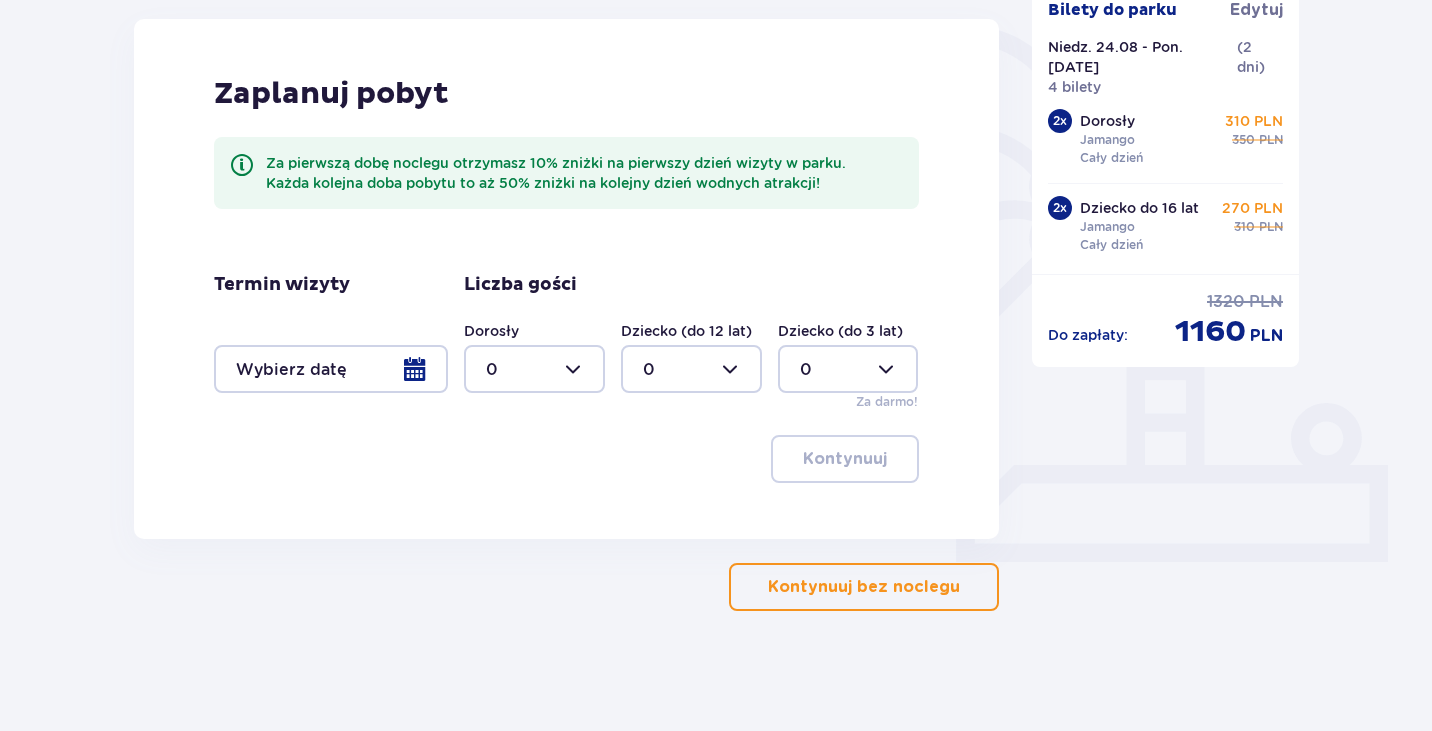 click at bounding box center [331, 369] 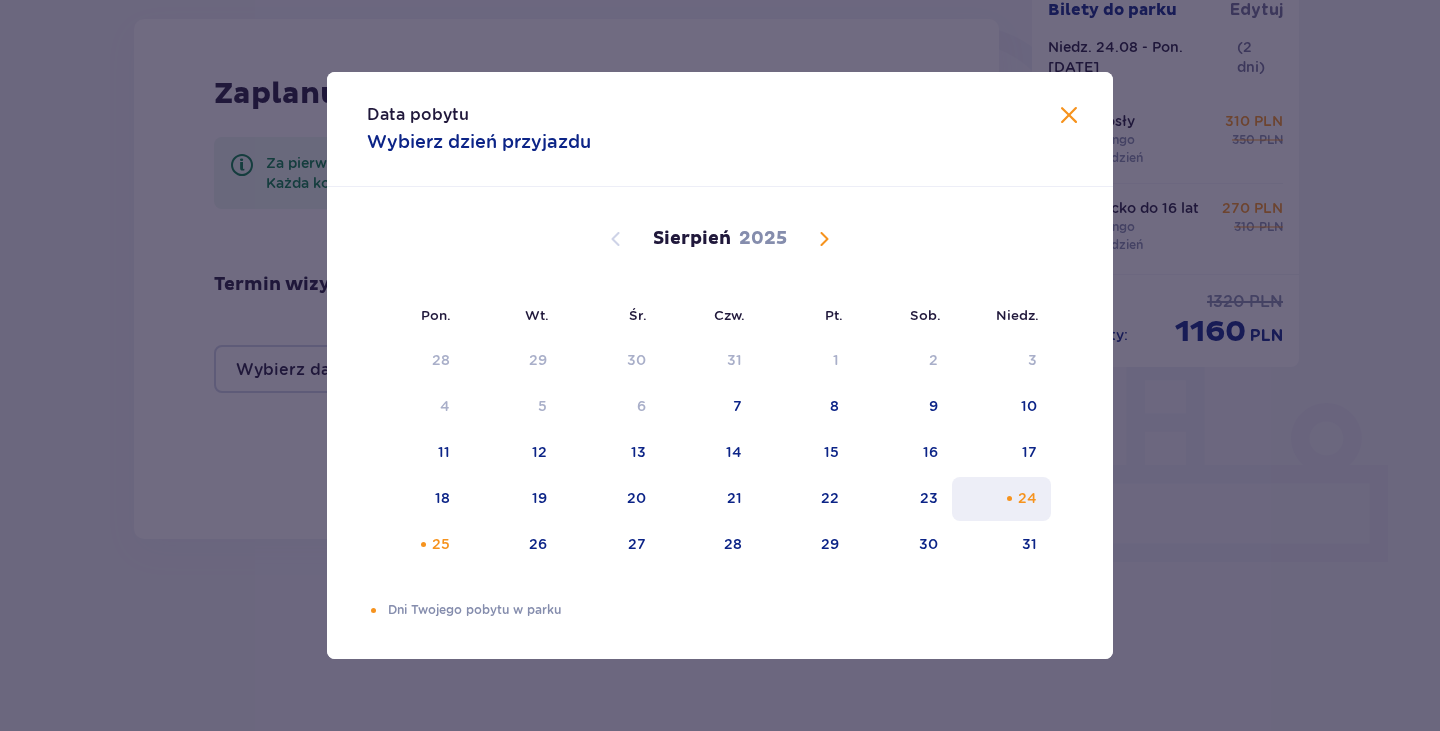 click on "24" at bounding box center [1027, 498] 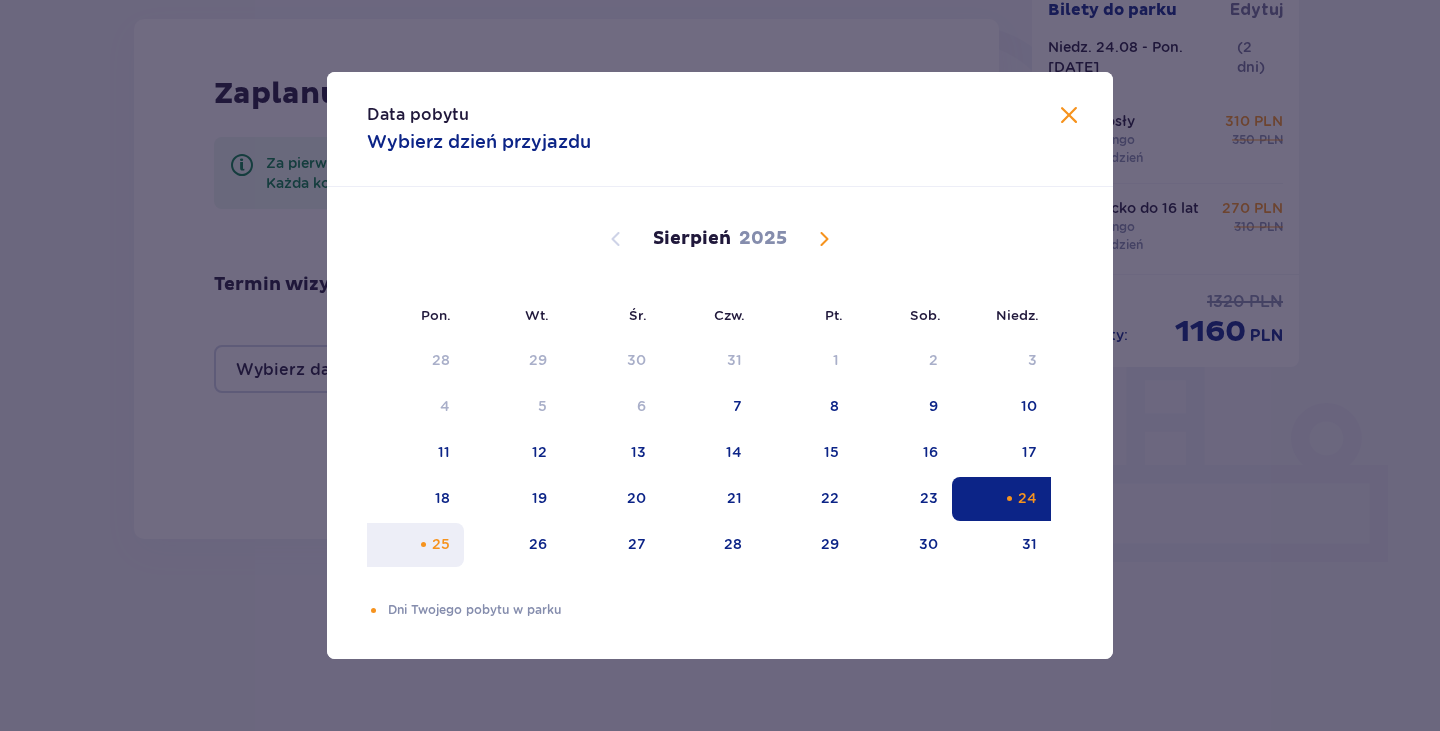 click on "25" at bounding box center (415, 545) 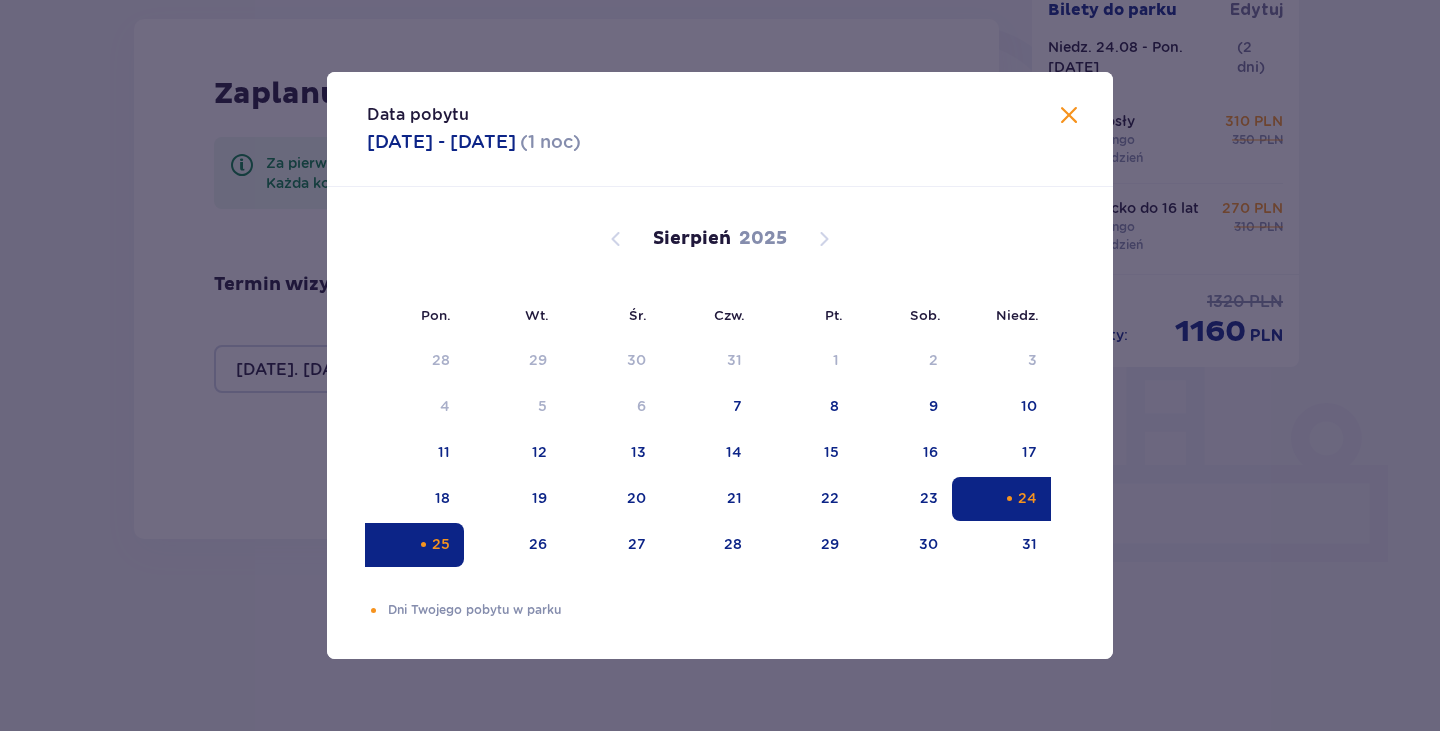 type on "[DATE]. [DATE] - [DATE]. [DATE]" 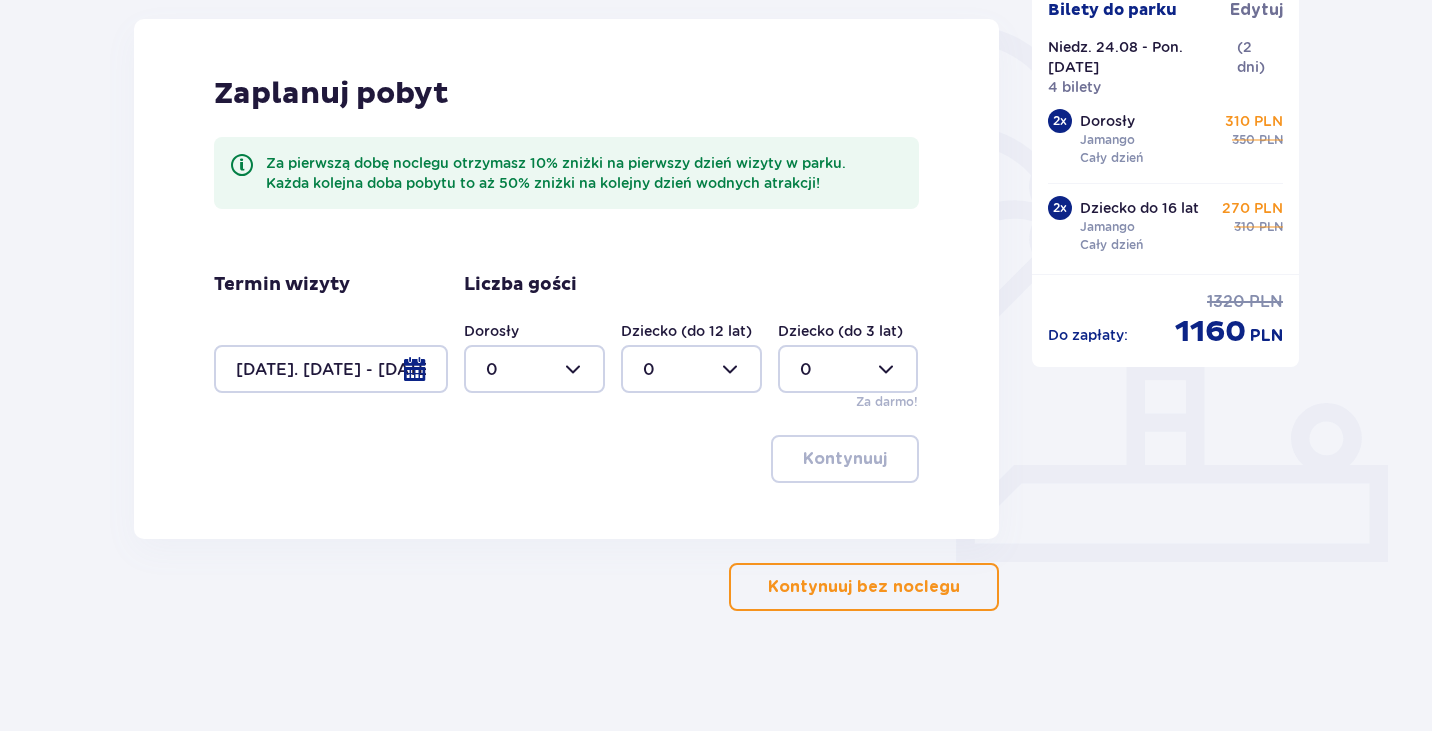 click at bounding box center (534, 369) 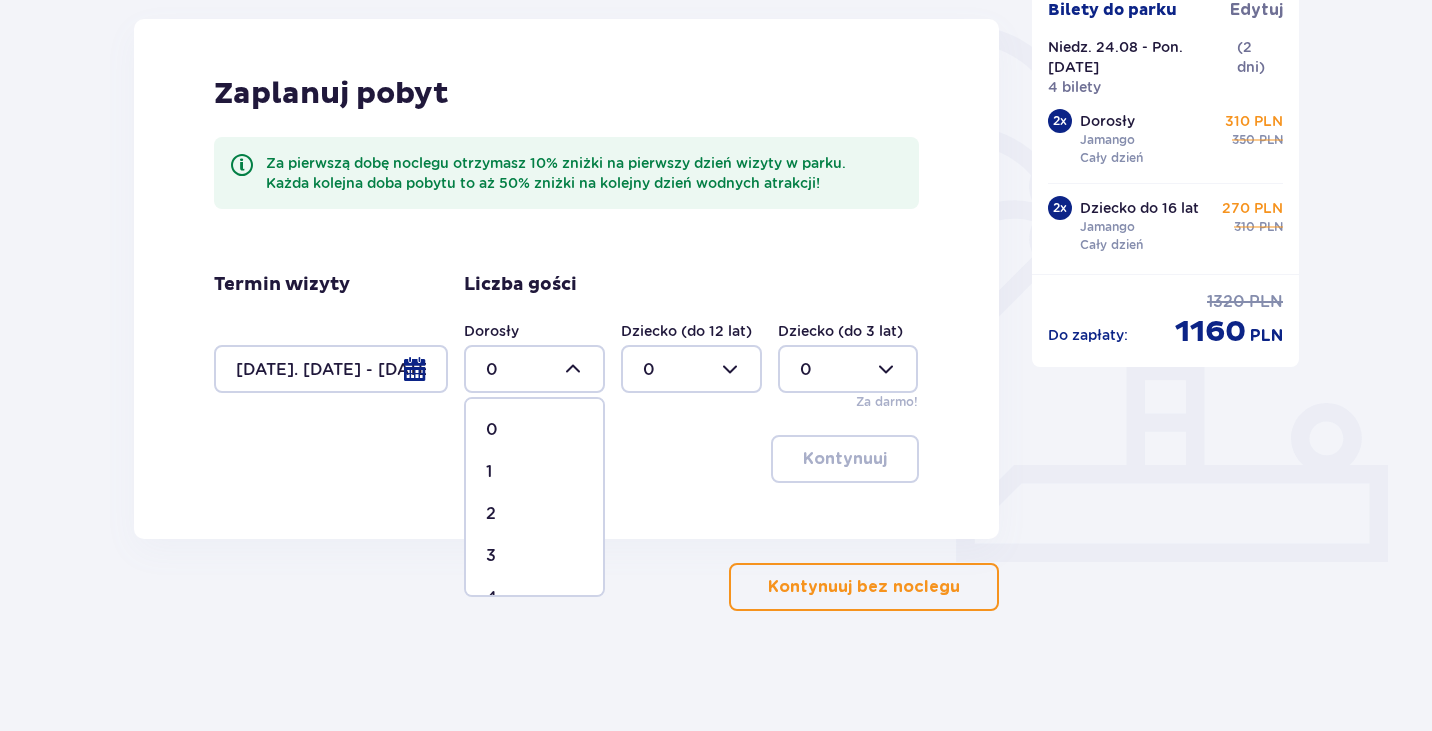 click on "2" at bounding box center (534, 514) 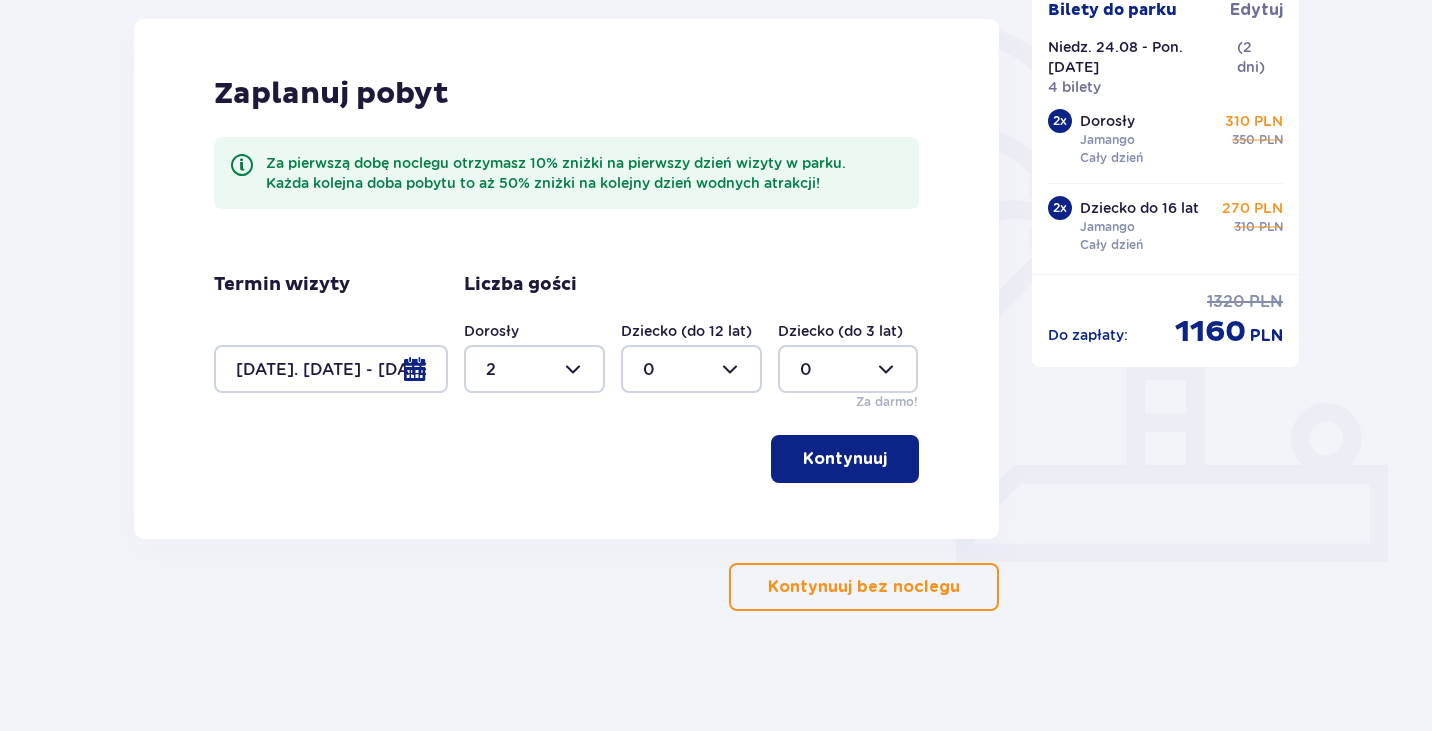click at bounding box center [848, 369] 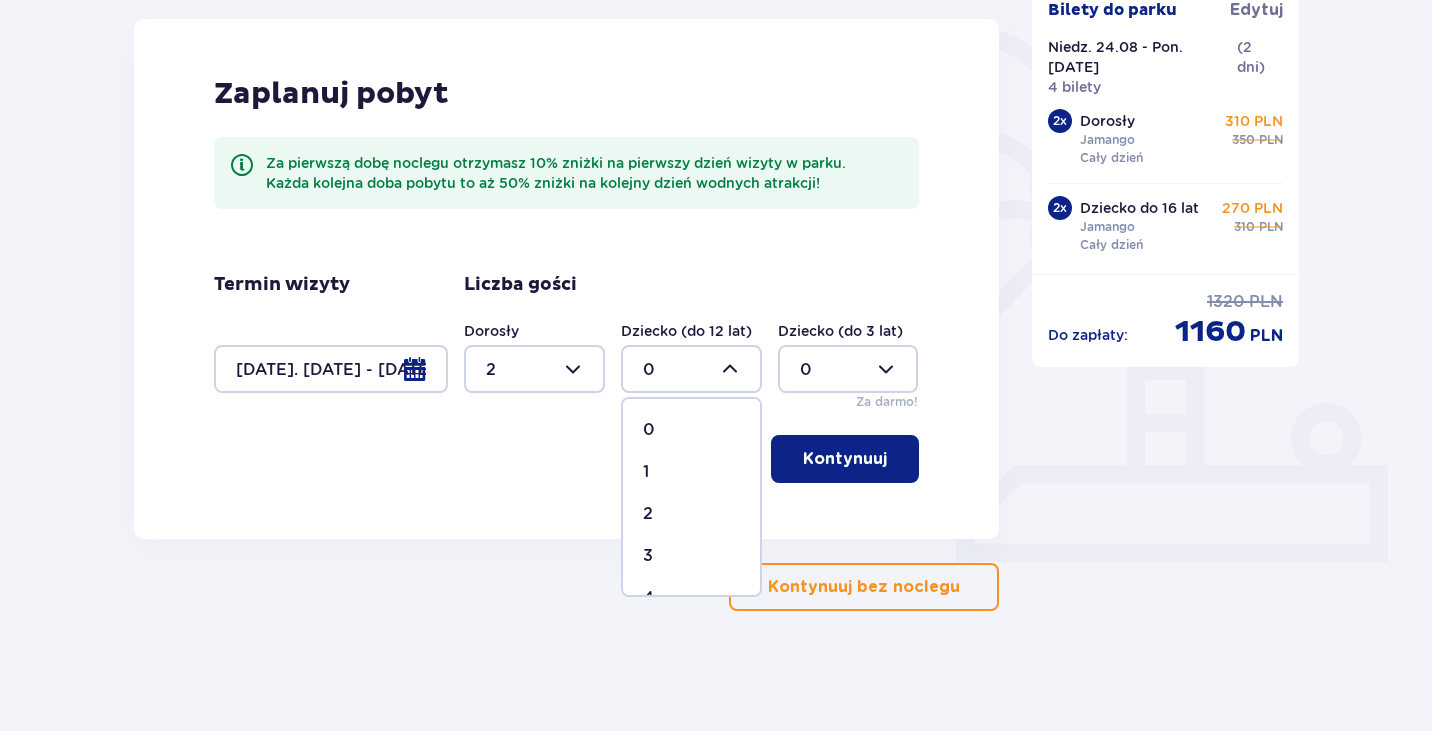 click on "2" at bounding box center (691, 514) 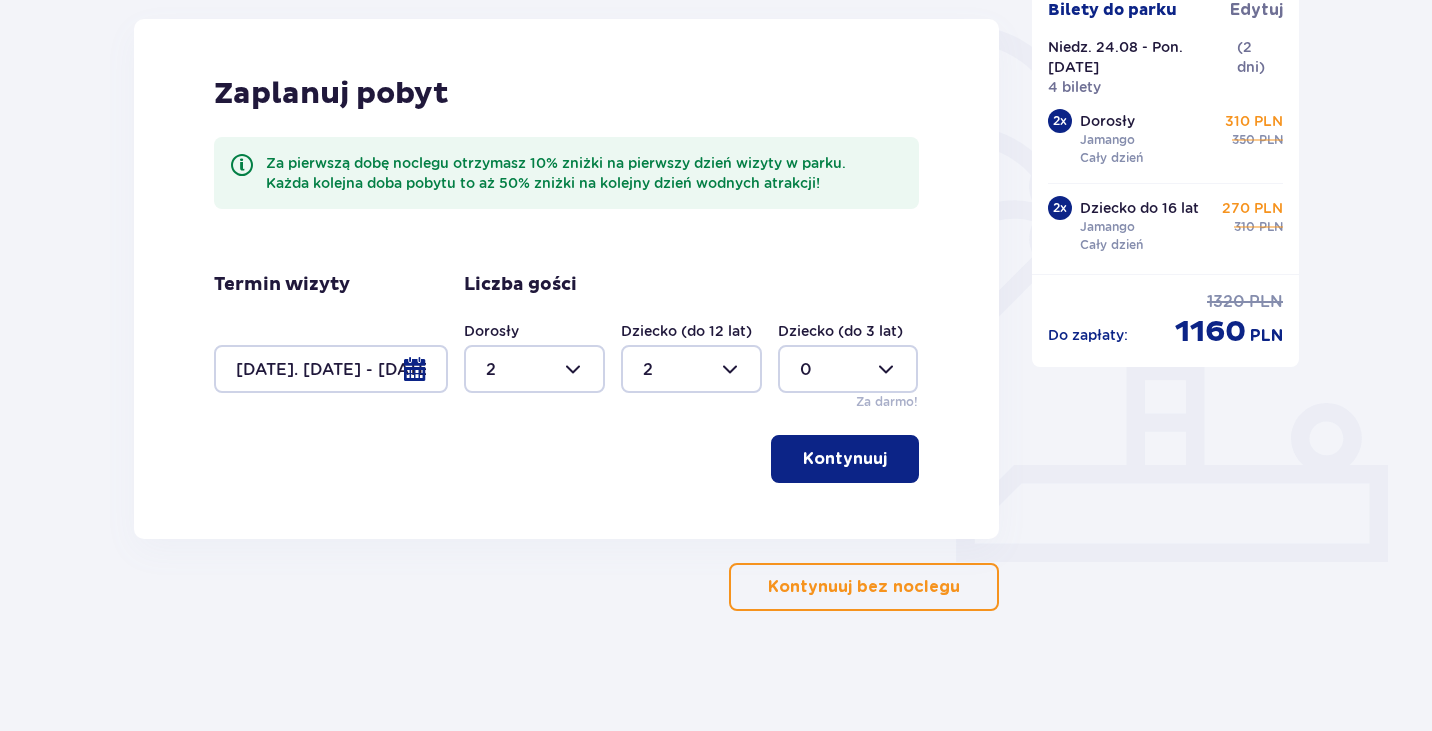 click on "Kontynuuj" at bounding box center [845, 459] 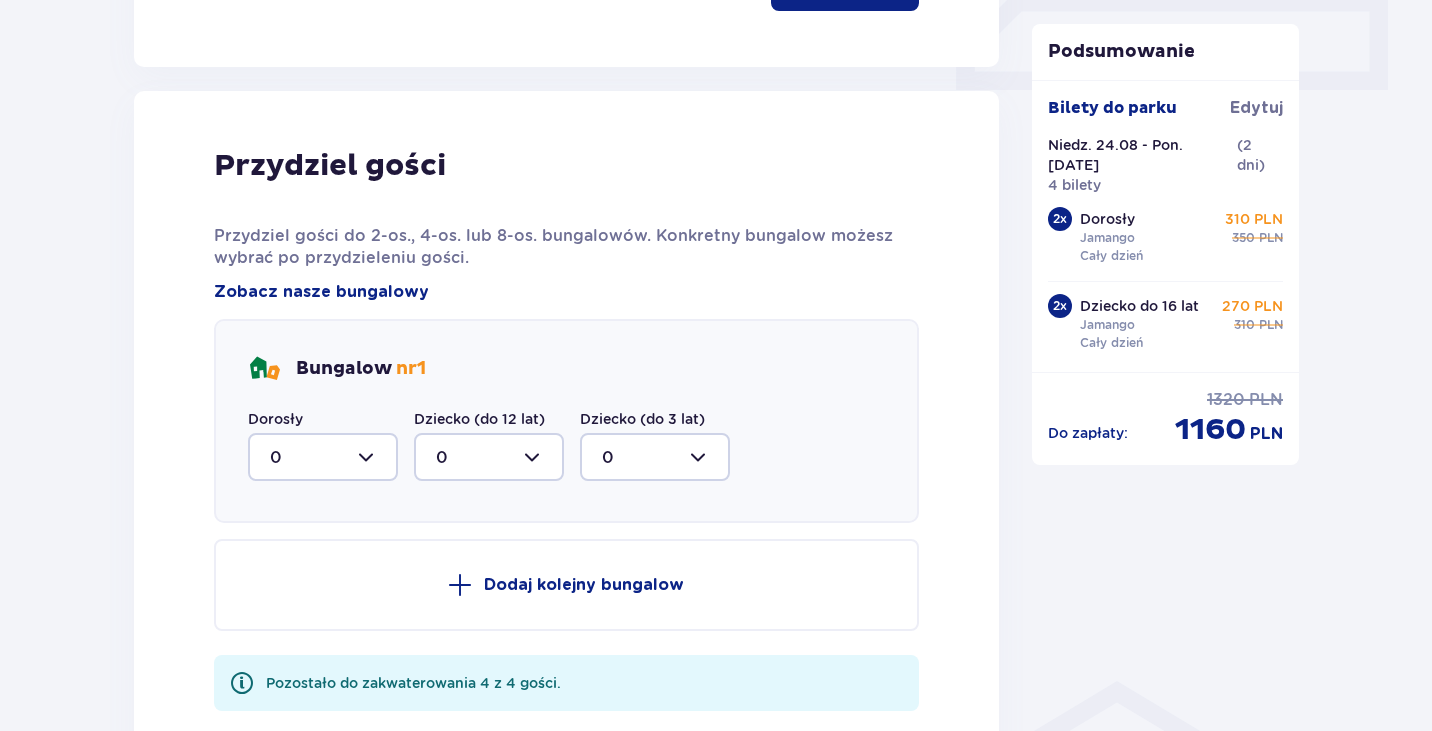 scroll, scrollTop: 1010, scrollLeft: 0, axis: vertical 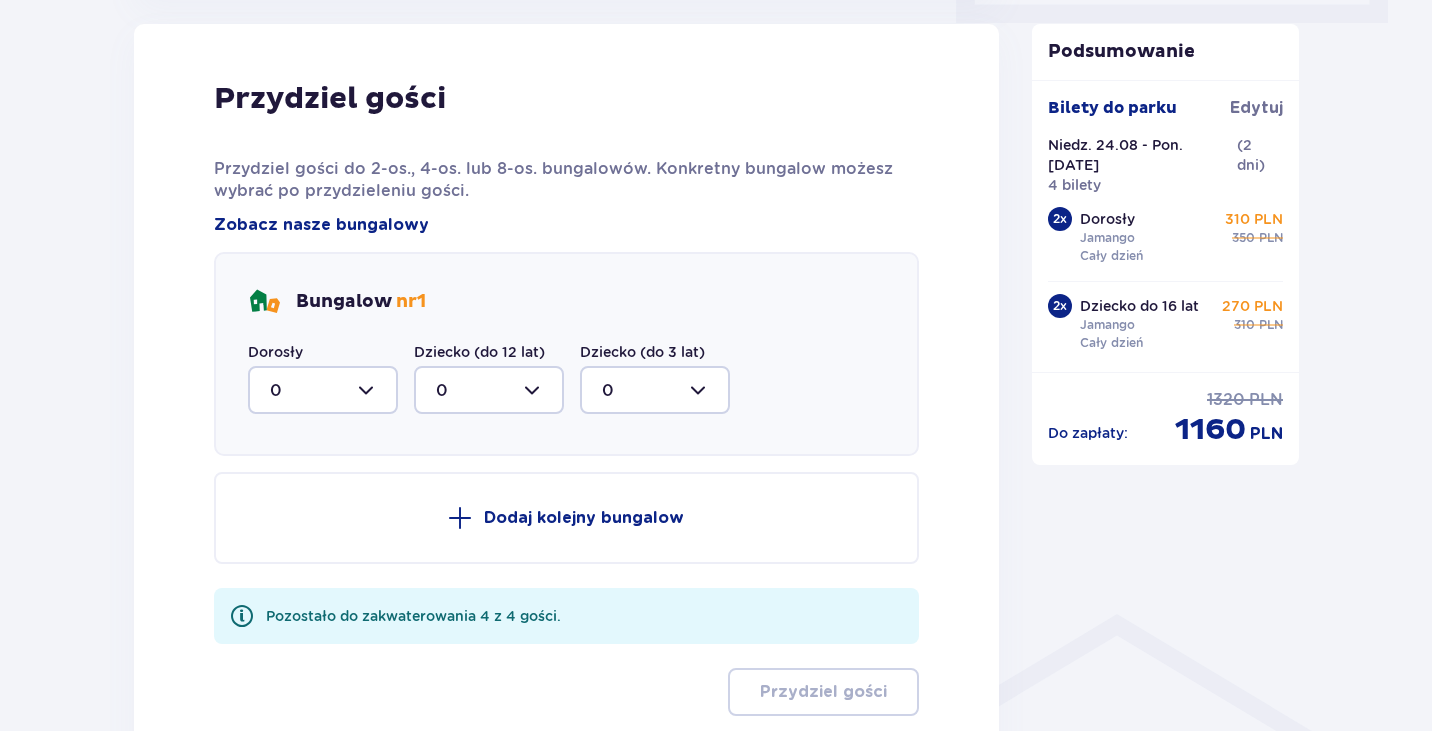click at bounding box center [323, 390] 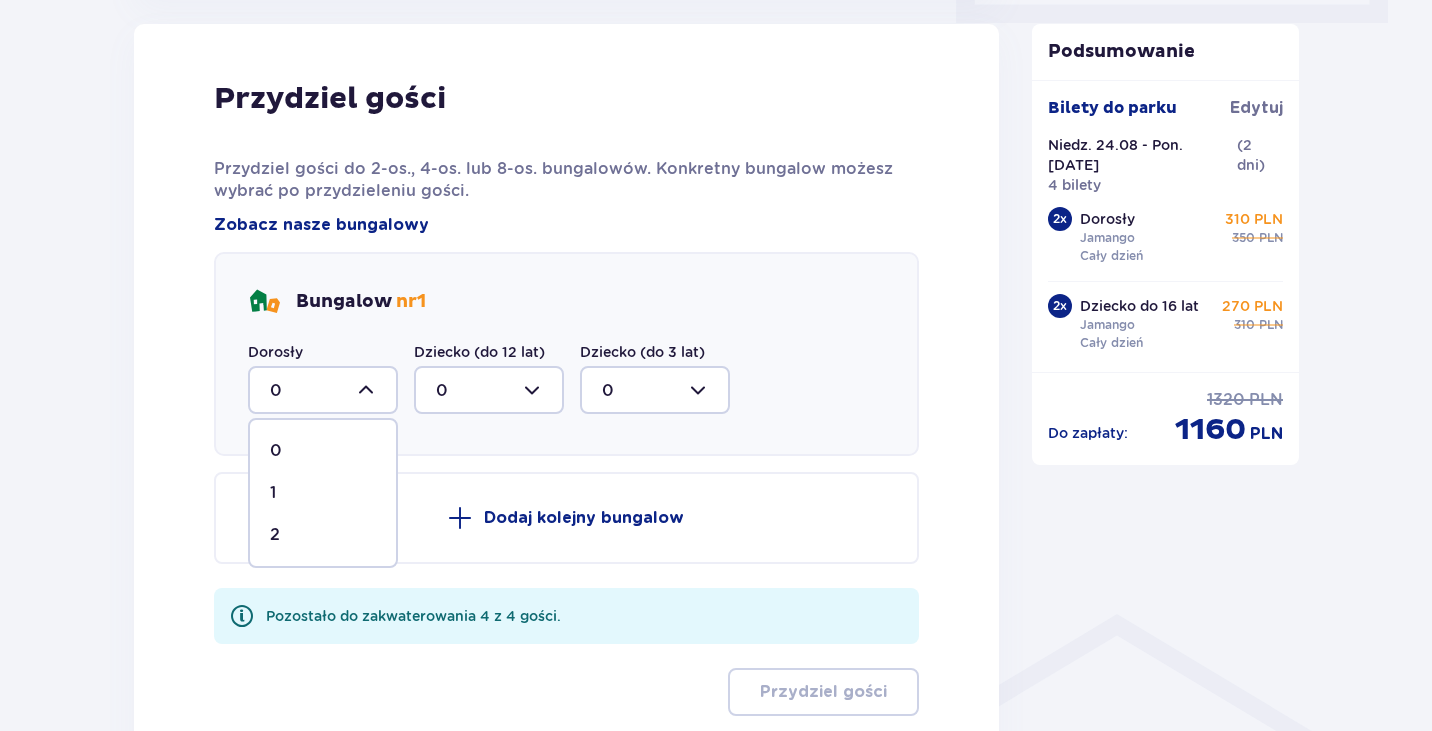 click on "2" at bounding box center [275, 535] 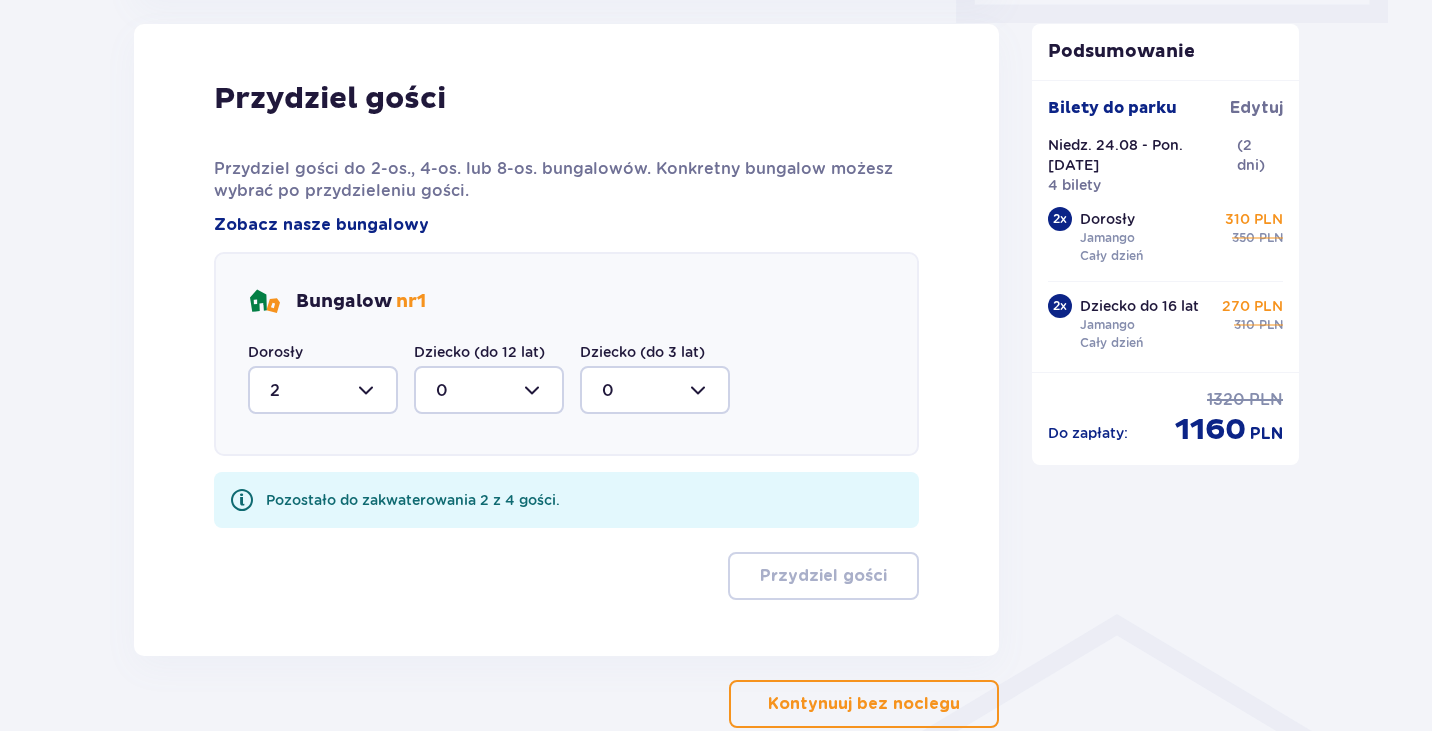 click at bounding box center (655, 390) 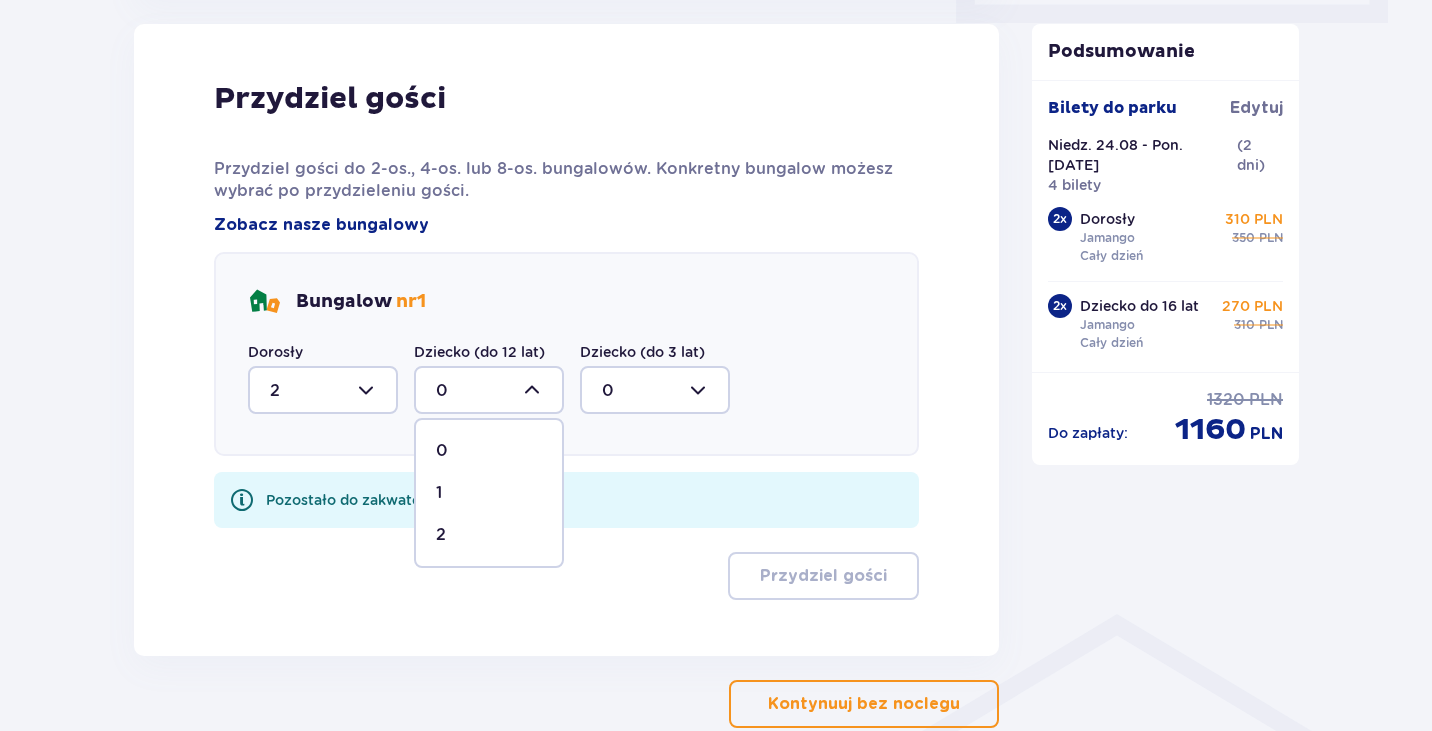 click at bounding box center [489, 390] 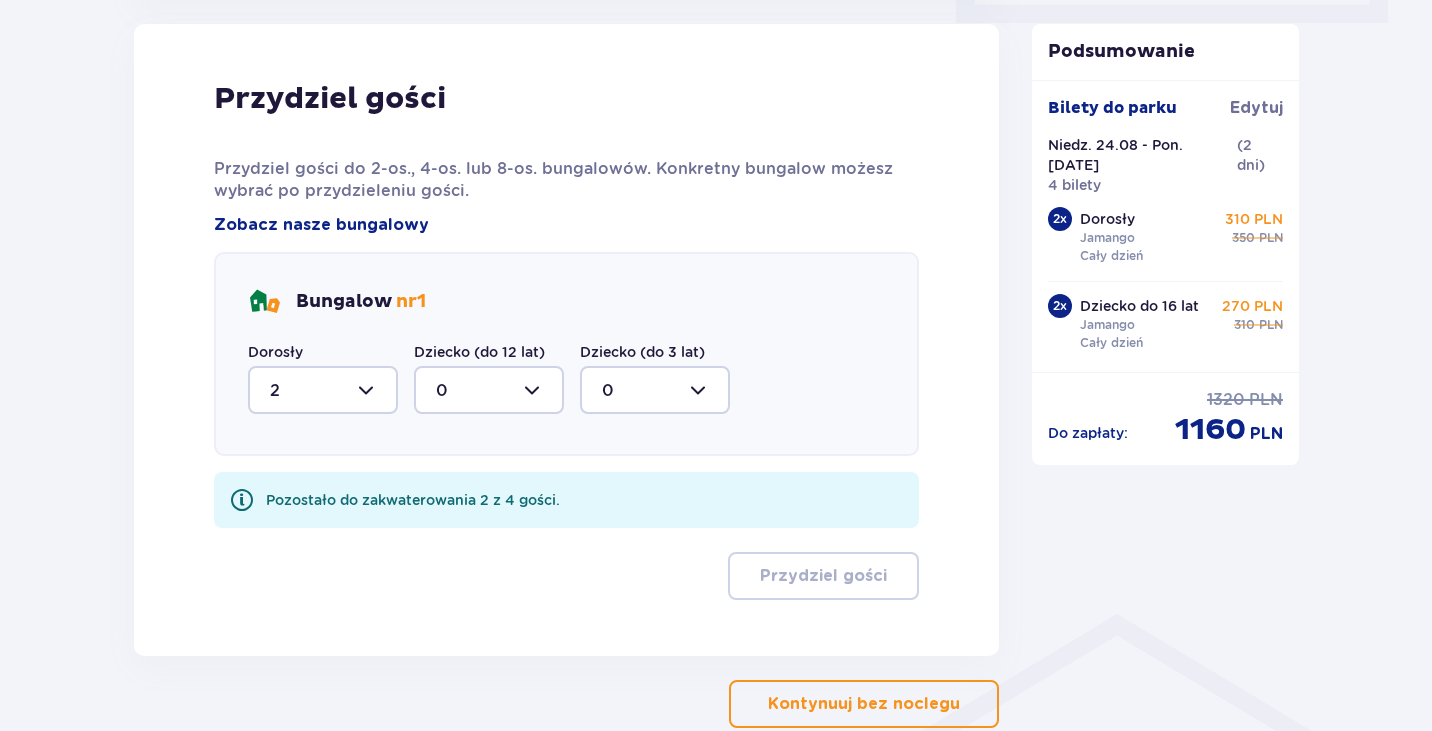 click at bounding box center [323, 390] 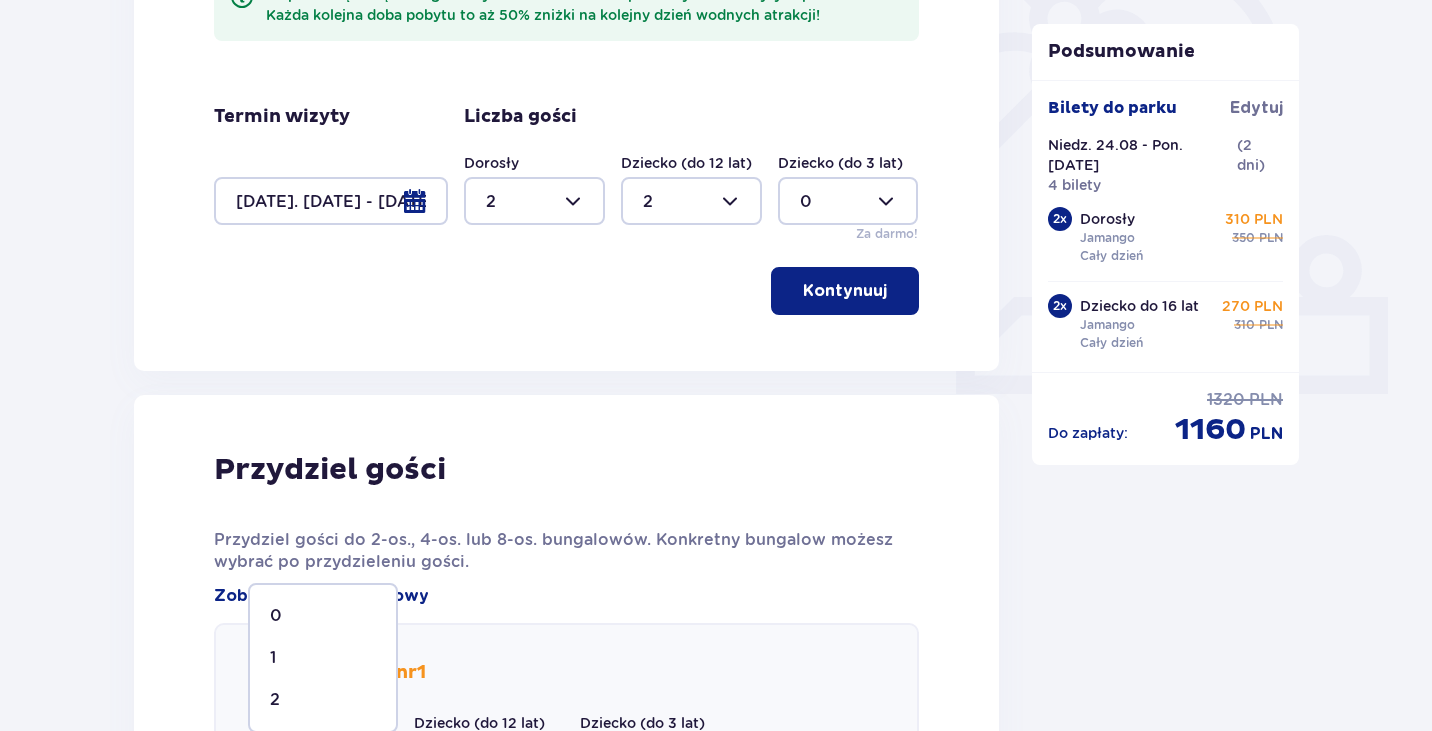scroll, scrollTop: 610, scrollLeft: 0, axis: vertical 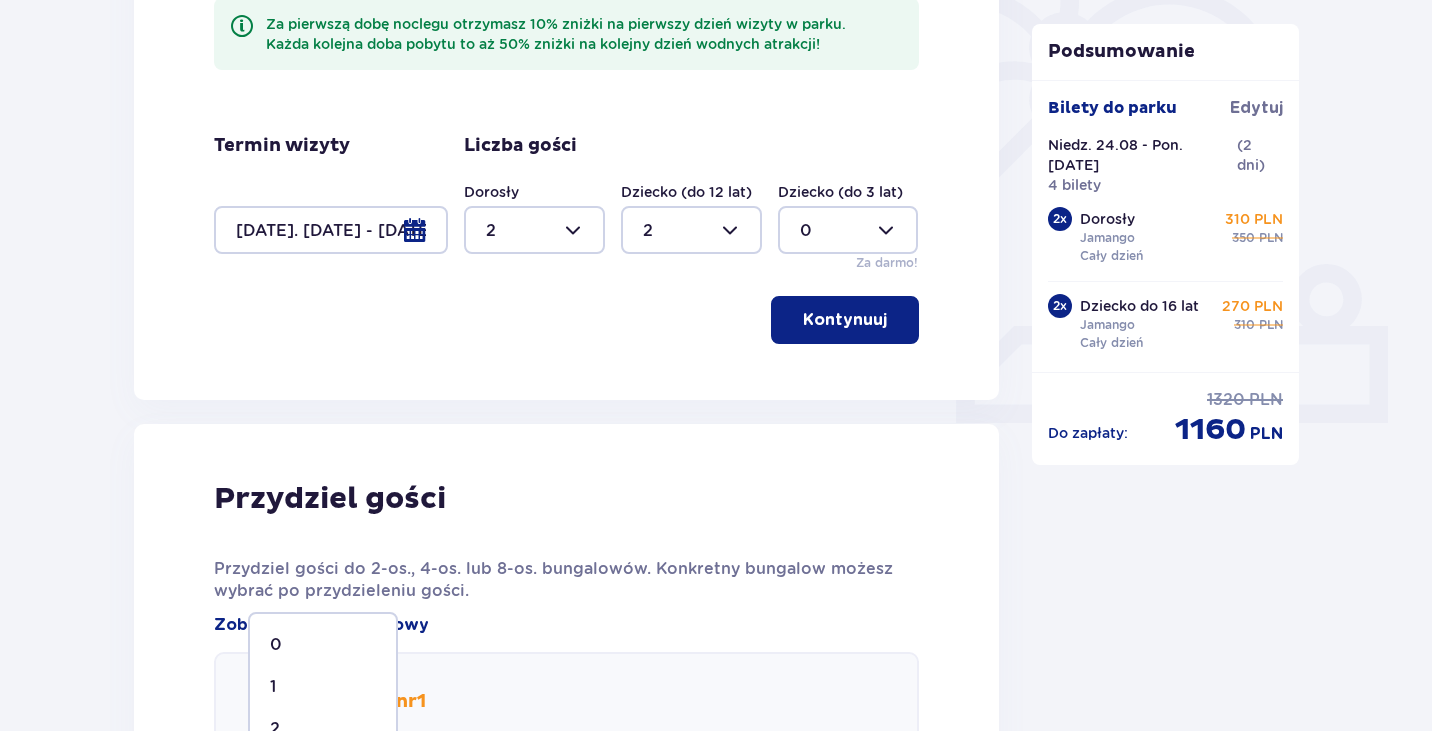 click at bounding box center (534, 230) 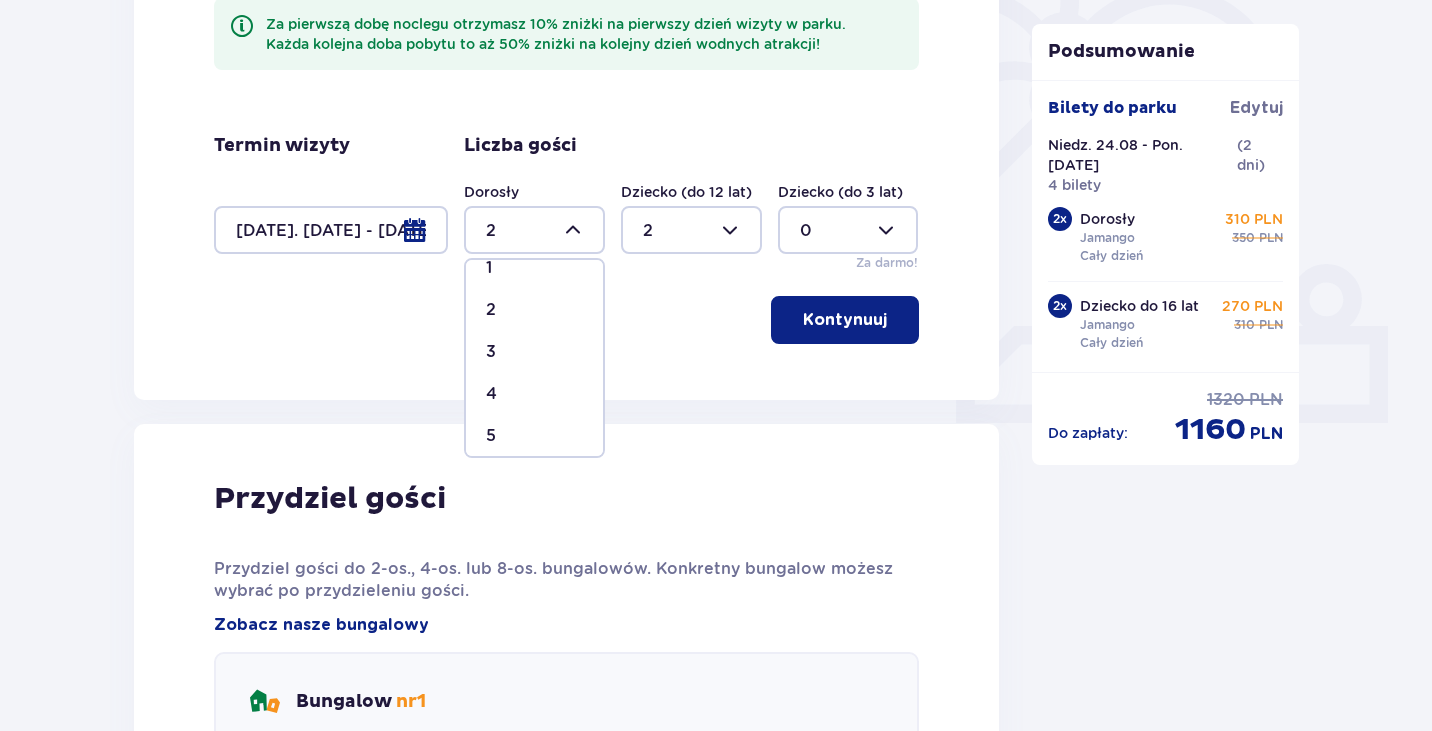 scroll, scrollTop: 100, scrollLeft: 0, axis: vertical 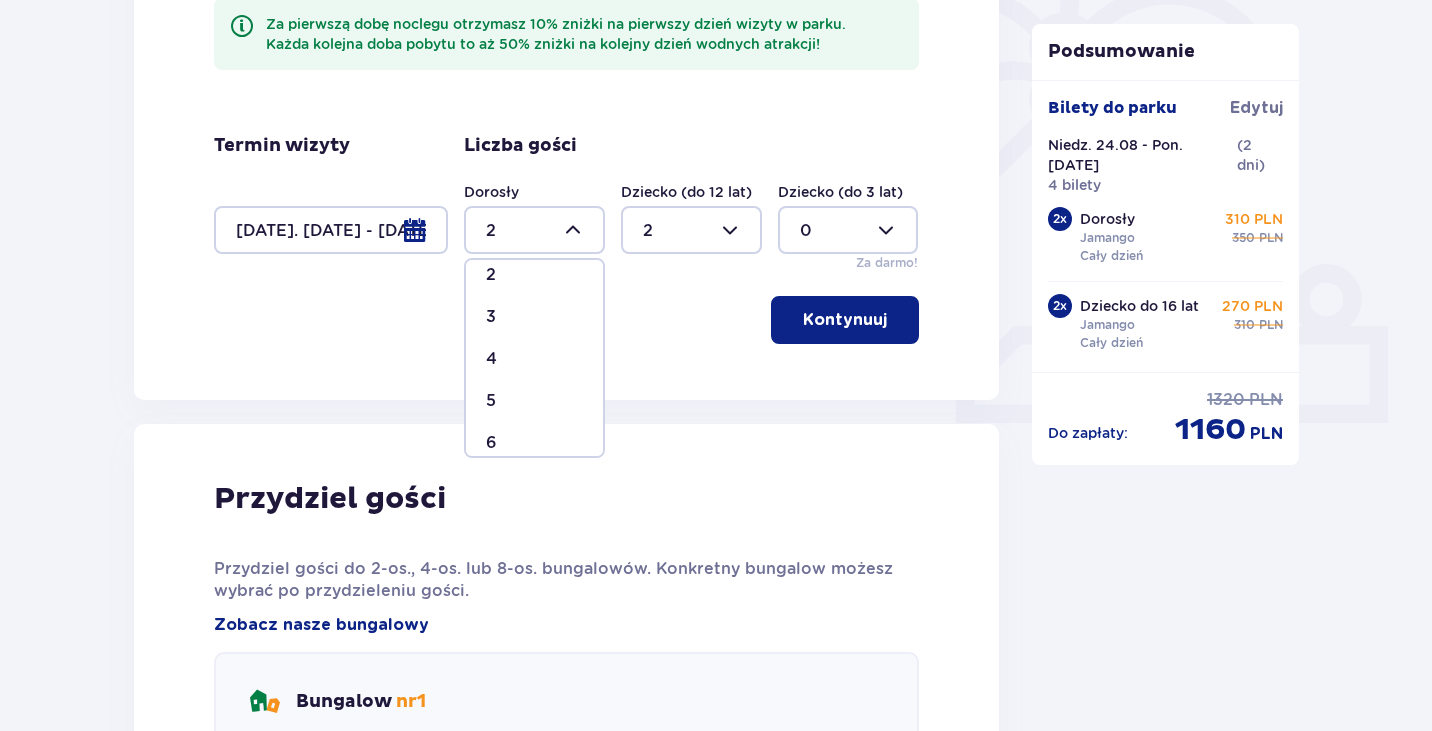 click on "4" at bounding box center [491, 359] 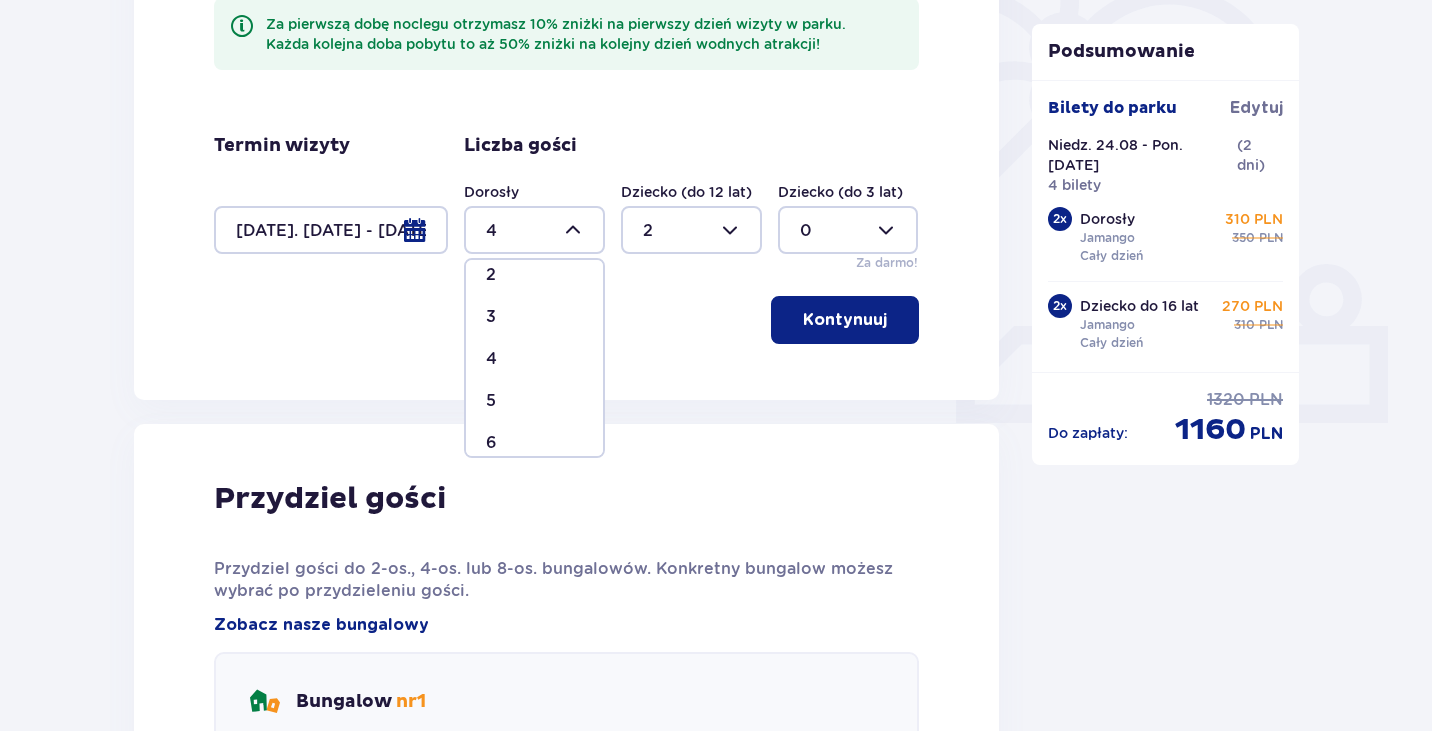 scroll, scrollTop: 471, scrollLeft: 0, axis: vertical 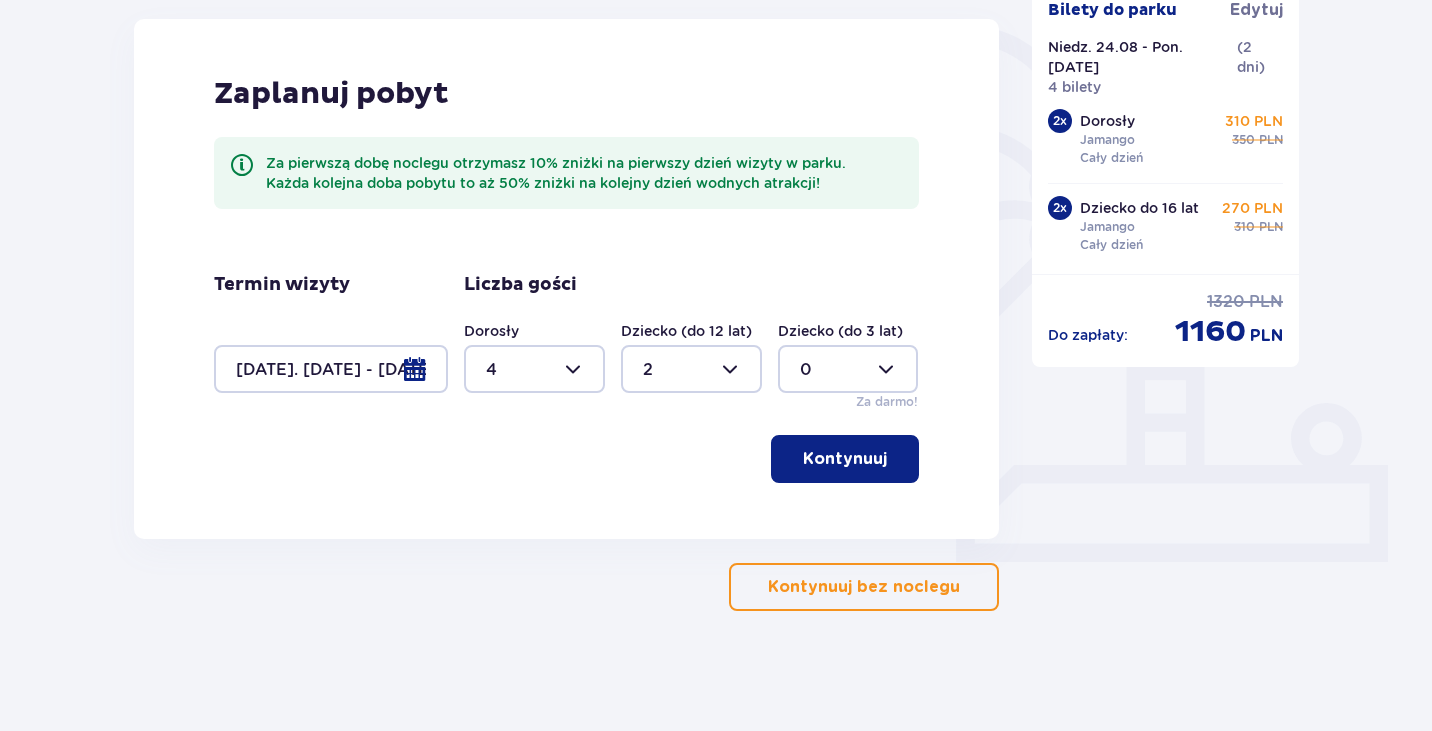click at bounding box center [691, 369] 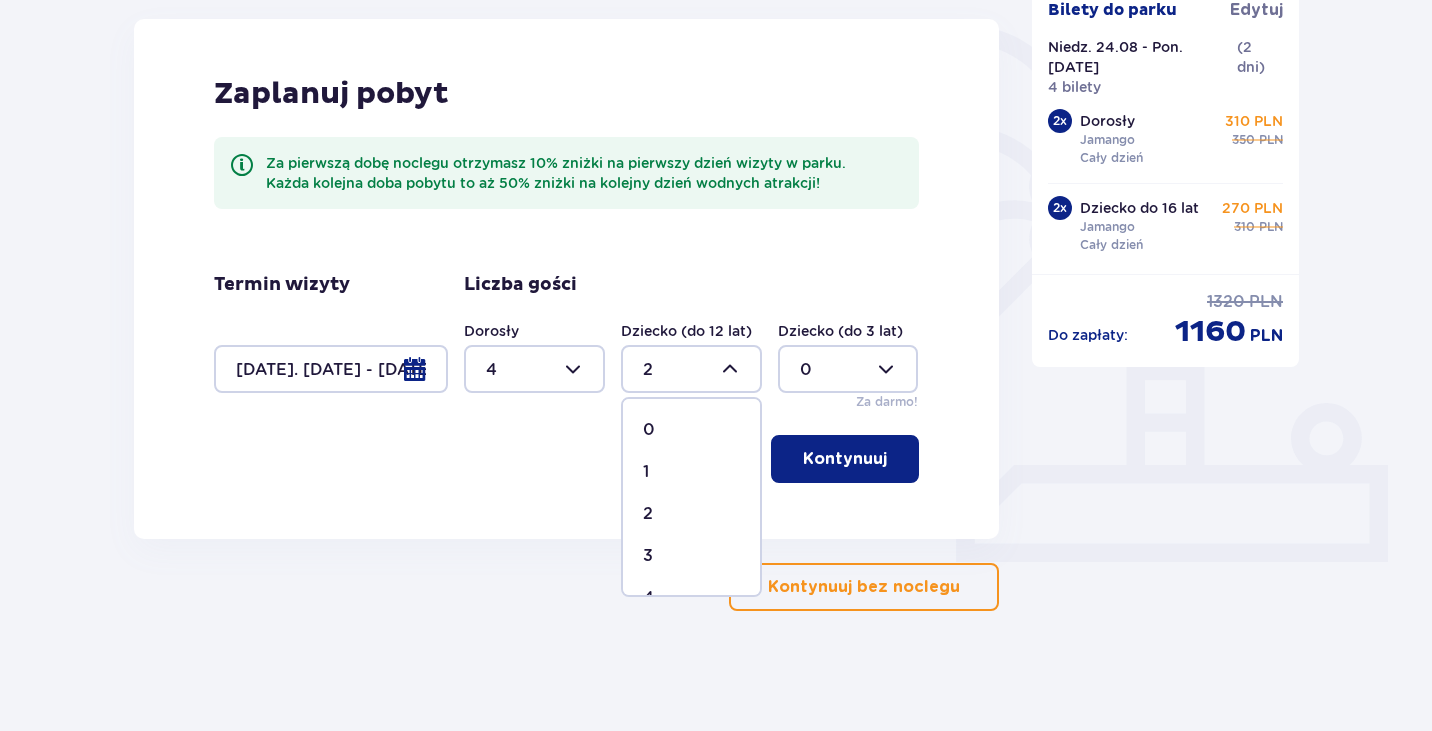 click on "0" at bounding box center [691, 430] 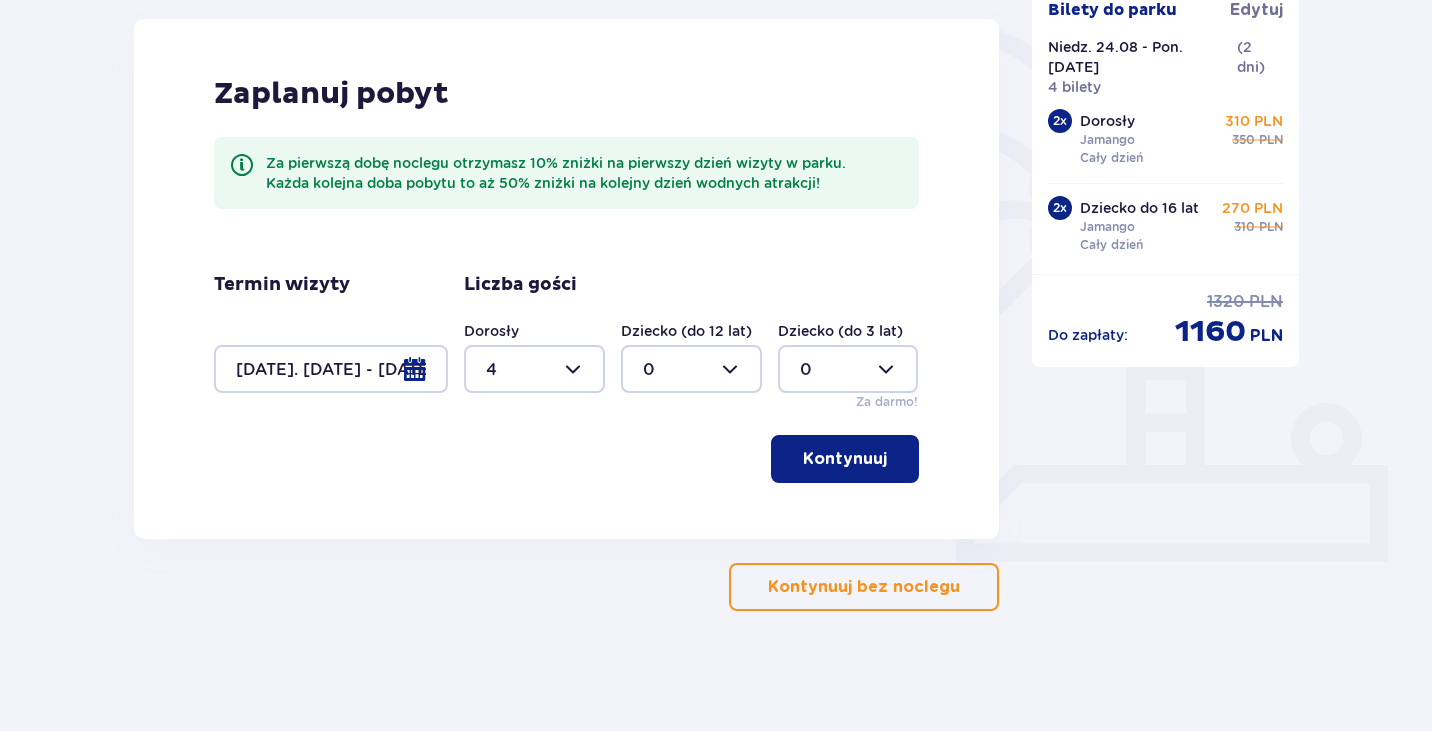 click on "Kontynuuj" at bounding box center (845, 459) 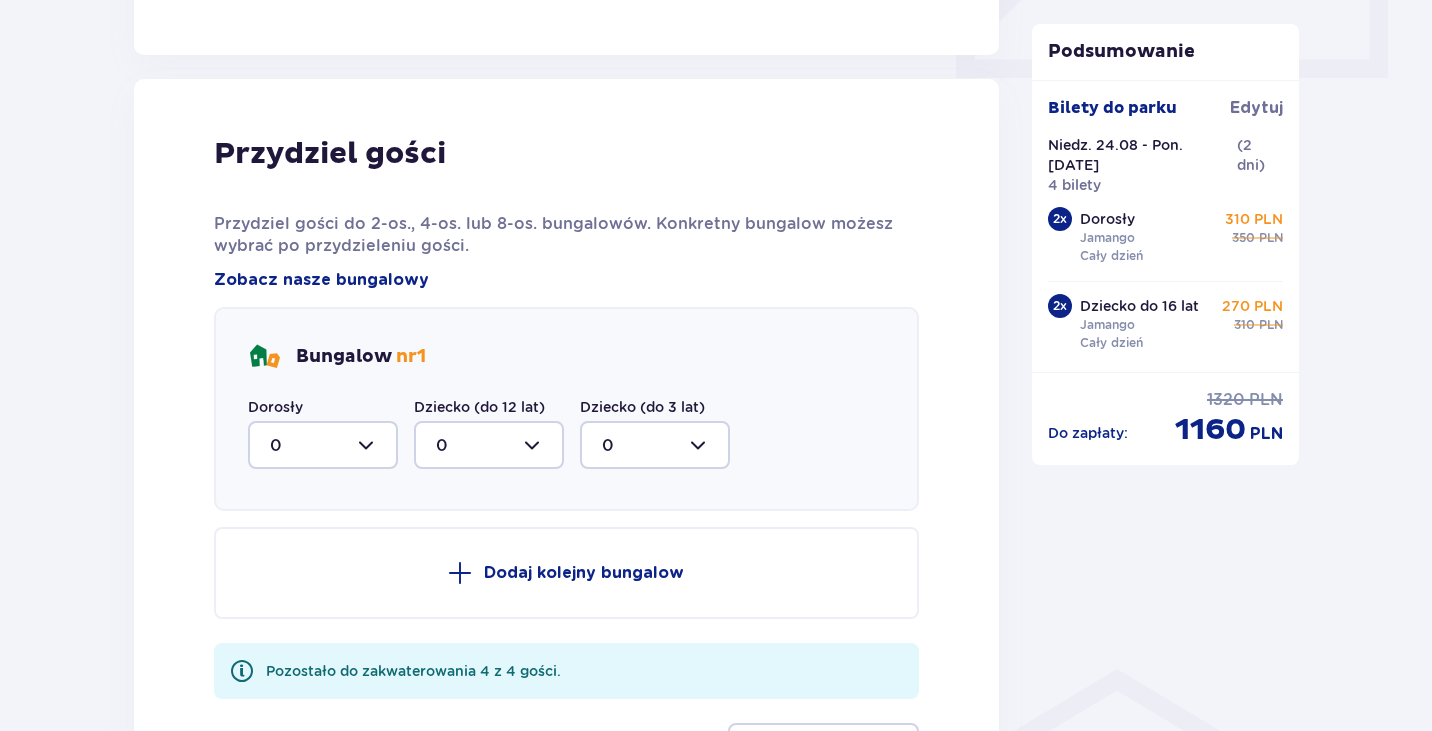 scroll, scrollTop: 1010, scrollLeft: 0, axis: vertical 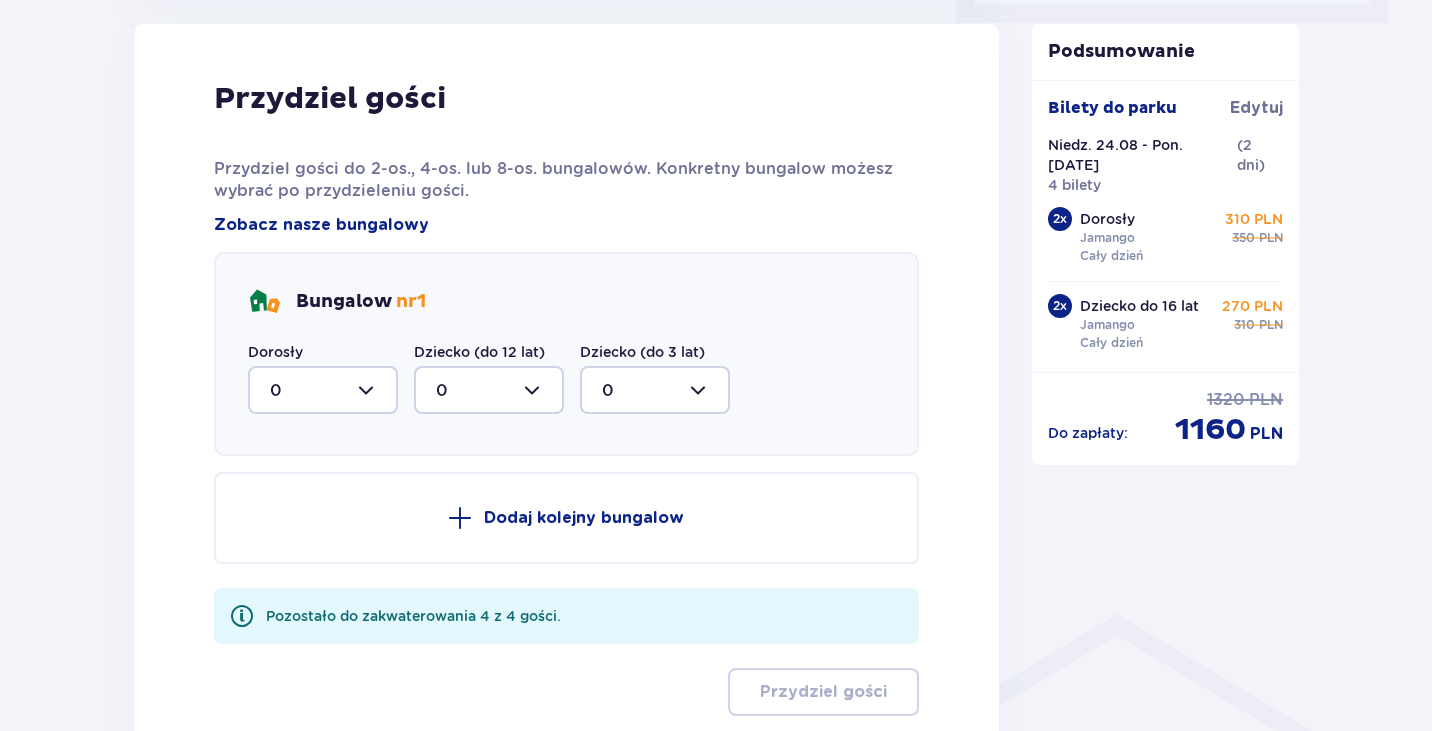 click at bounding box center (323, 390) 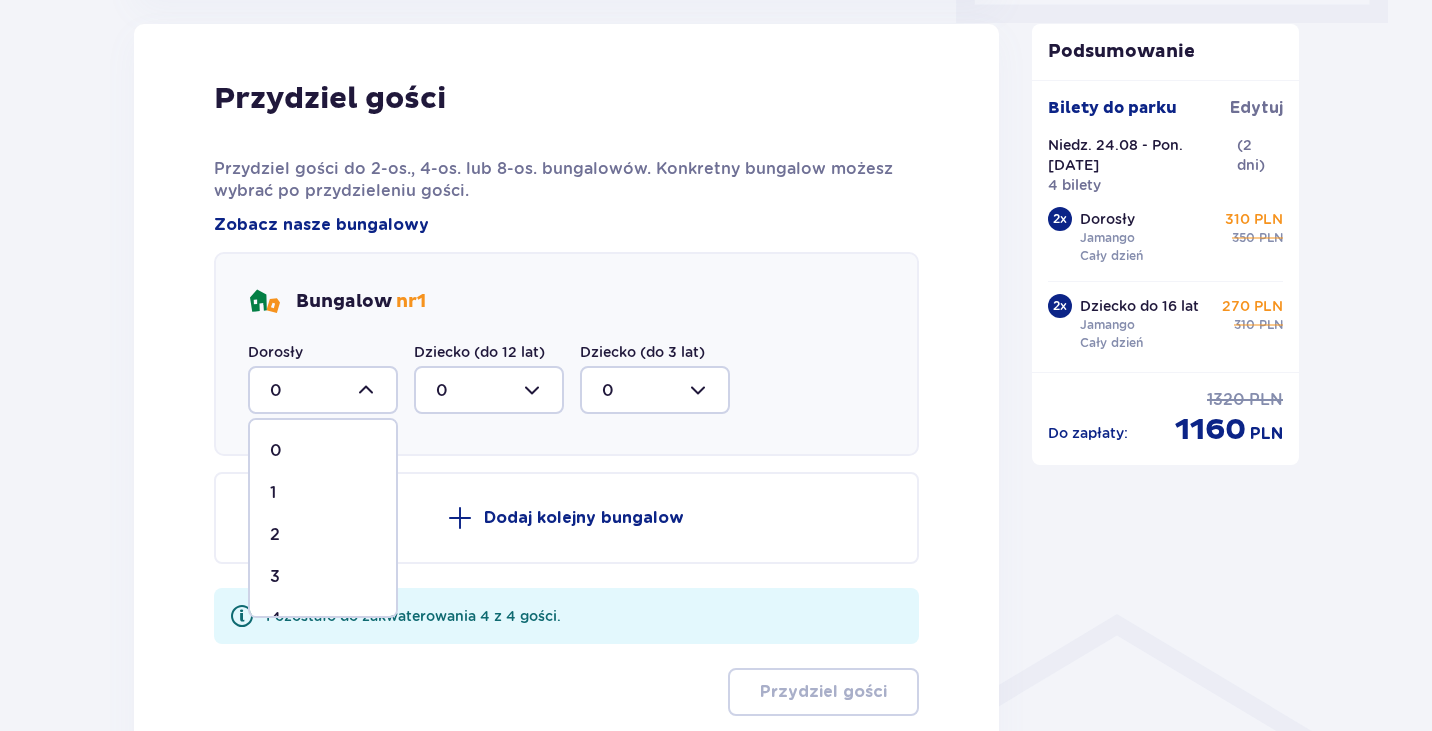 scroll, scrollTop: 34, scrollLeft: 0, axis: vertical 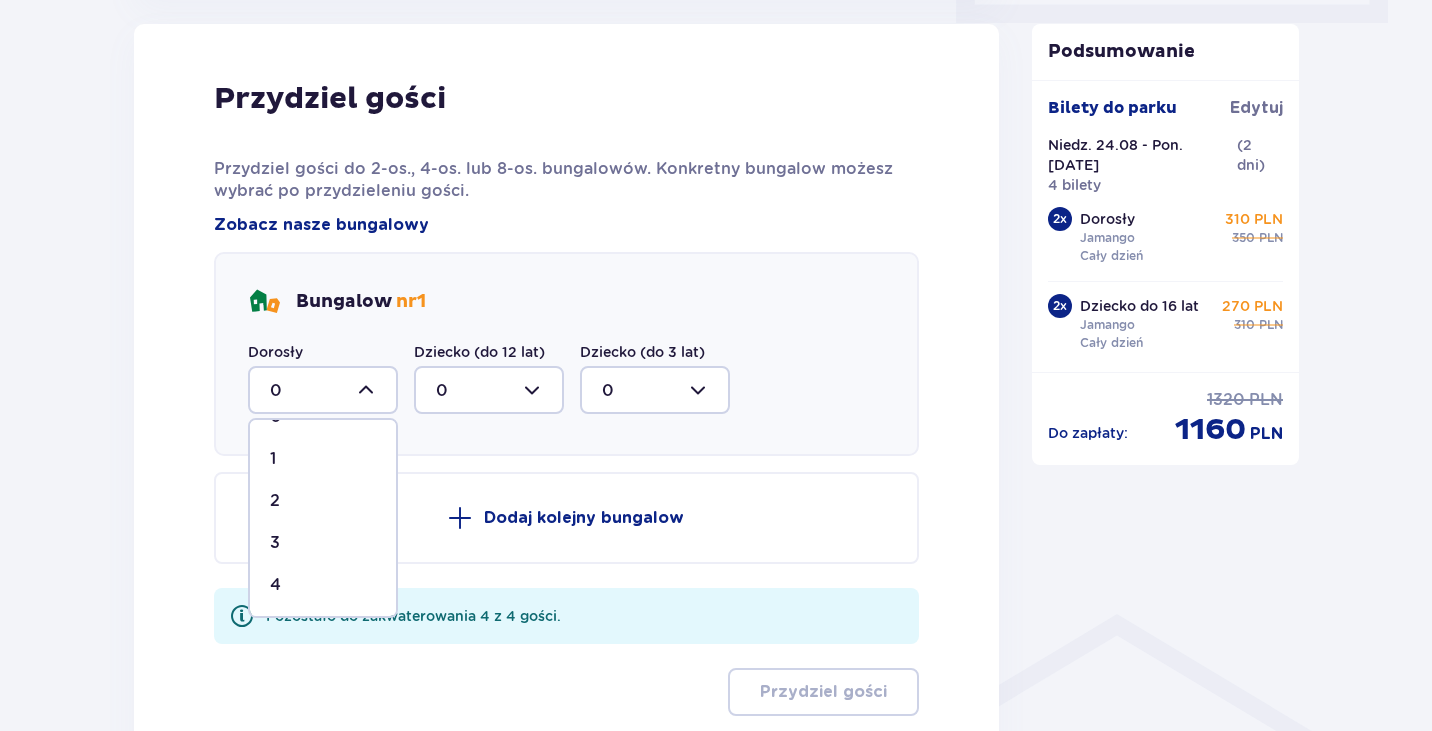 click on "4" at bounding box center (323, 585) 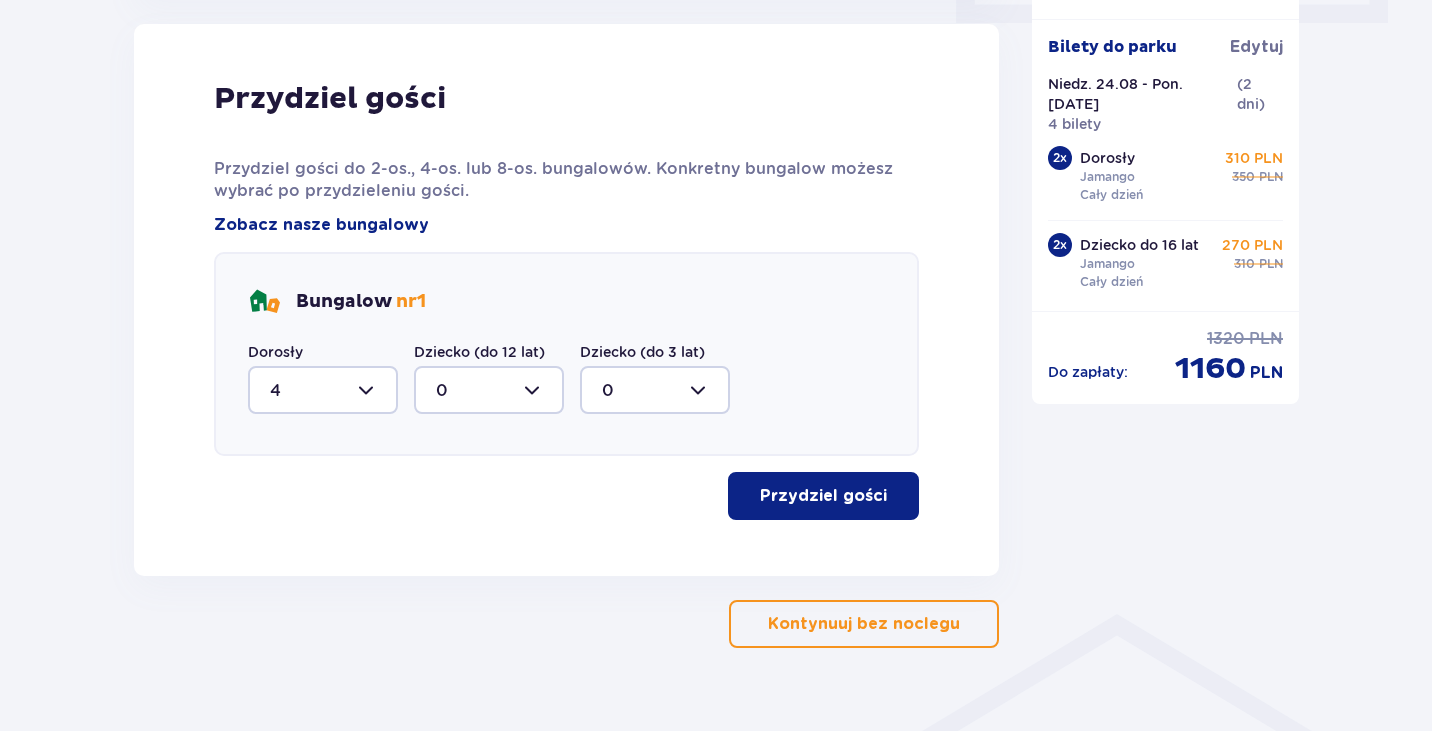 click on "Przydziel gości" at bounding box center [823, 496] 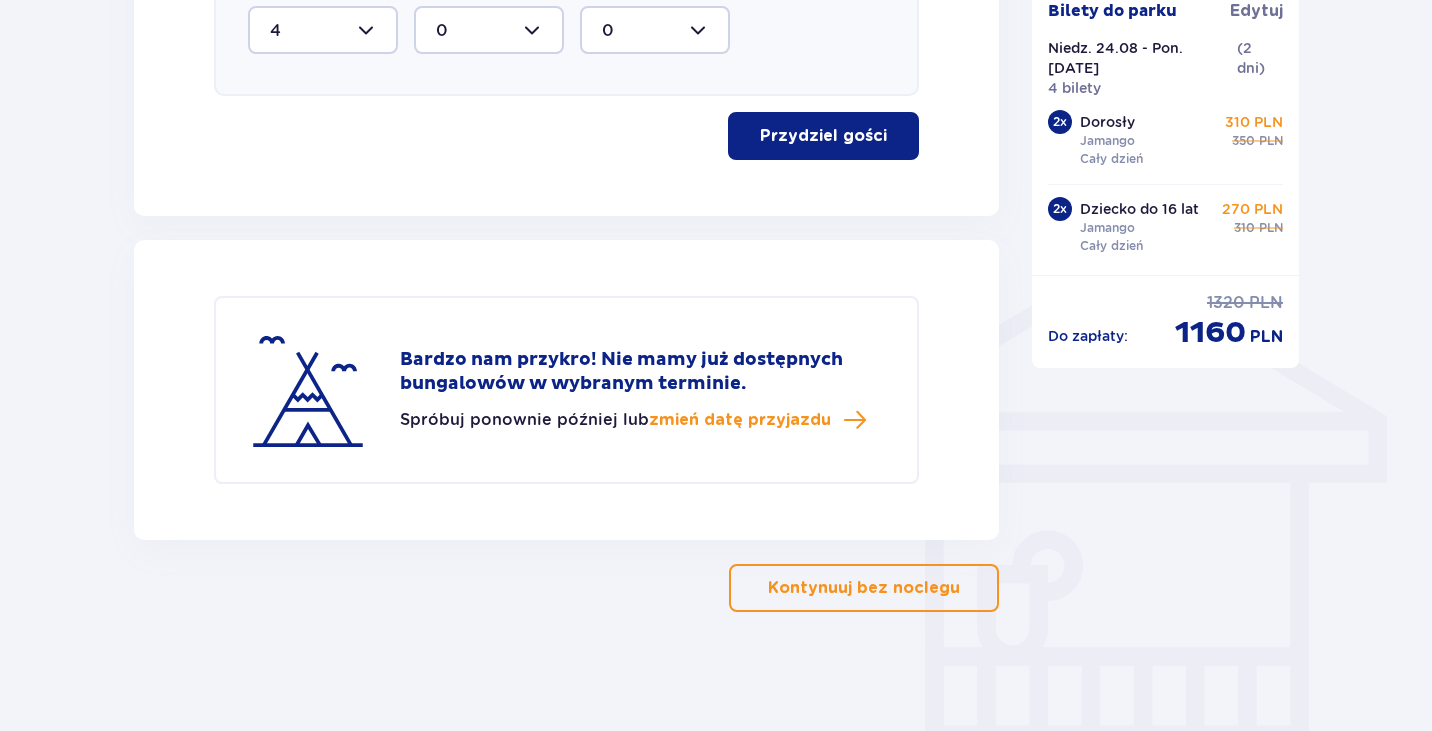 scroll, scrollTop: 1371, scrollLeft: 0, axis: vertical 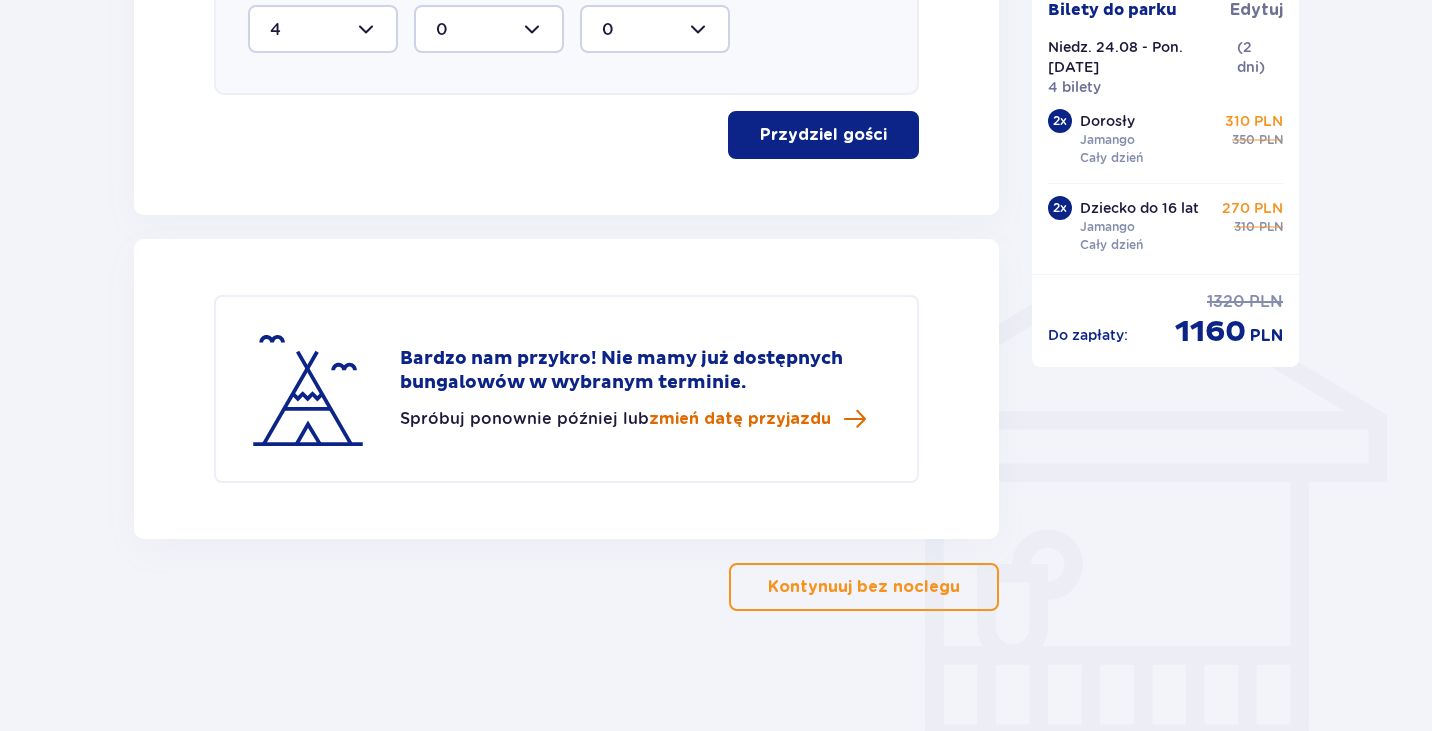 click on "zmień datę przyjazdu" at bounding box center [740, 419] 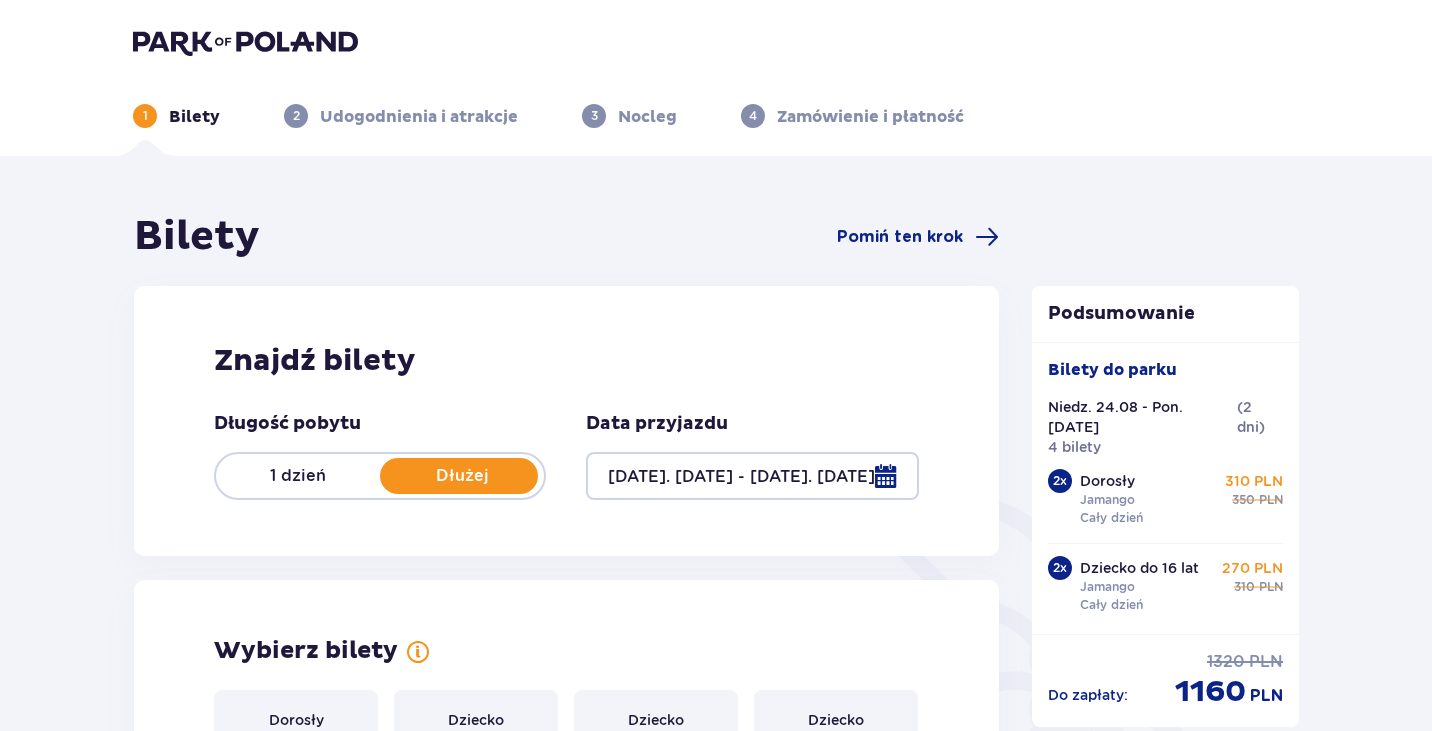 click at bounding box center (752, 476) 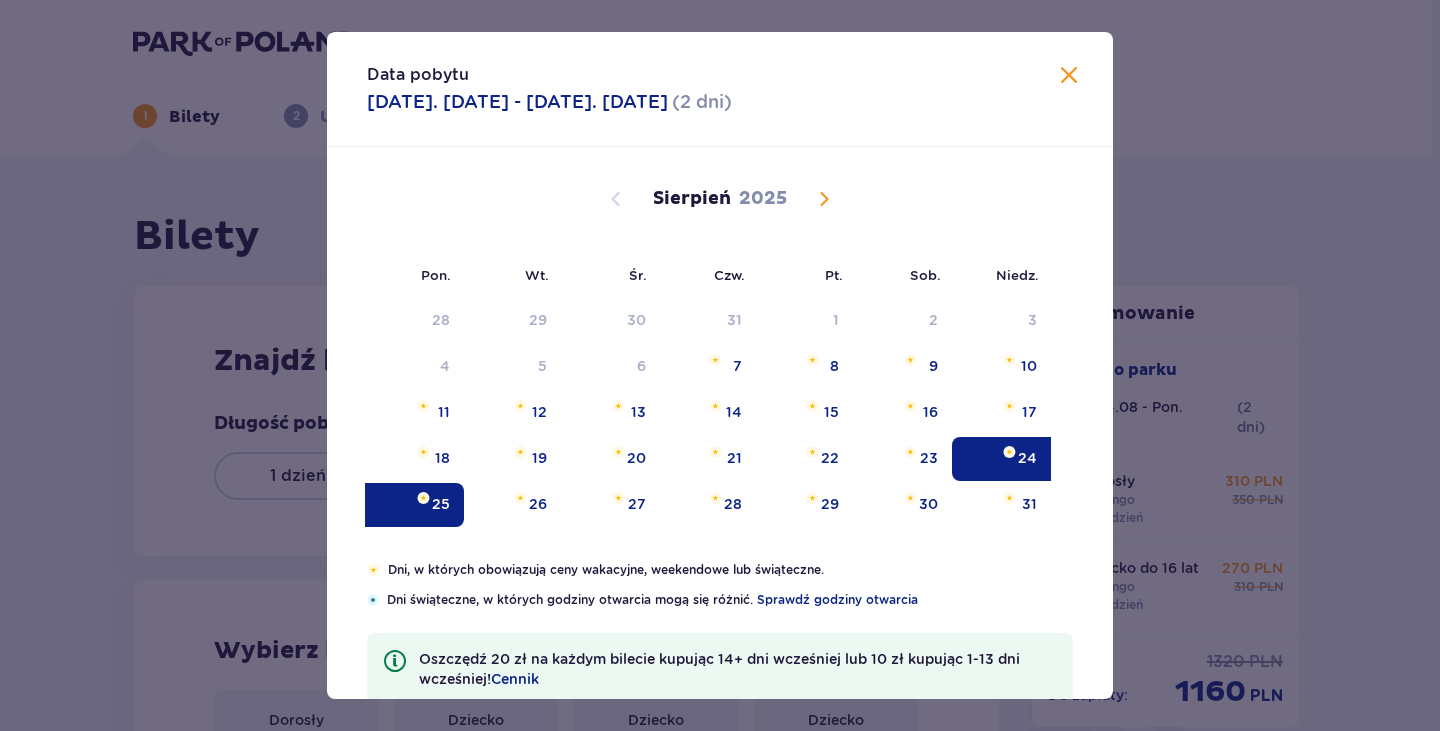 click on "25" at bounding box center [441, 504] 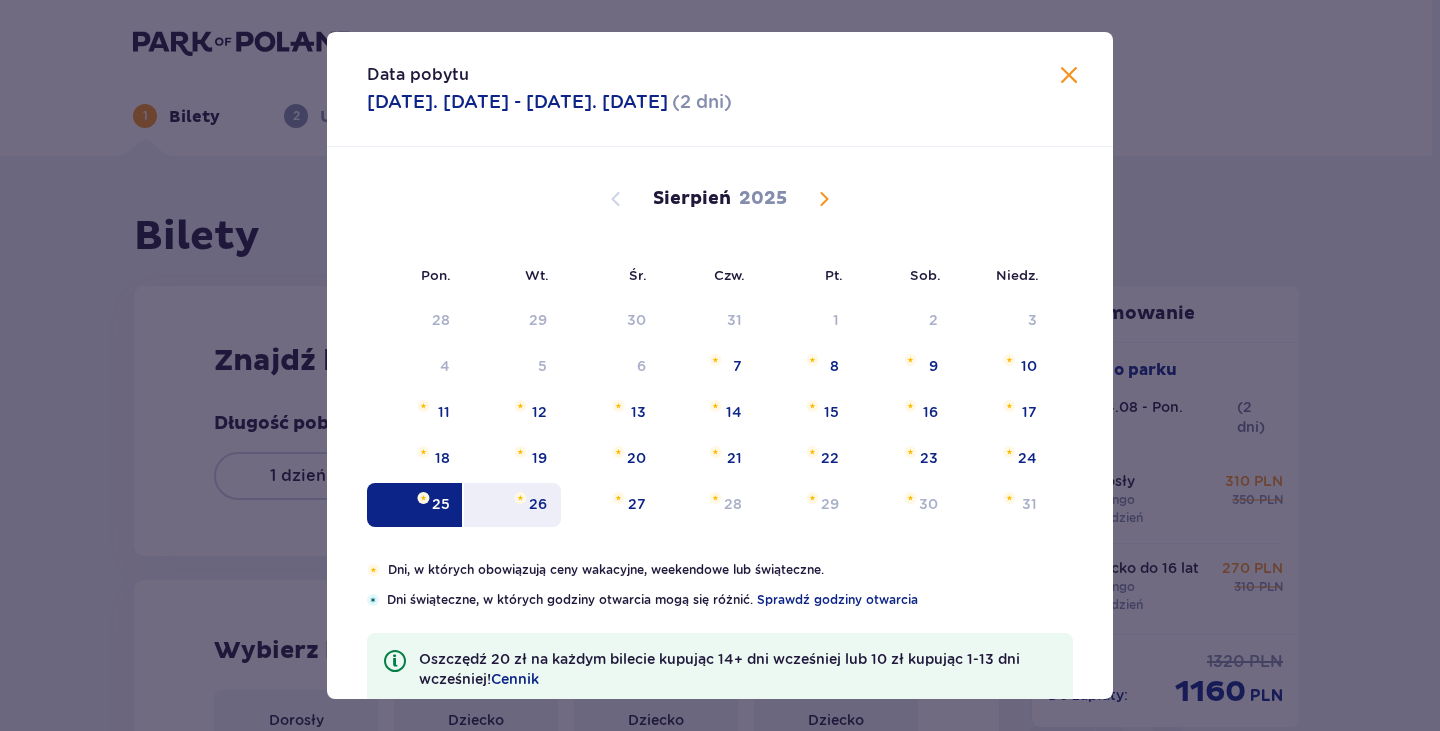 click at bounding box center (520, 498) 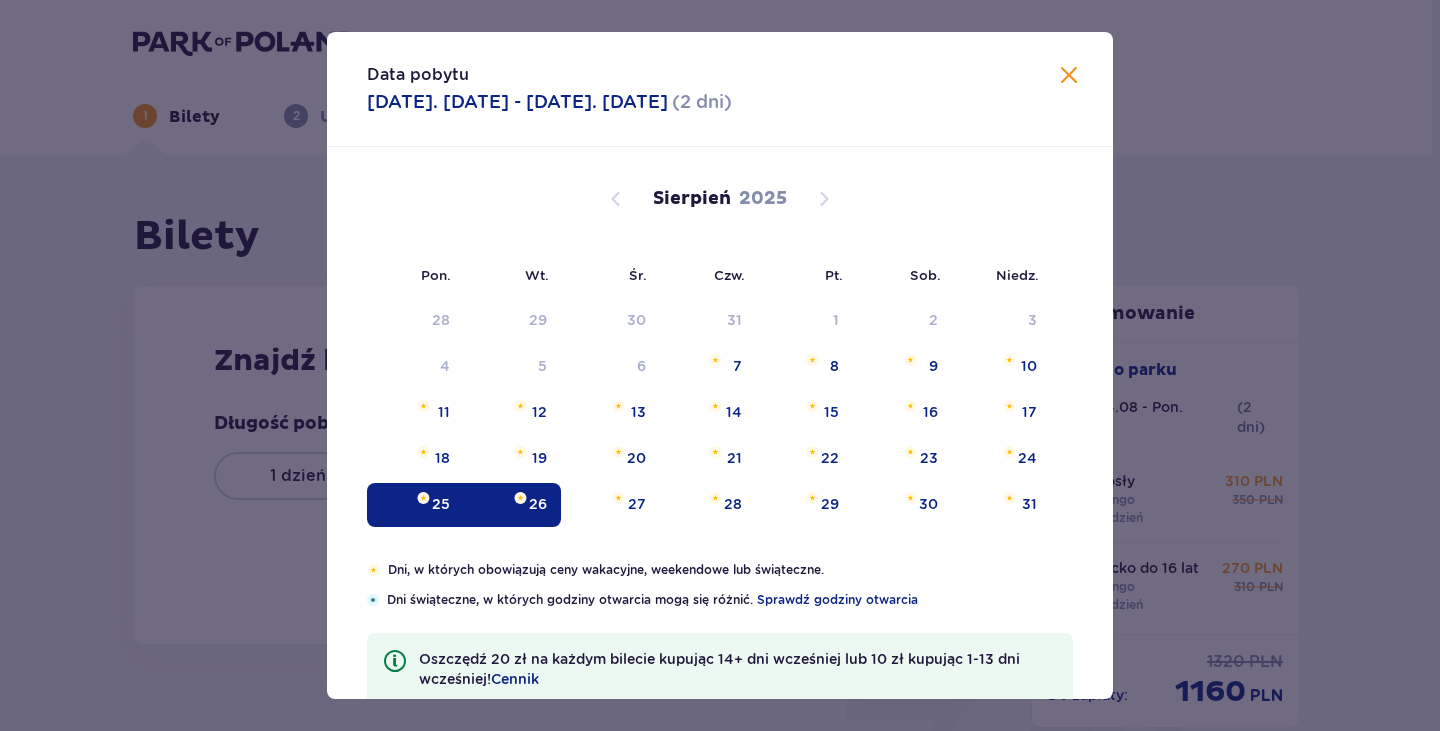 type on "[DATE]. [DATE] - [DATE]. [DATE]" 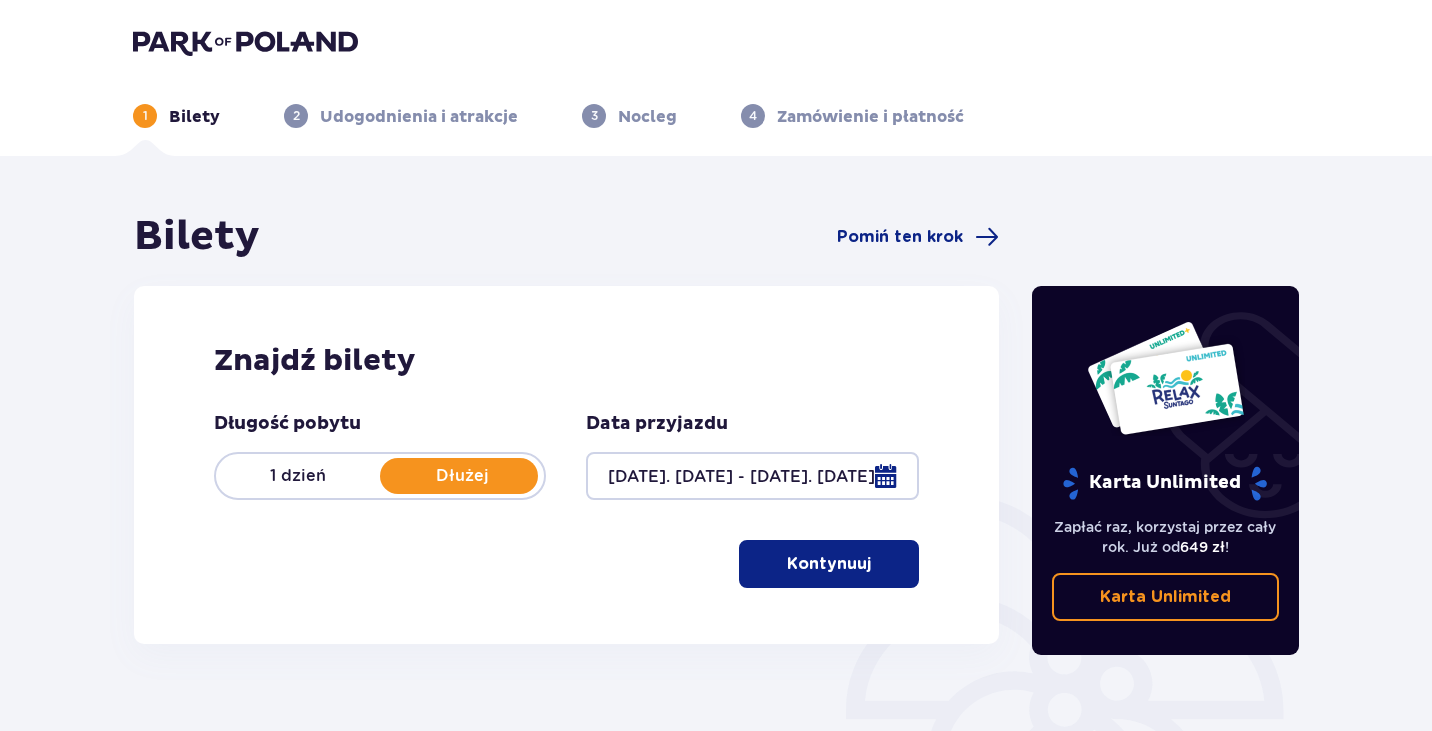 click on "Kontynuuj" at bounding box center [829, 564] 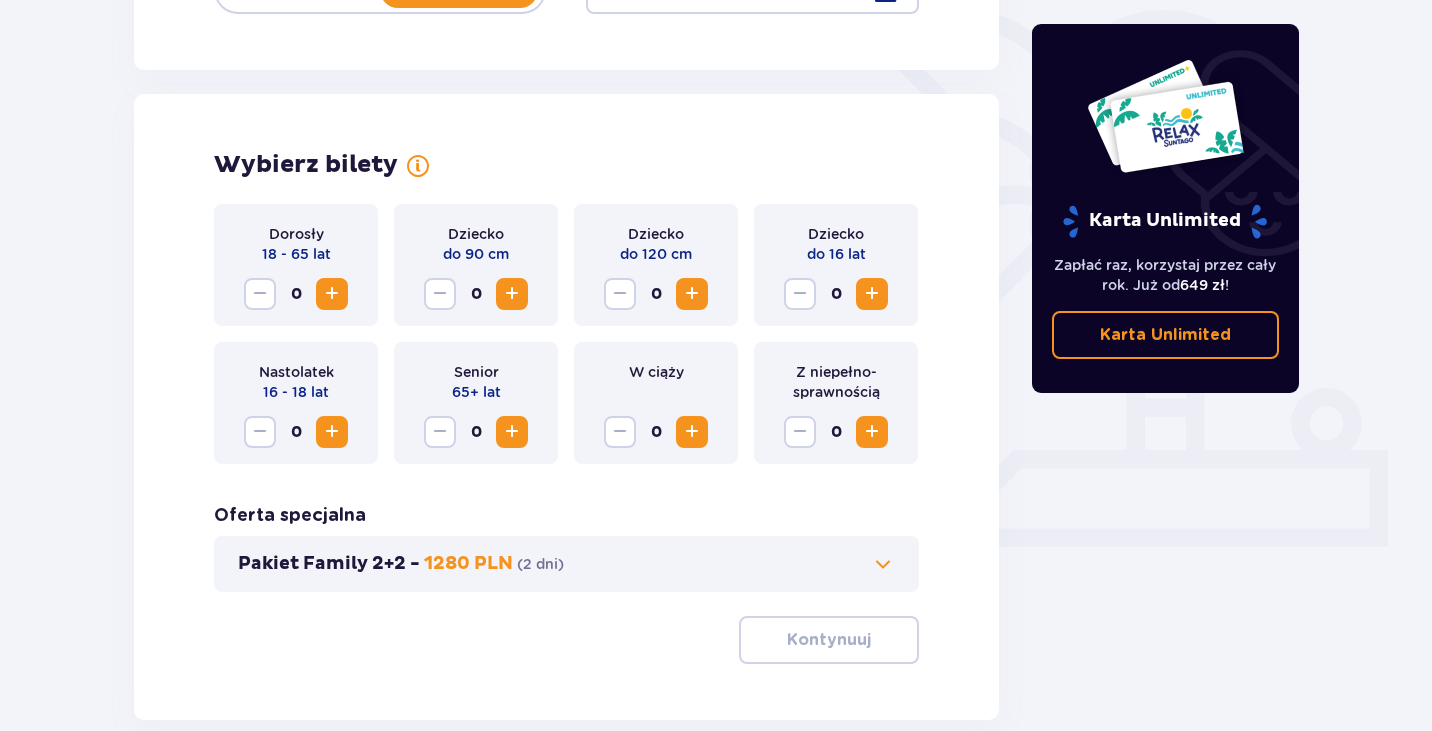 scroll, scrollTop: 556, scrollLeft: 0, axis: vertical 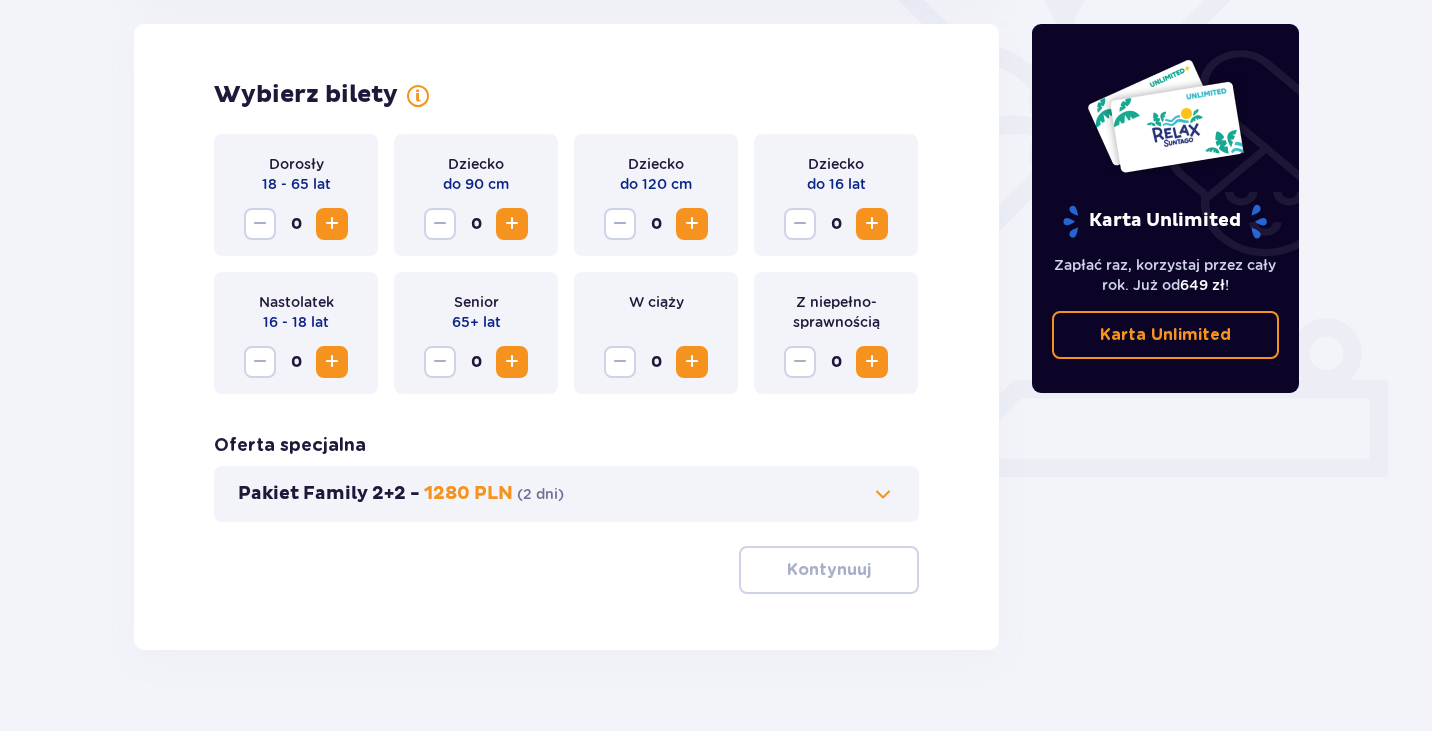 click at bounding box center [332, 224] 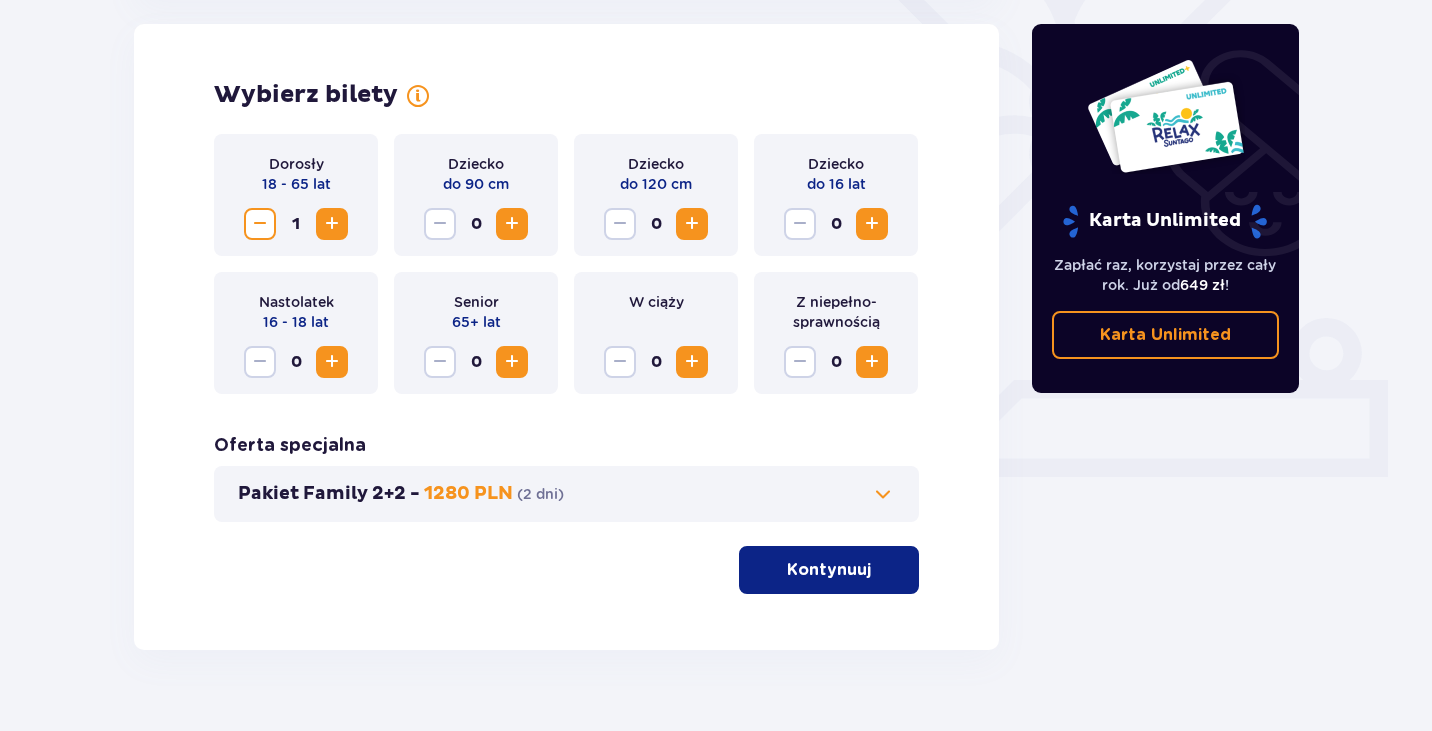 click at bounding box center [332, 224] 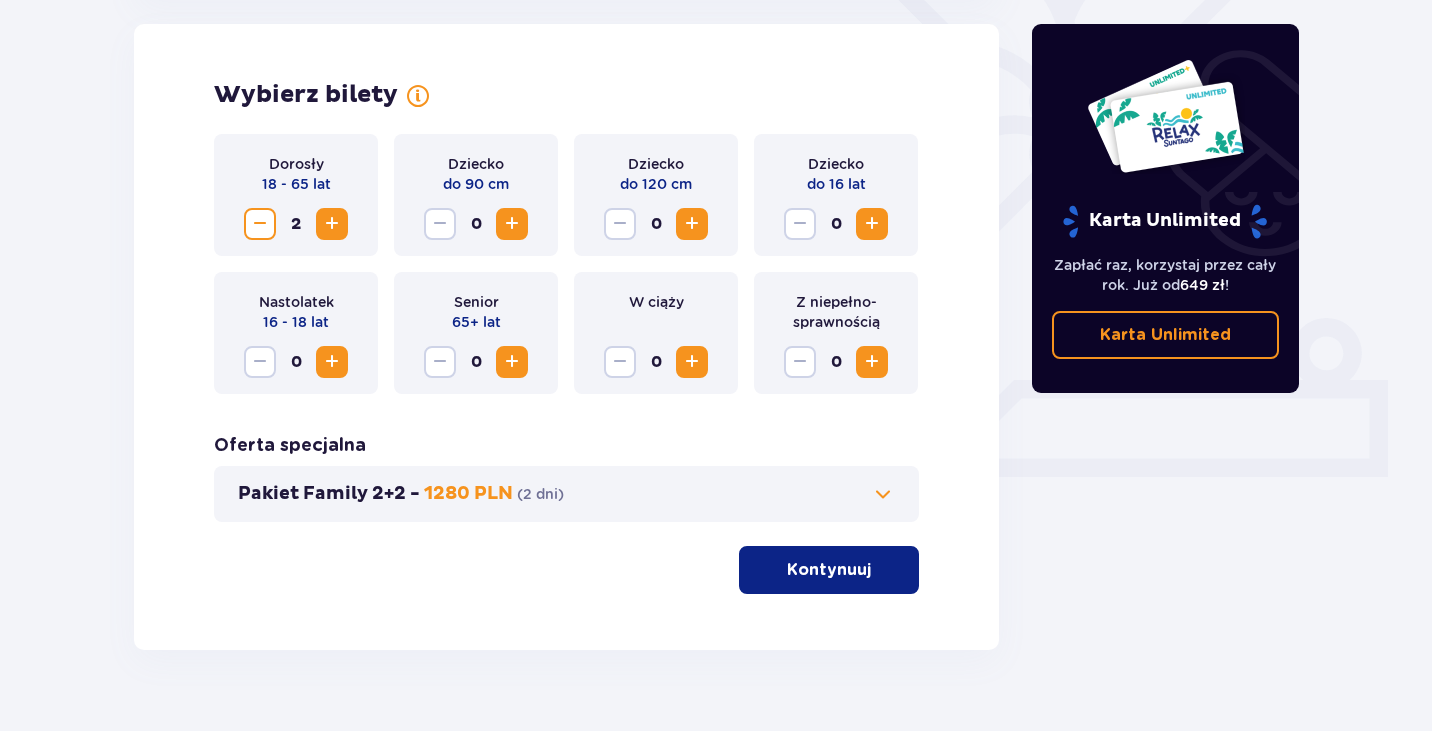 click at bounding box center [872, 224] 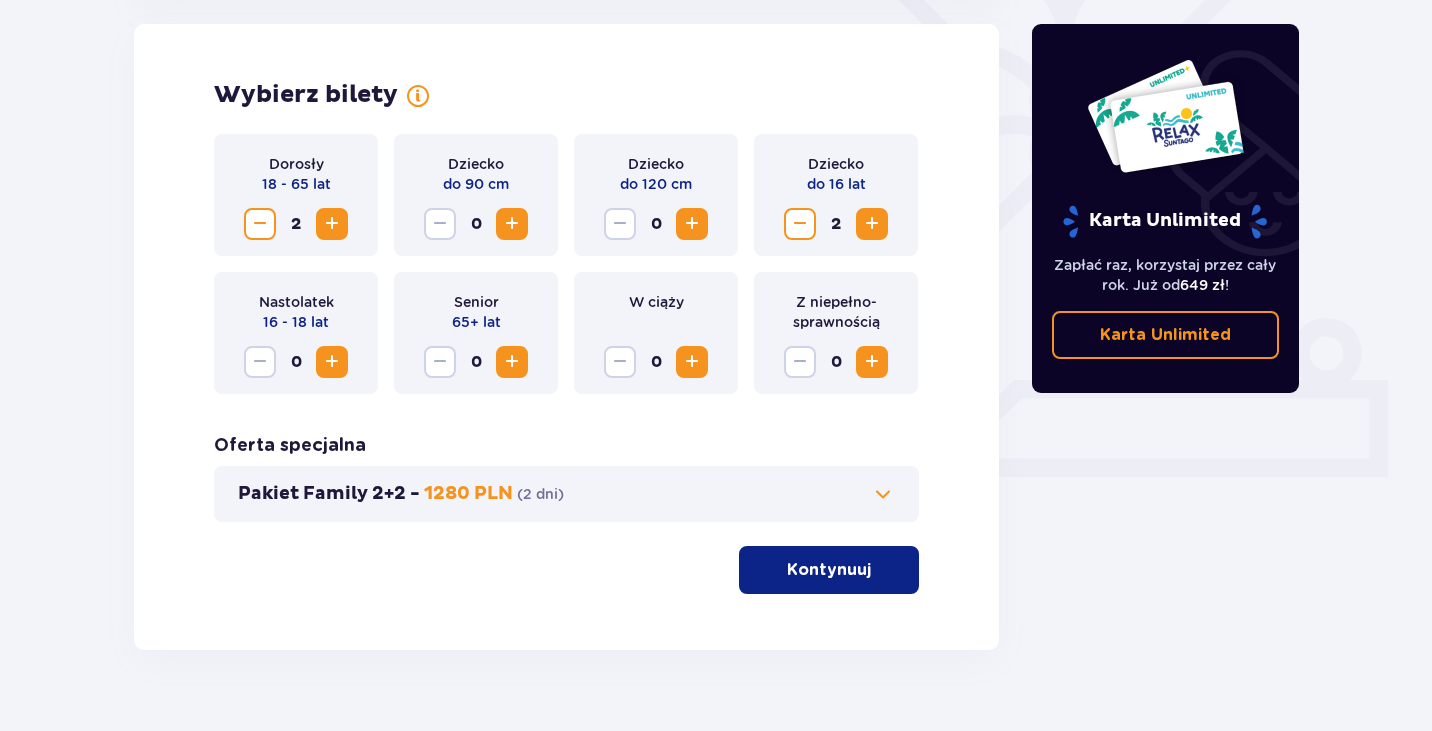 click on "Kontynuuj" at bounding box center [829, 570] 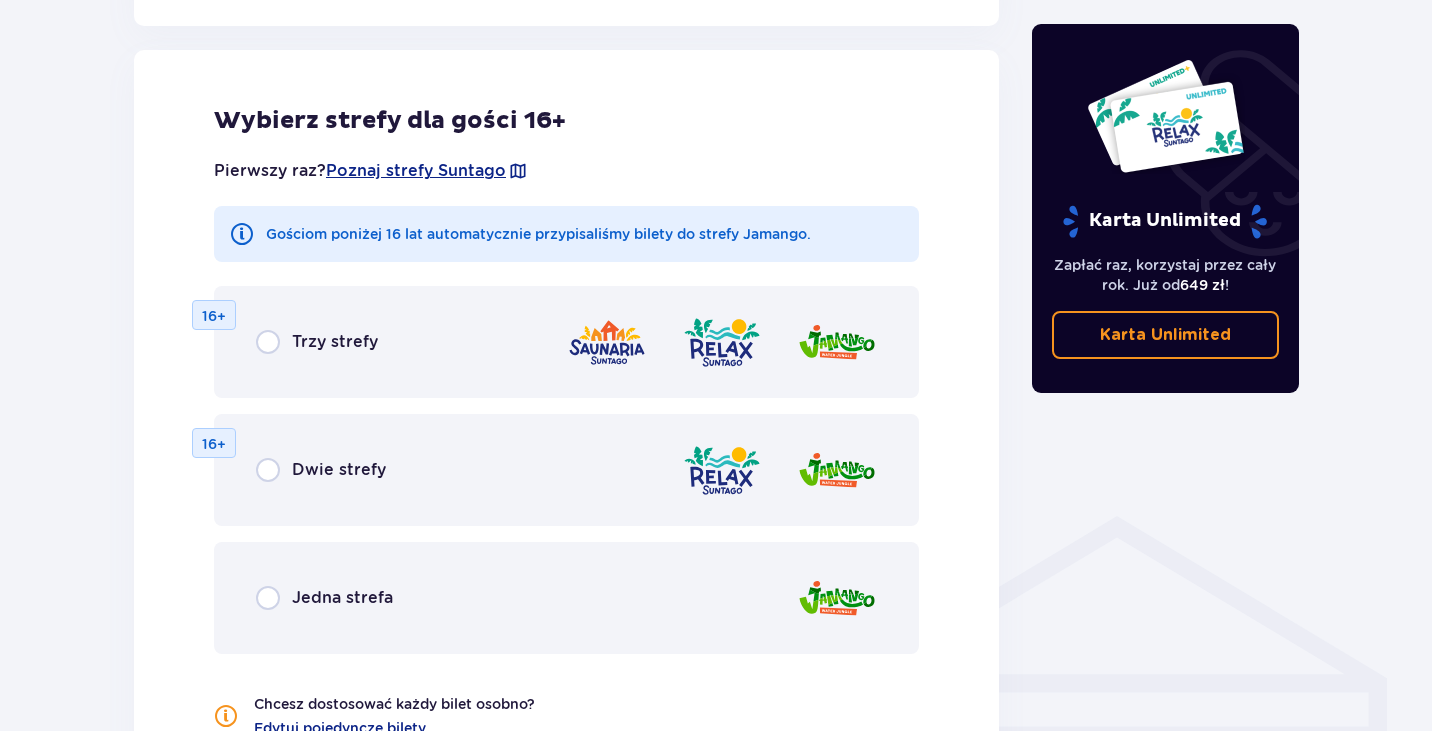 scroll, scrollTop: 1110, scrollLeft: 0, axis: vertical 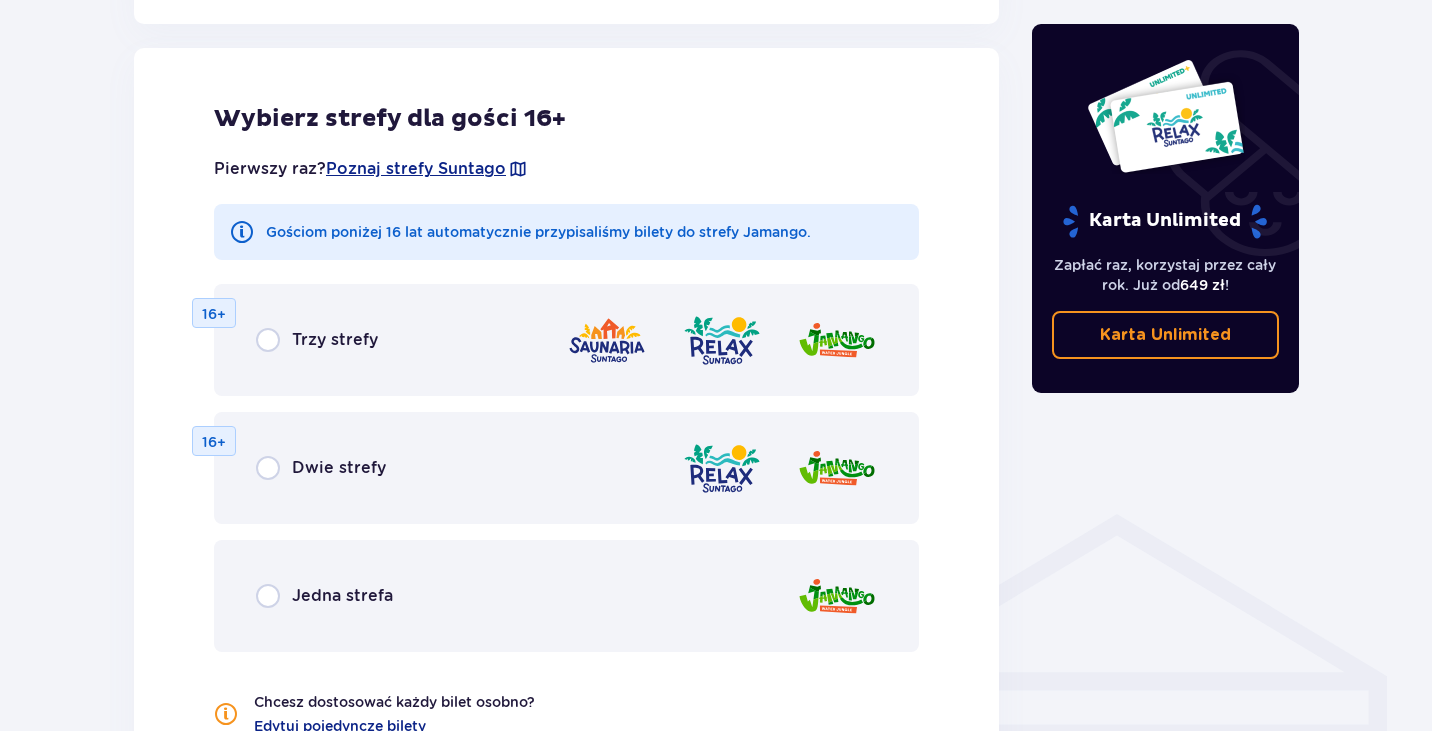 click on "Jedna strefa" at bounding box center (566, 596) 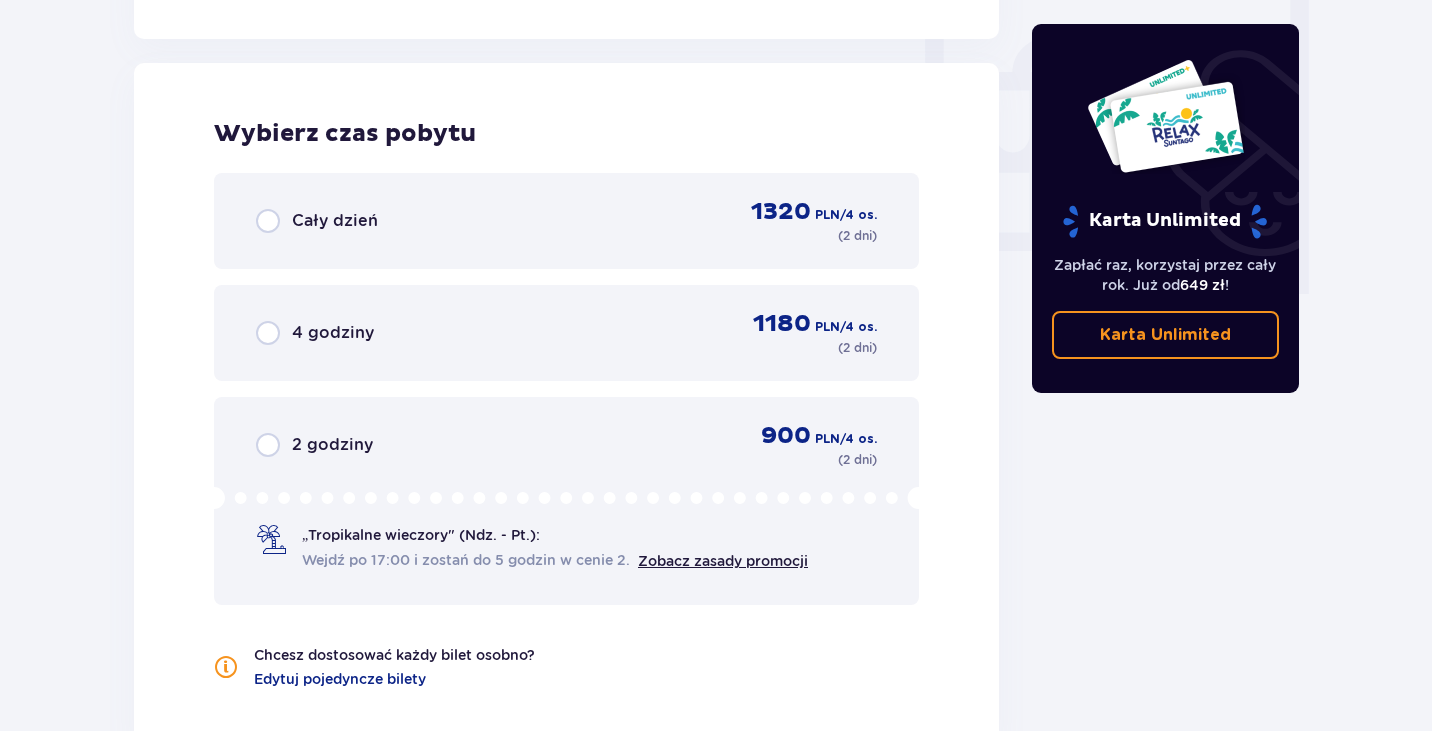 scroll, scrollTop: 1878, scrollLeft: 0, axis: vertical 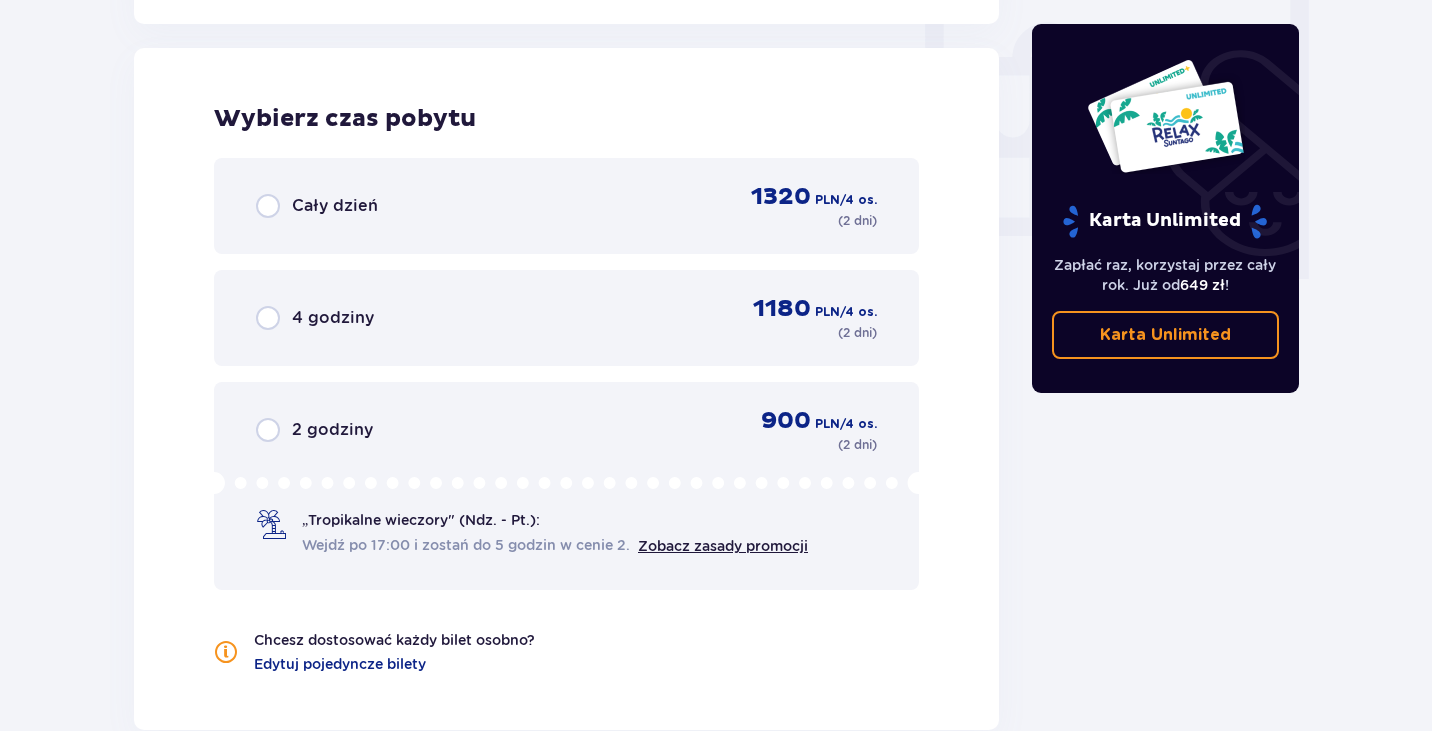 click on "Cały dzień" at bounding box center [335, 206] 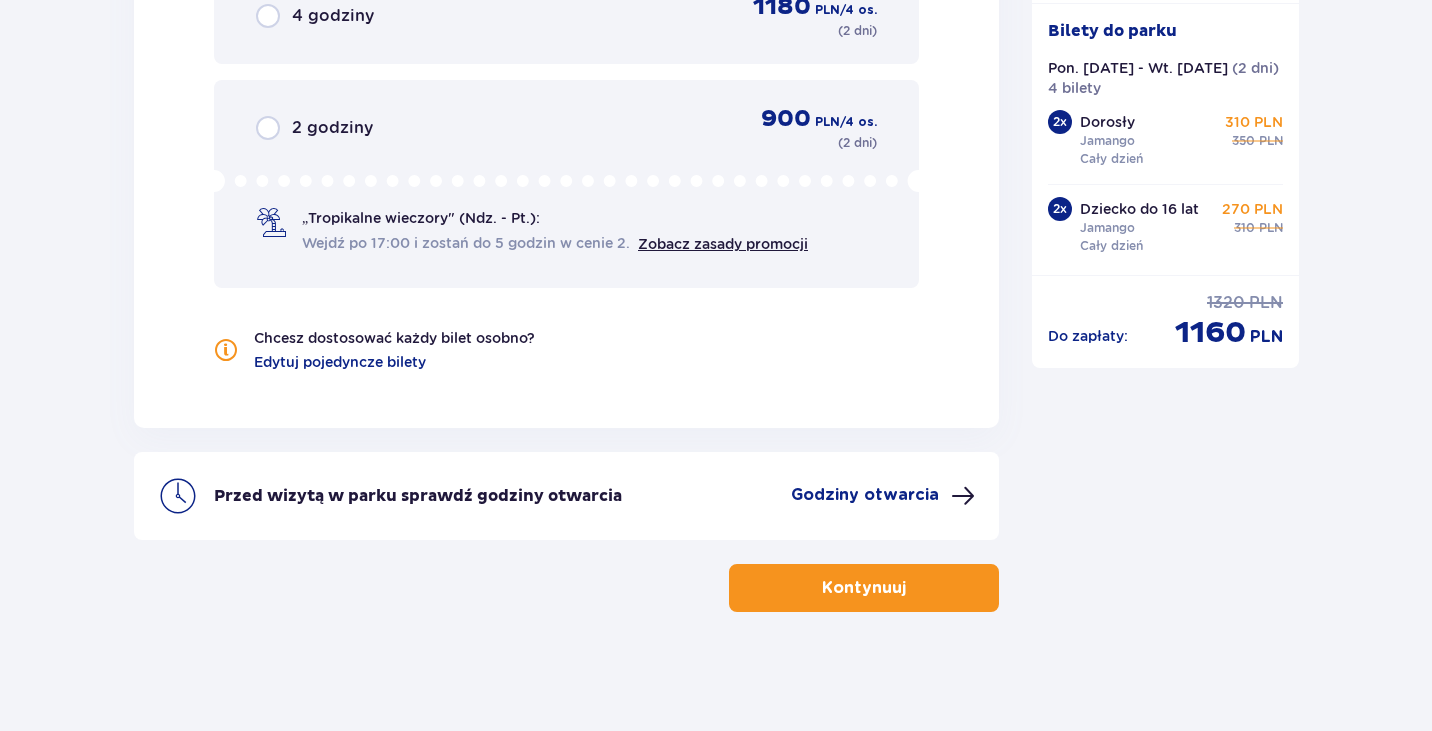 scroll, scrollTop: 2181, scrollLeft: 0, axis: vertical 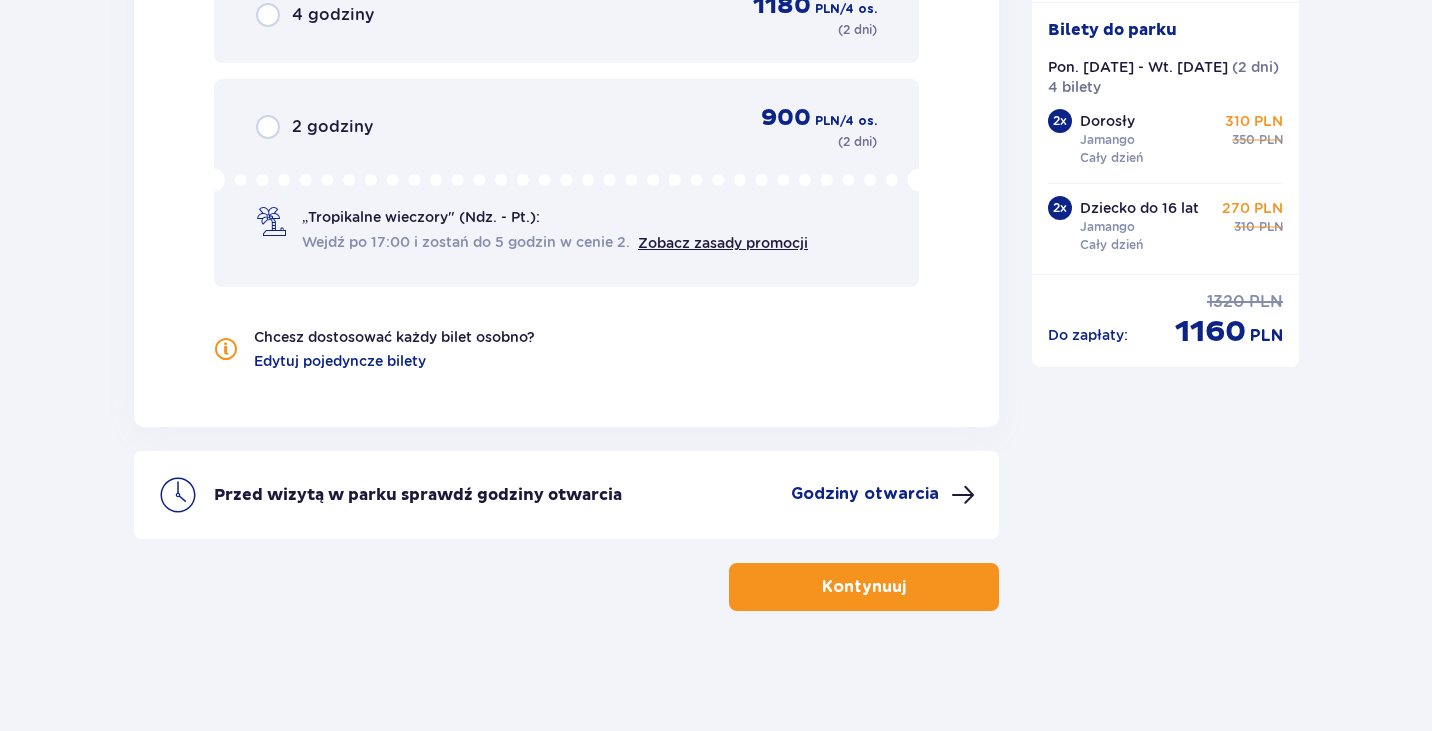 click at bounding box center [910, 587] 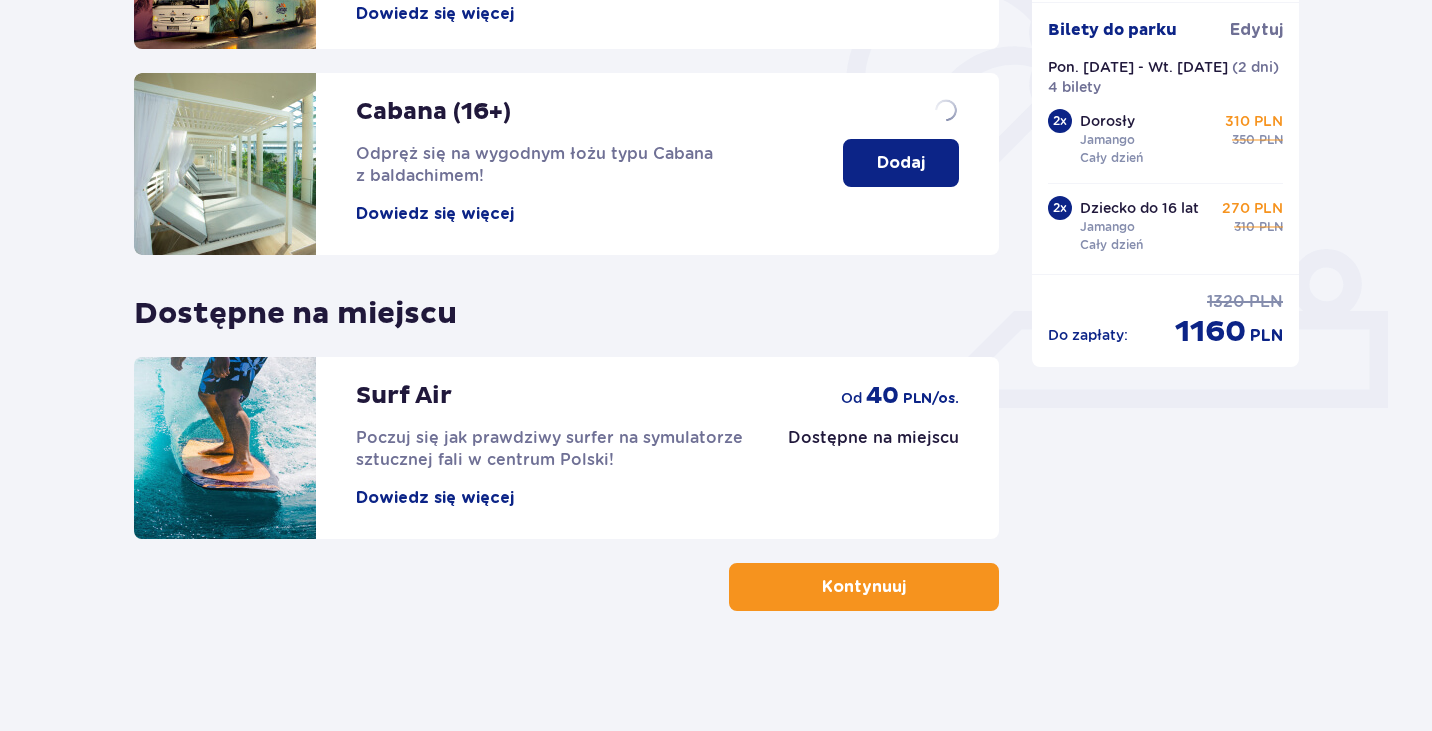scroll, scrollTop: 0, scrollLeft: 0, axis: both 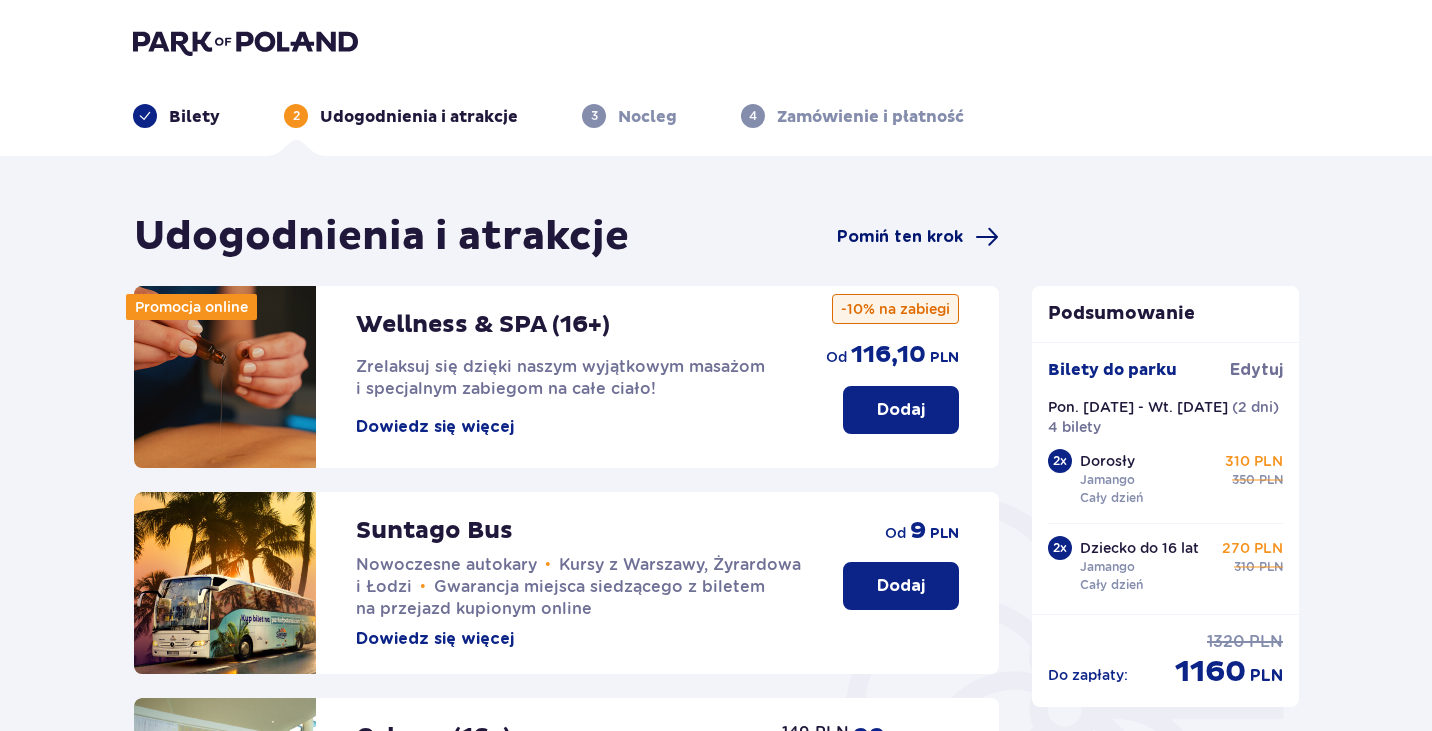 click on "Pomiń ten krok" at bounding box center (900, 237) 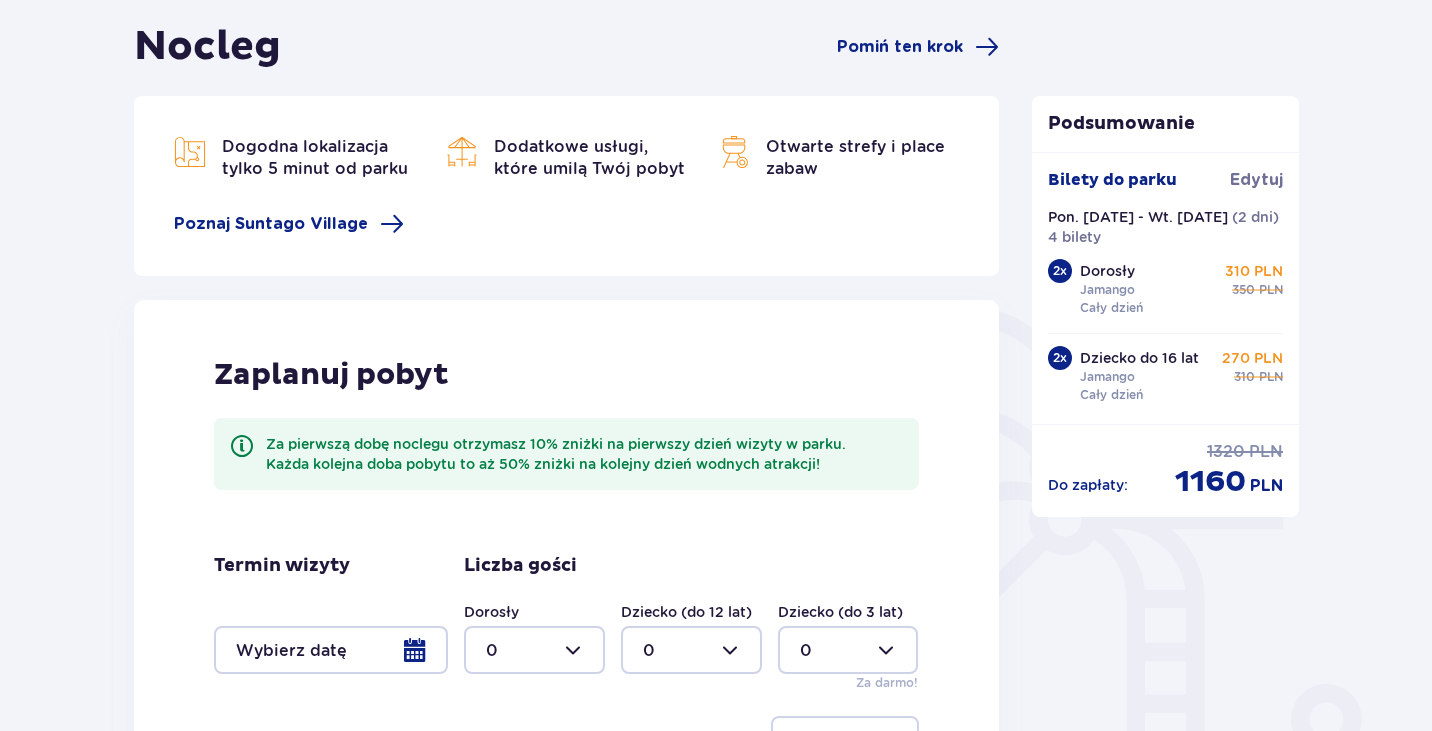 scroll, scrollTop: 471, scrollLeft: 0, axis: vertical 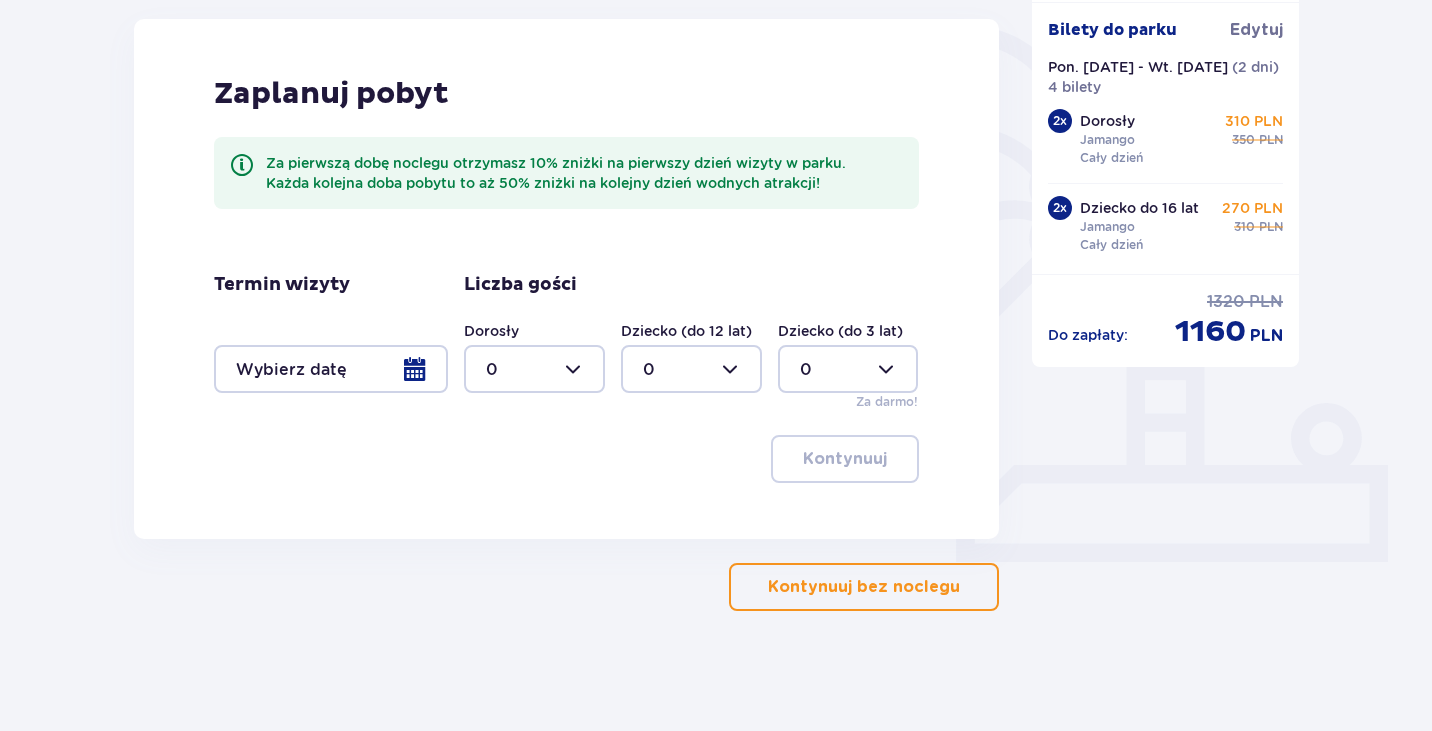 click at bounding box center [331, 369] 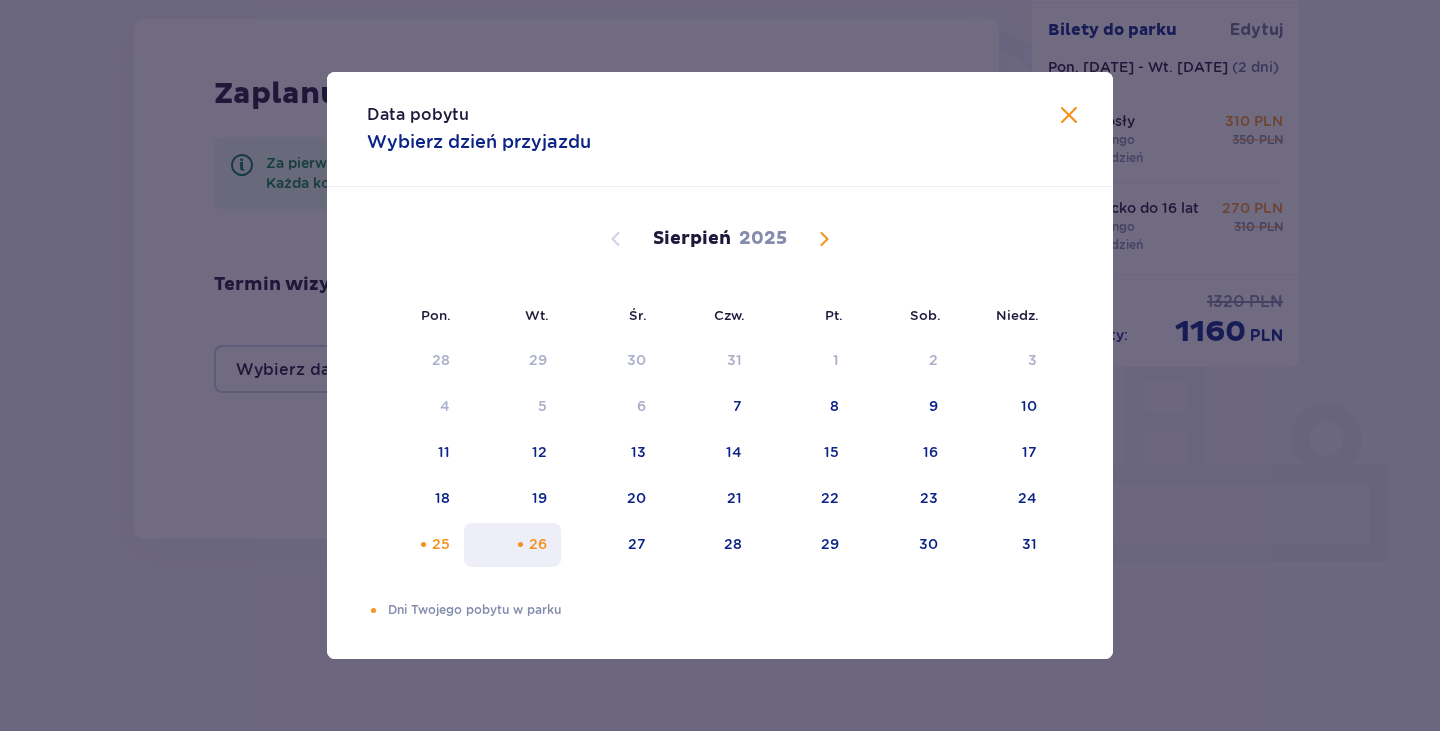 click on "26" at bounding box center [512, 545] 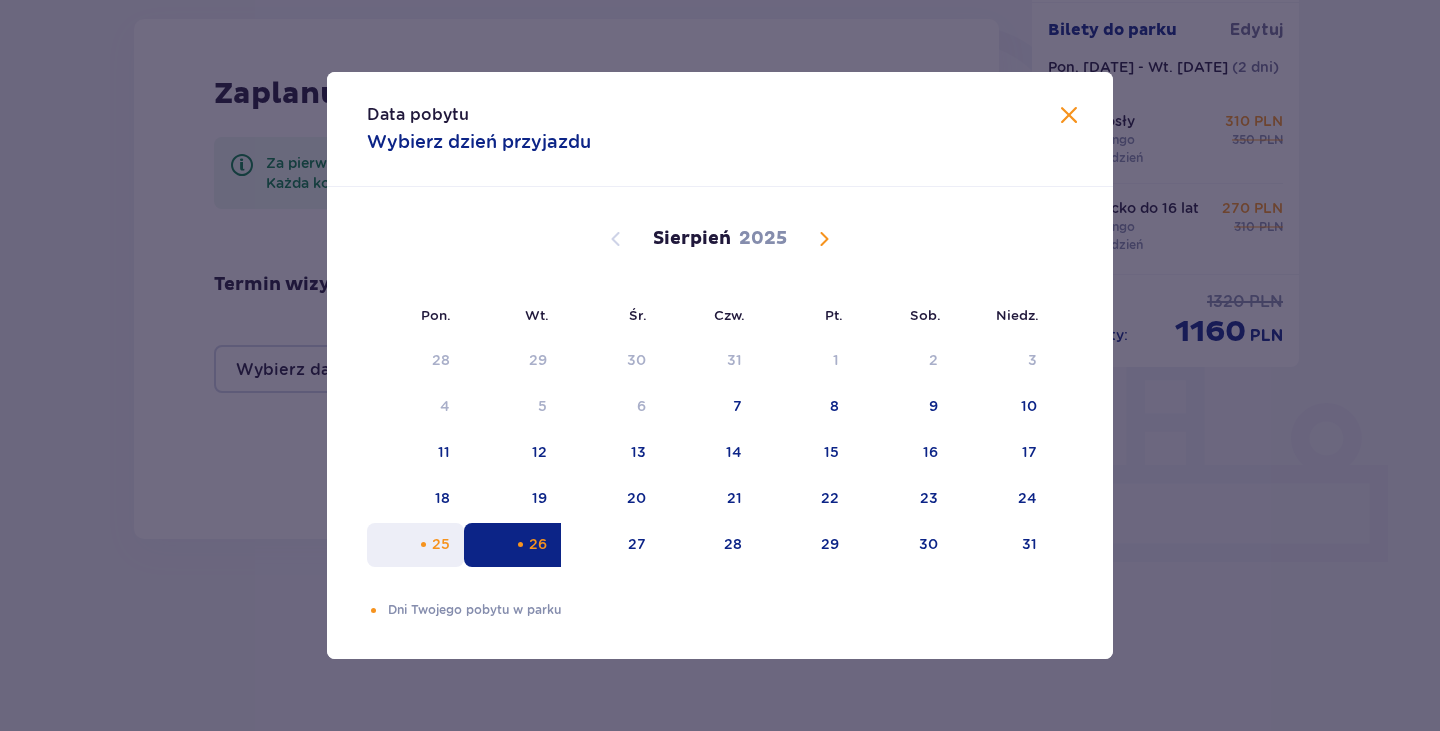 click on "25" at bounding box center (441, 544) 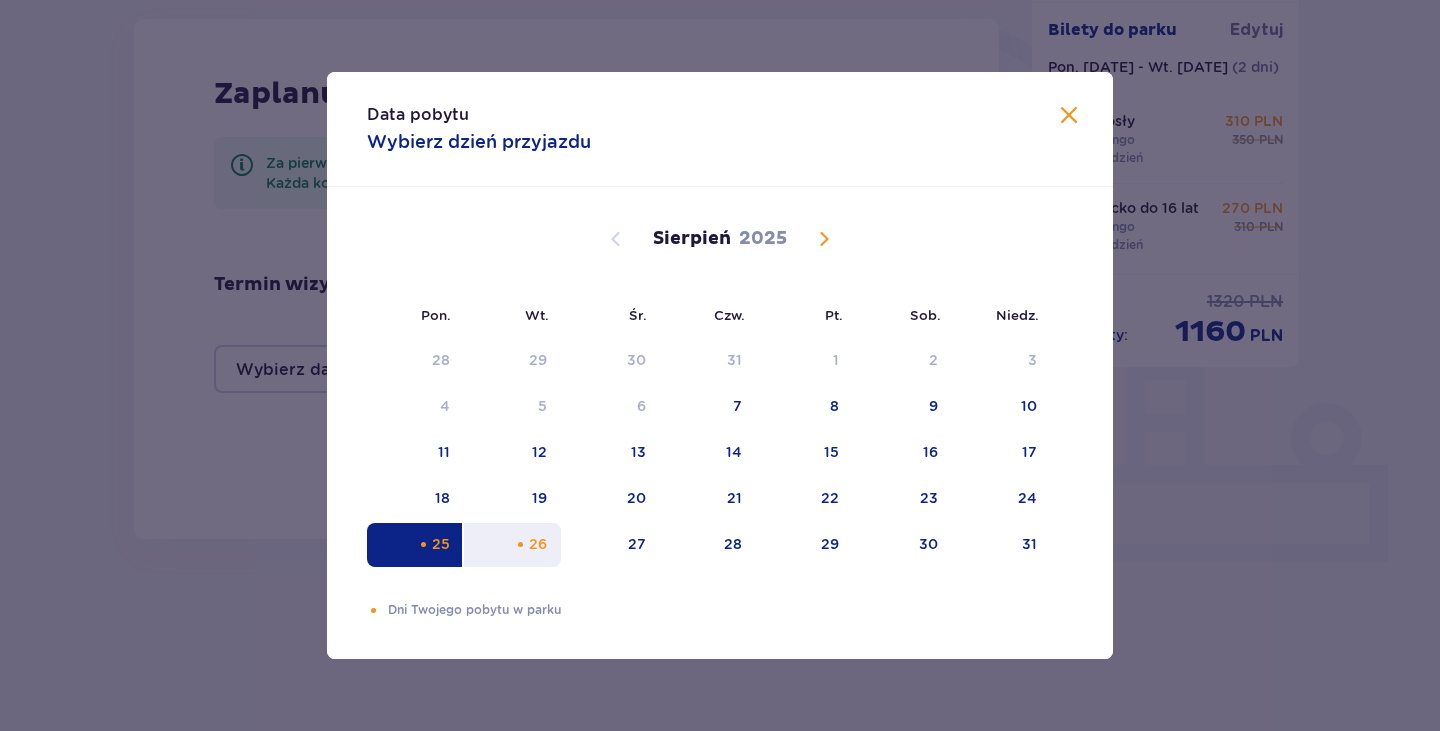 click on "26" at bounding box center (512, 545) 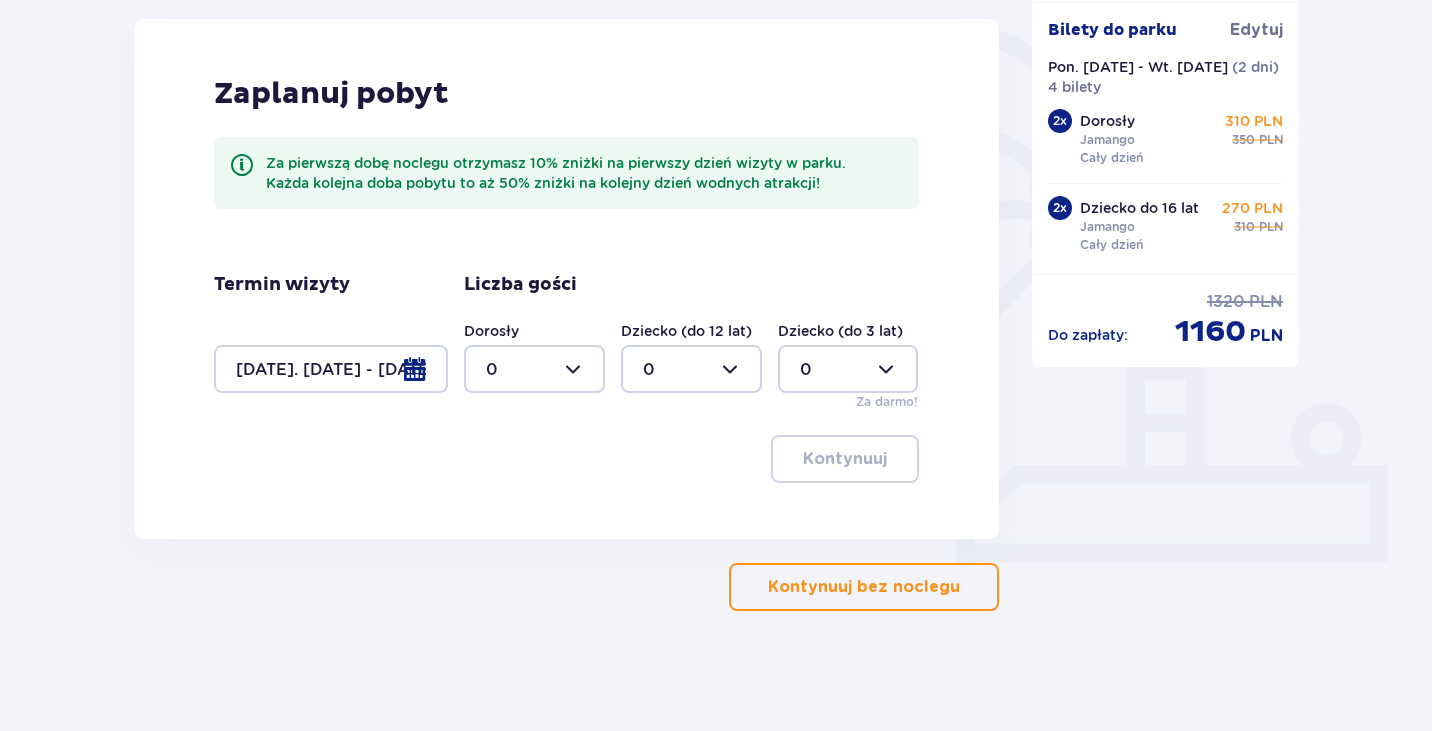 click at bounding box center [534, 369] 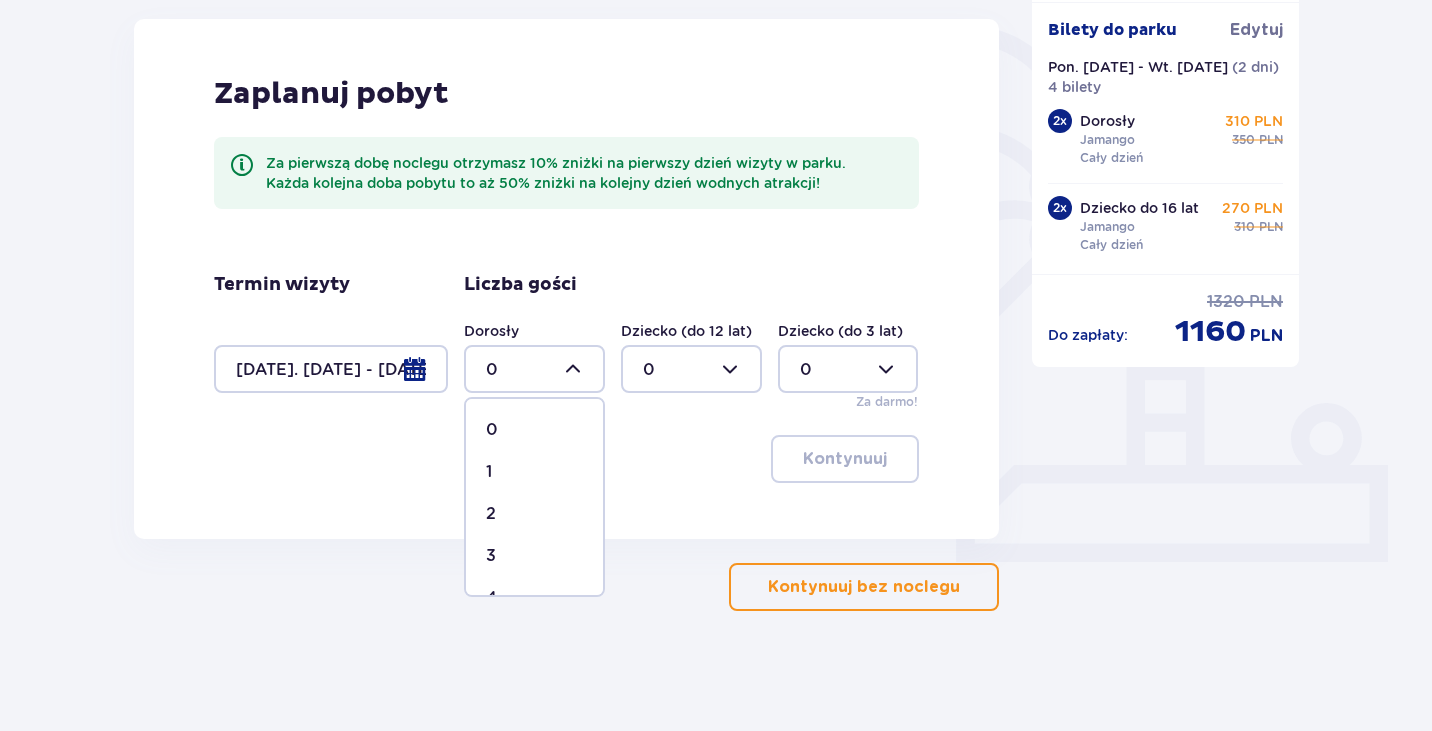 scroll, scrollTop: 100, scrollLeft: 0, axis: vertical 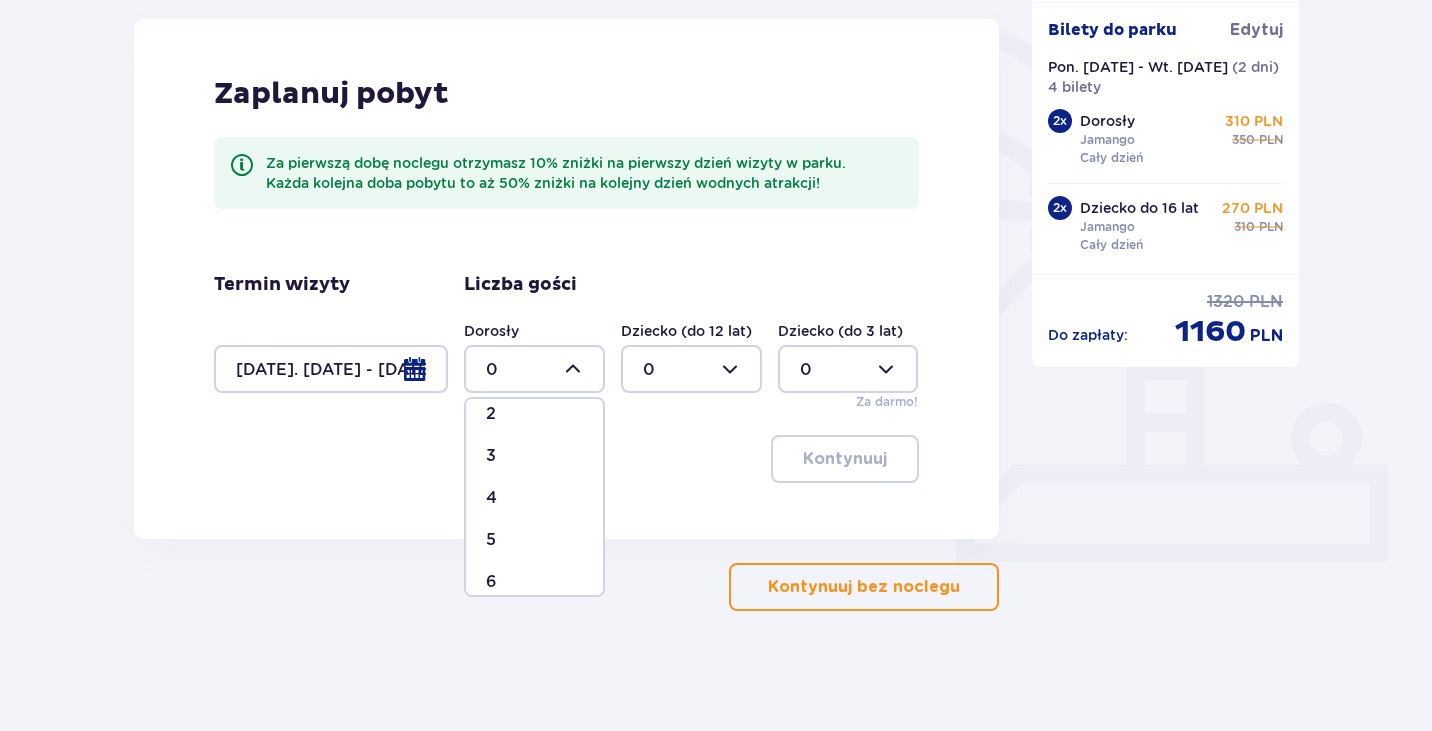 click on "4" at bounding box center [534, 498] 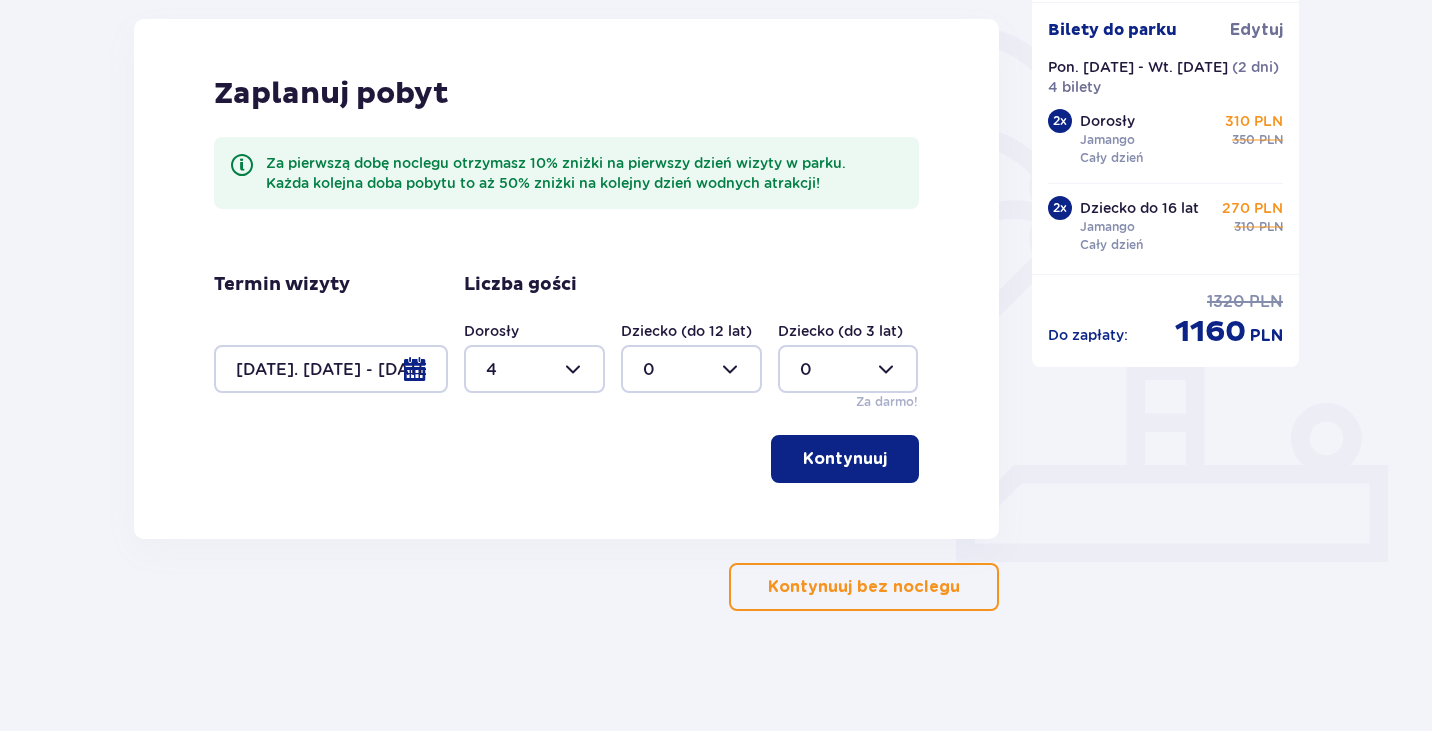 click on "Kontynuuj" at bounding box center (845, 459) 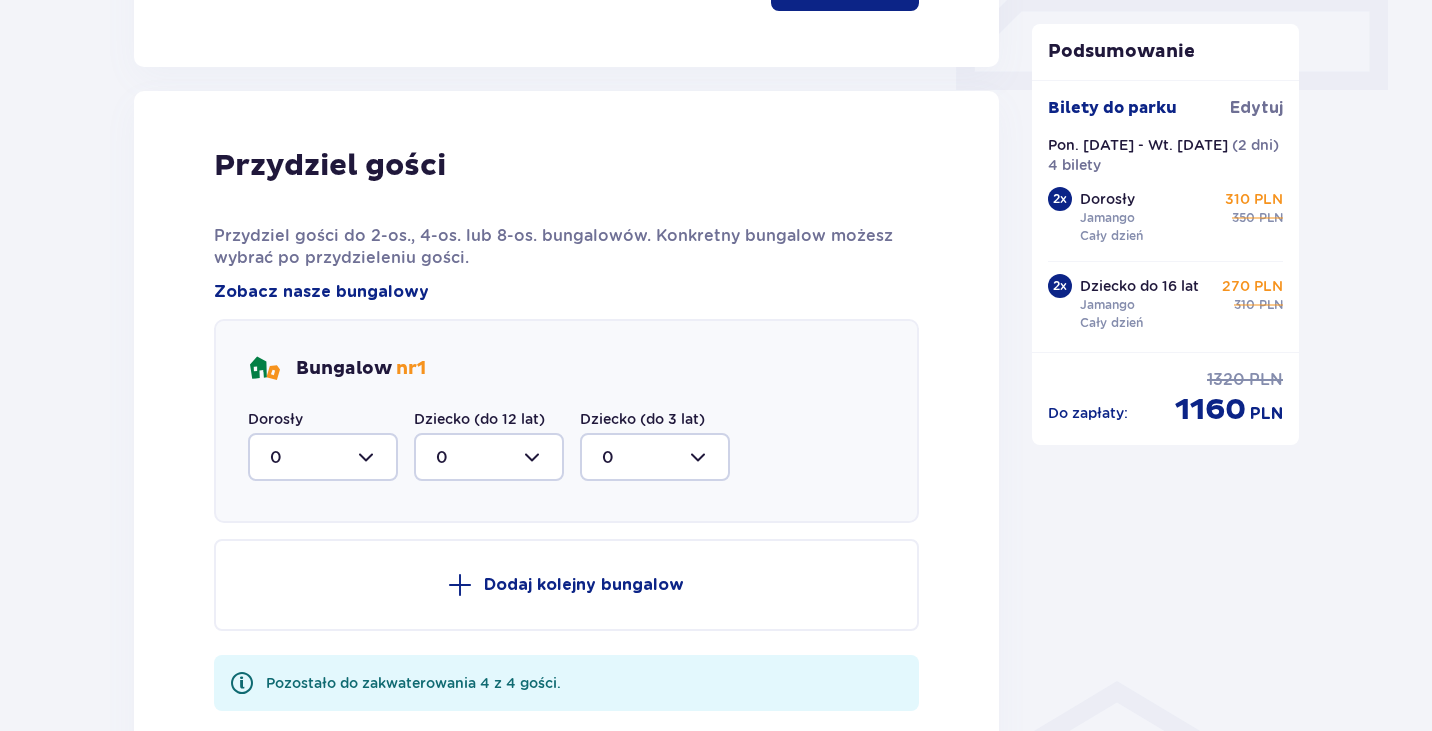 scroll, scrollTop: 1010, scrollLeft: 0, axis: vertical 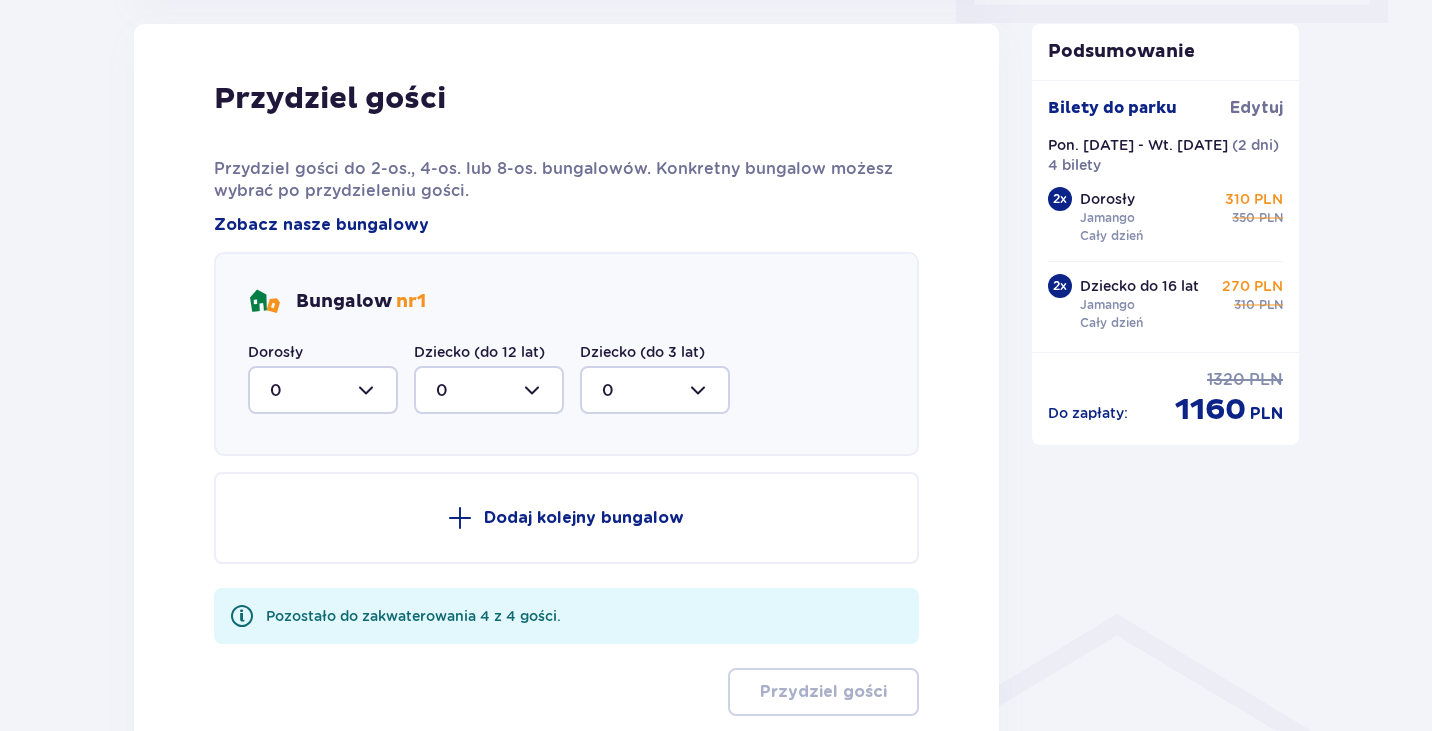 click at bounding box center (323, 390) 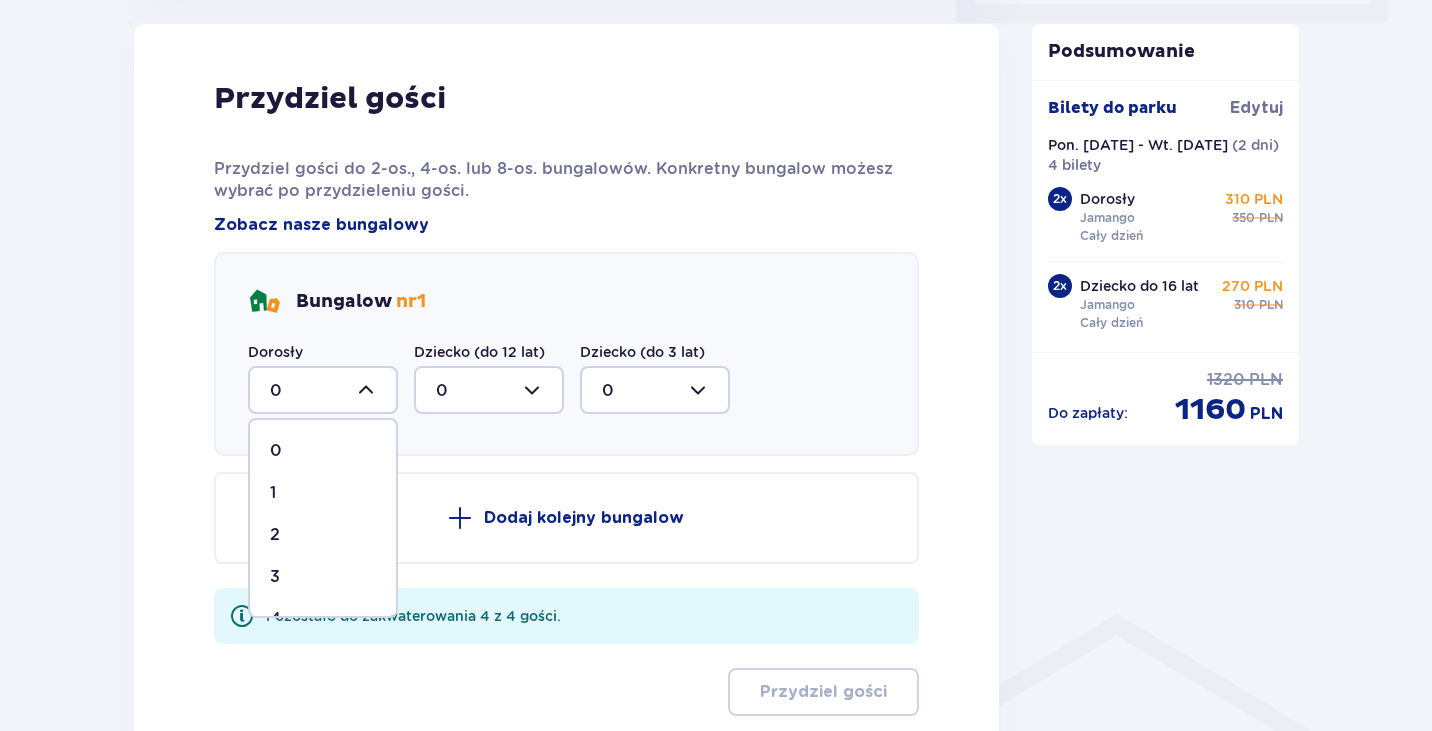 scroll, scrollTop: 34, scrollLeft: 0, axis: vertical 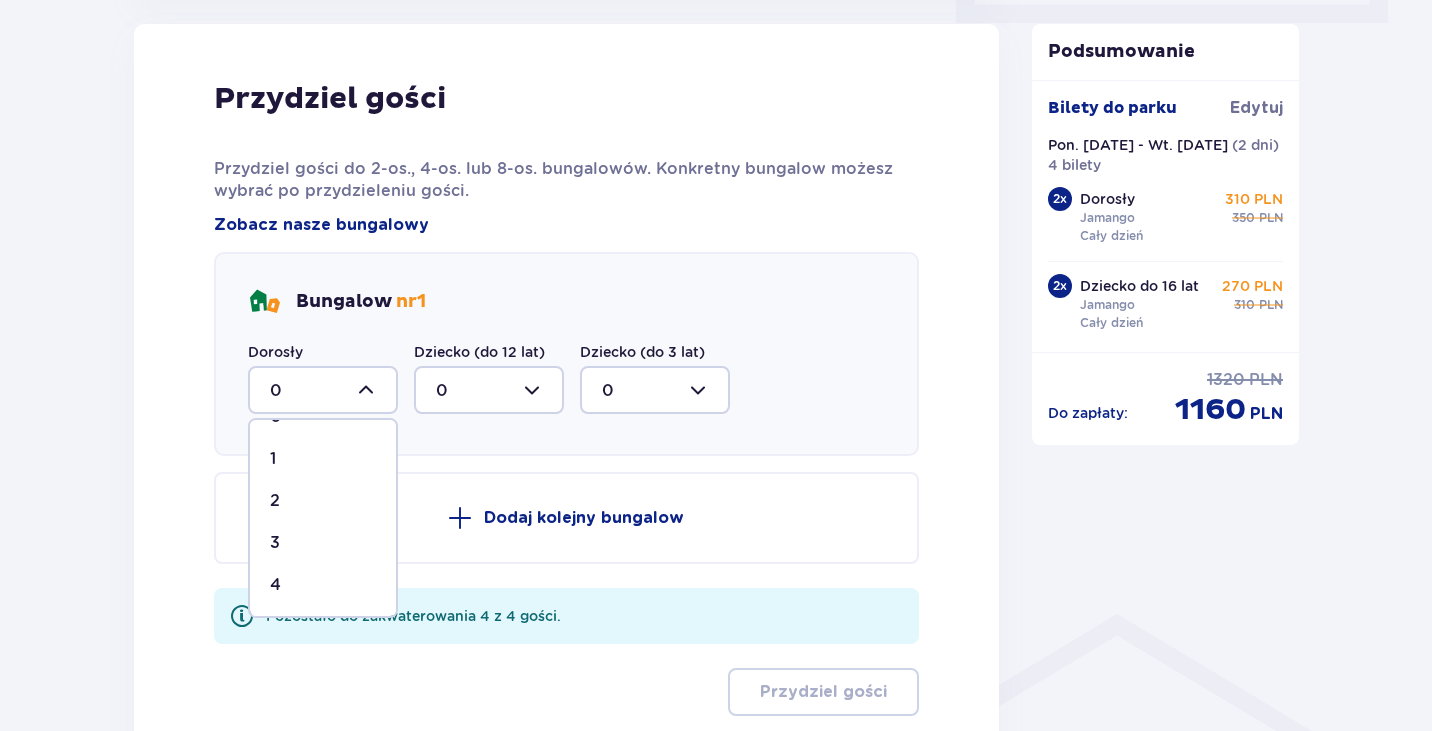 click on "4" at bounding box center [323, 585] 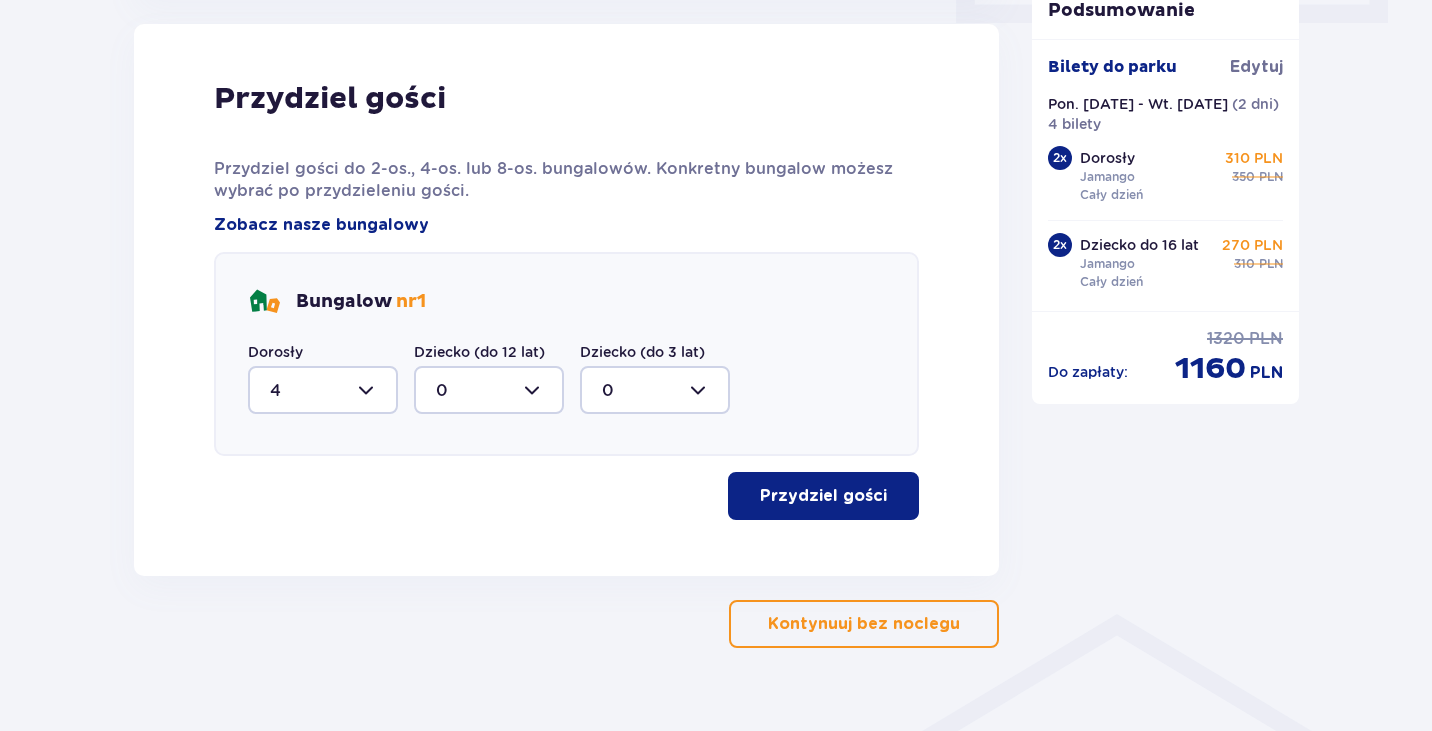 click on "Przydziel gości" at bounding box center [823, 496] 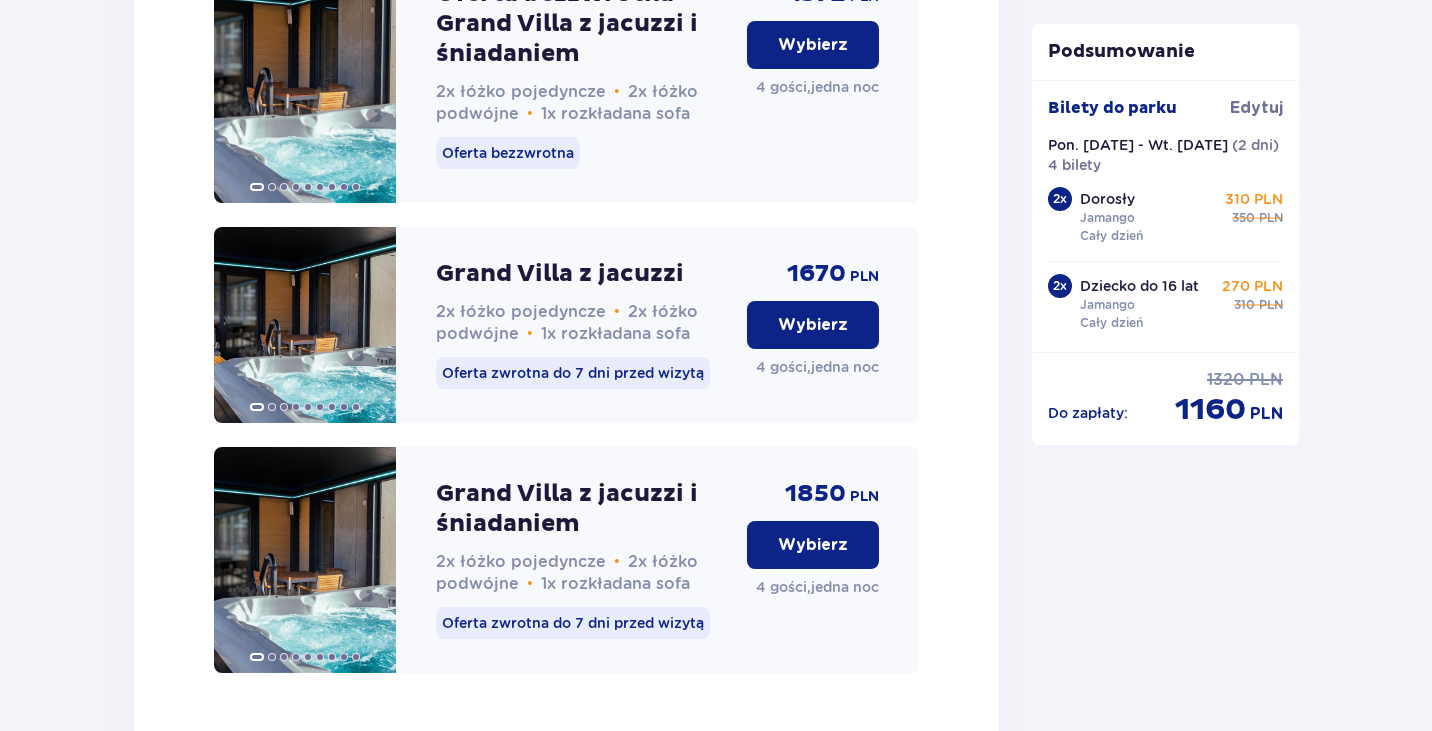 scroll, scrollTop: 3186, scrollLeft: 0, axis: vertical 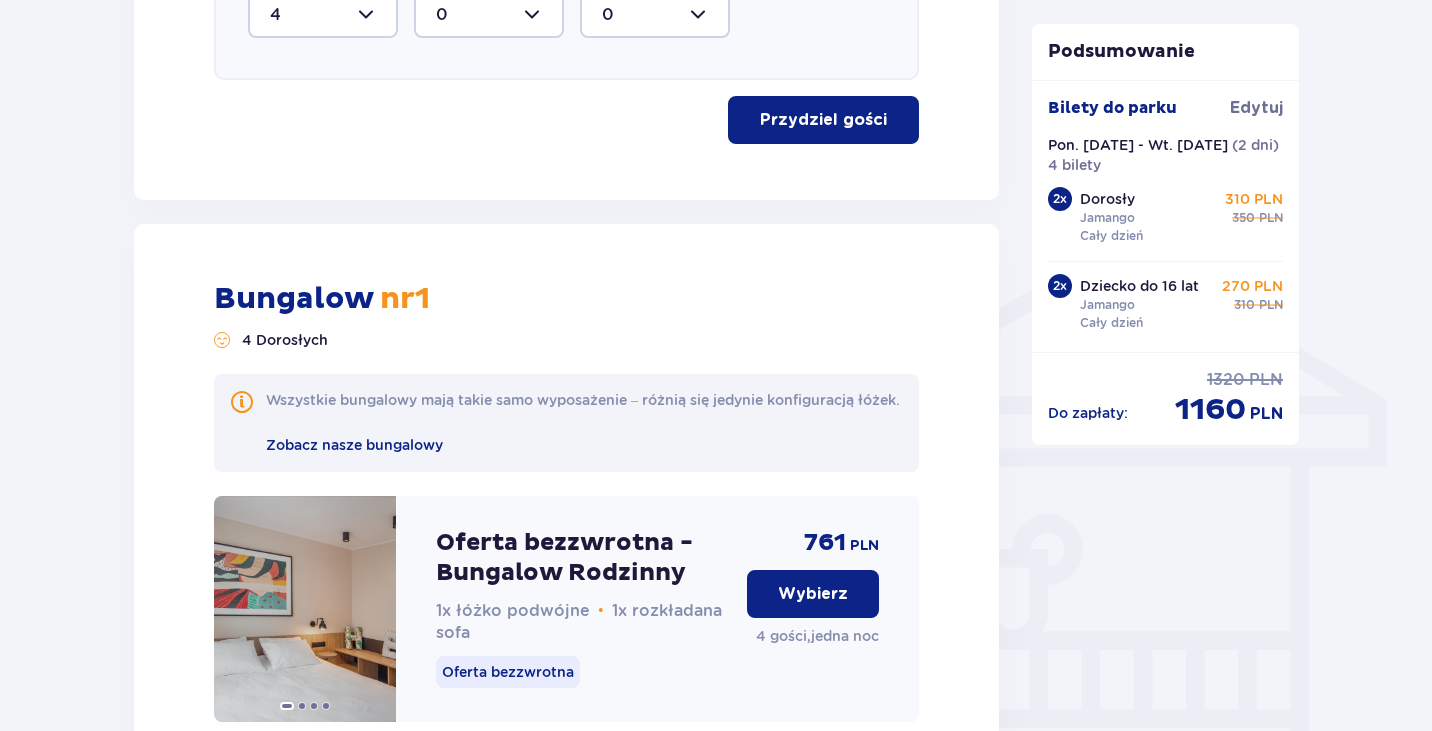 click on "Wybierz" at bounding box center (813, 594) 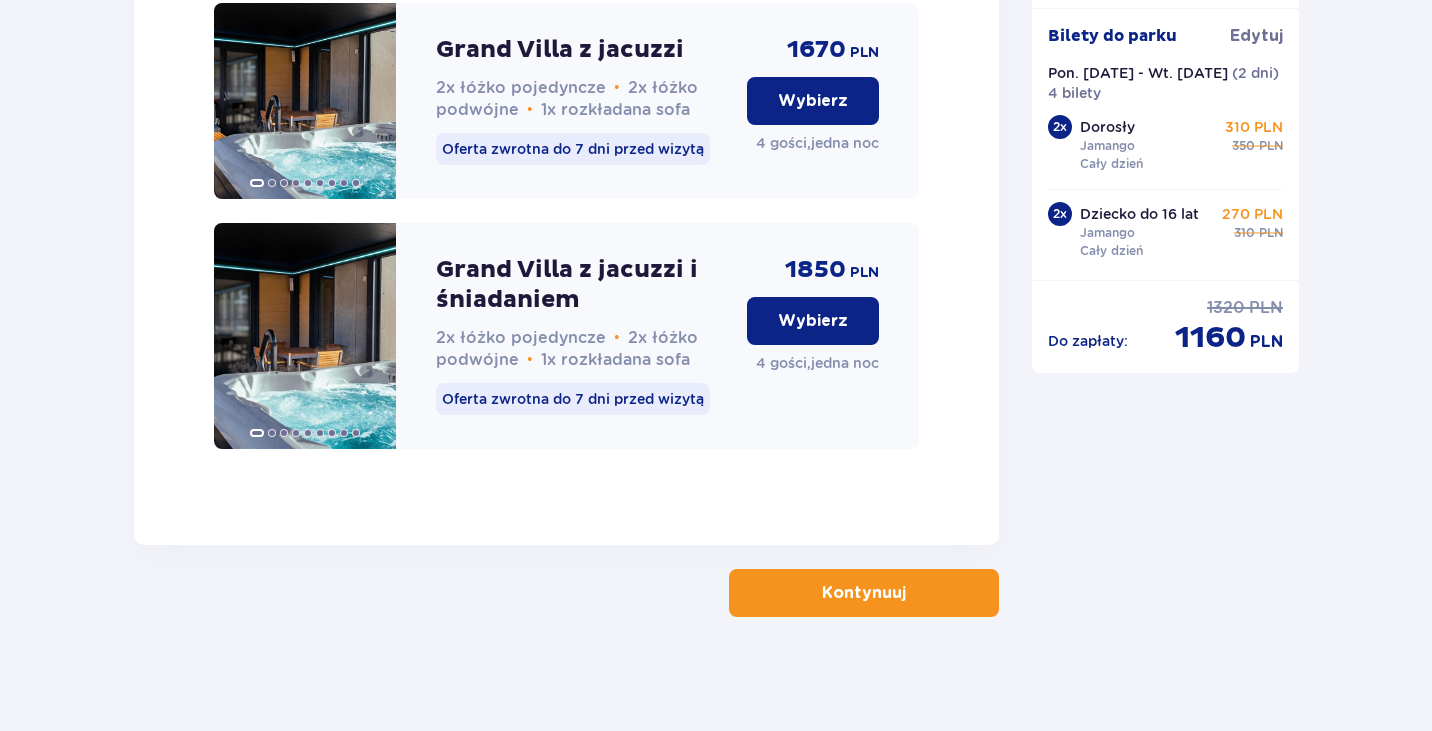 scroll, scrollTop: 3435, scrollLeft: 0, axis: vertical 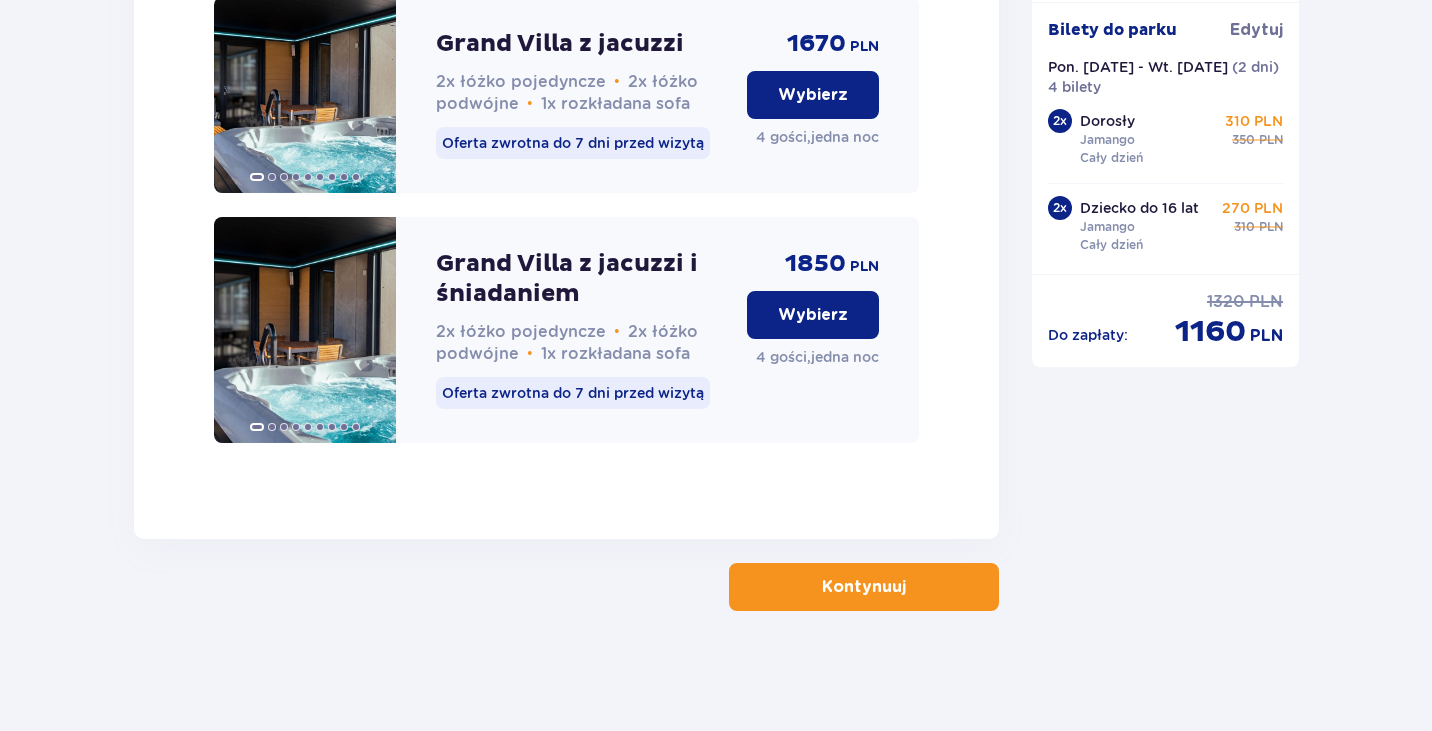 click on "Kontynuuj" at bounding box center (864, 587) 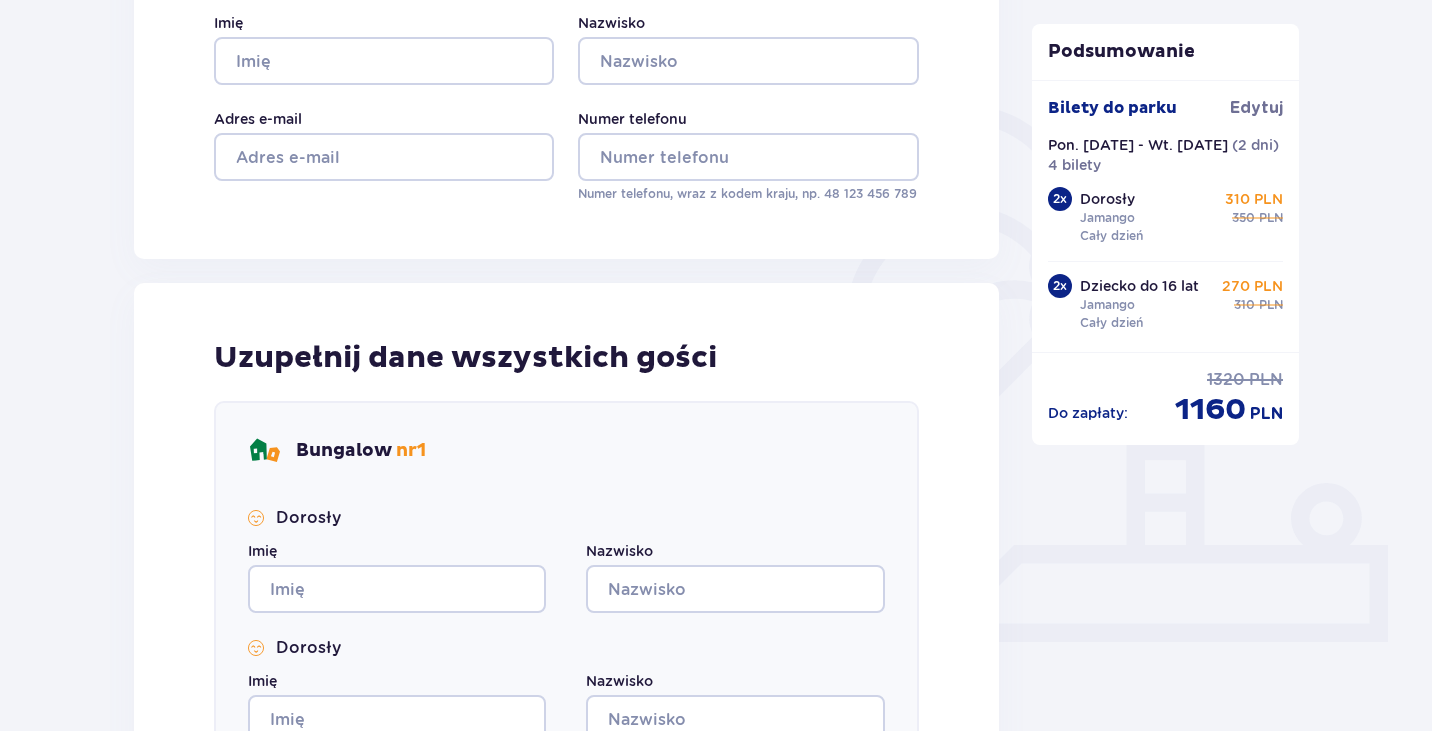 scroll, scrollTop: 500, scrollLeft: 0, axis: vertical 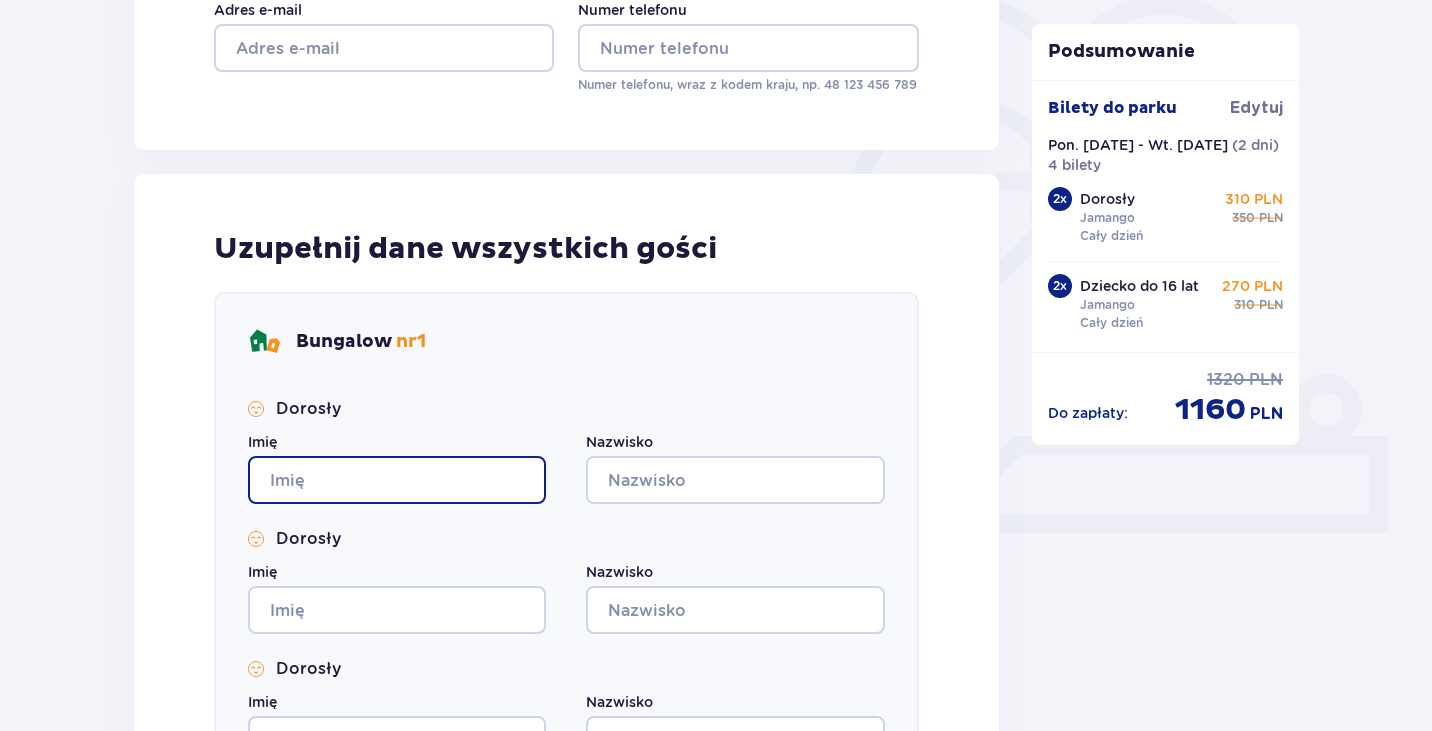 click on "Imię" at bounding box center (397, 480) 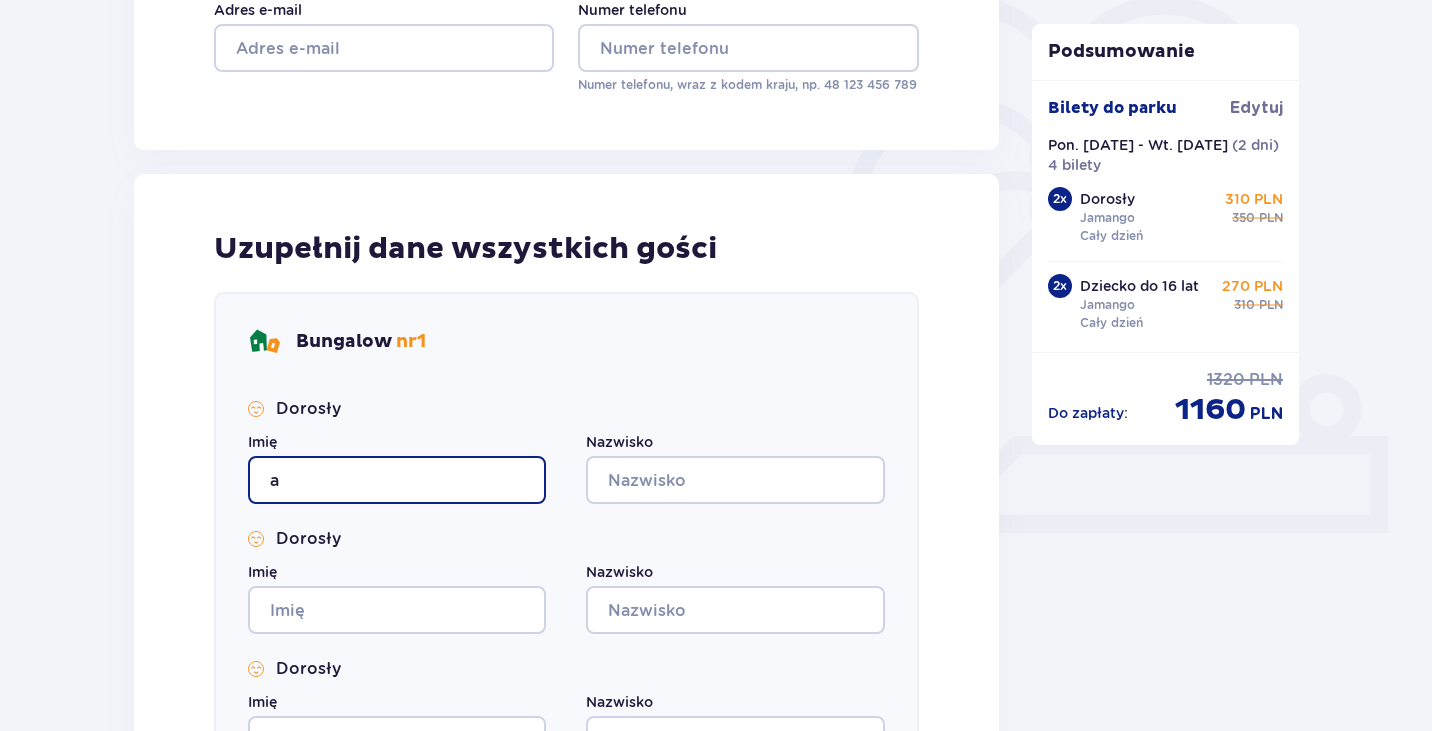 type on "a" 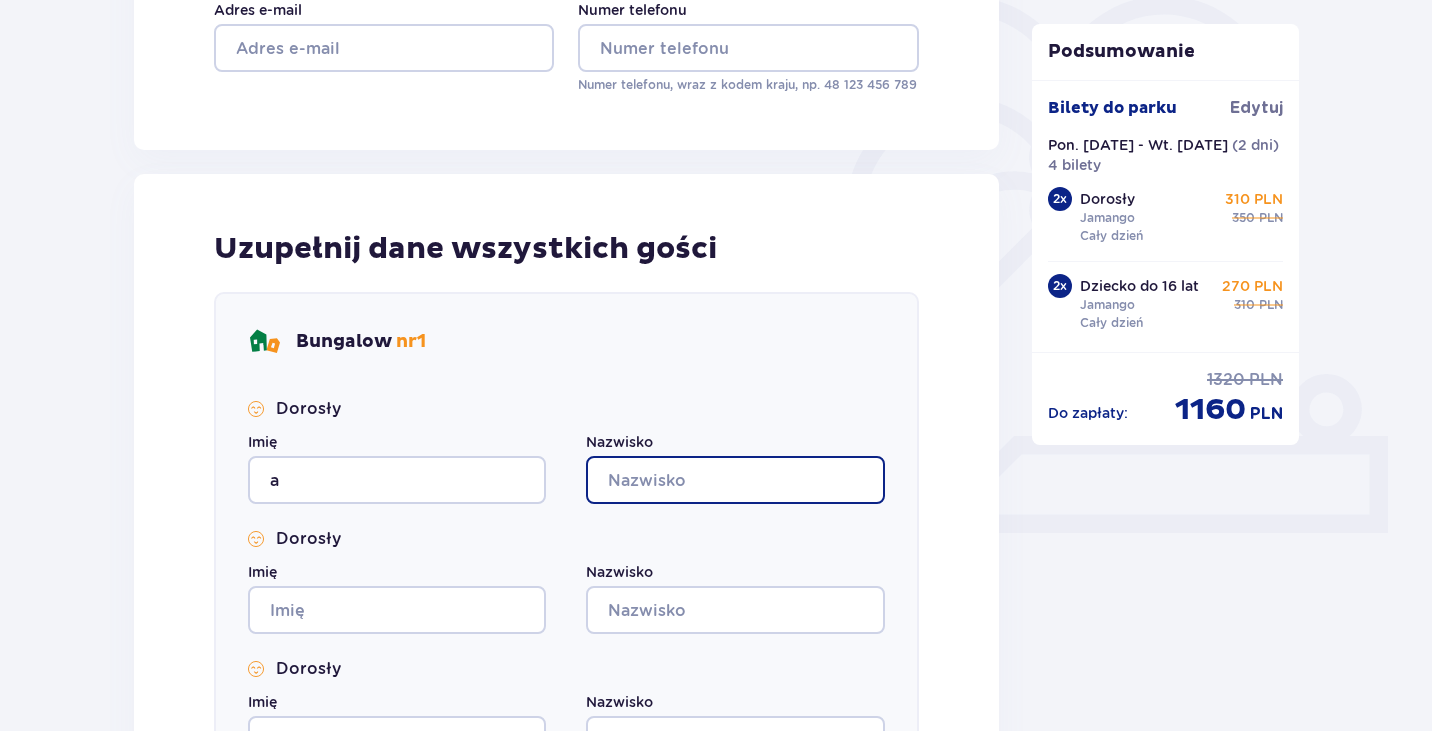 click on "Nazwisko" at bounding box center (735, 480) 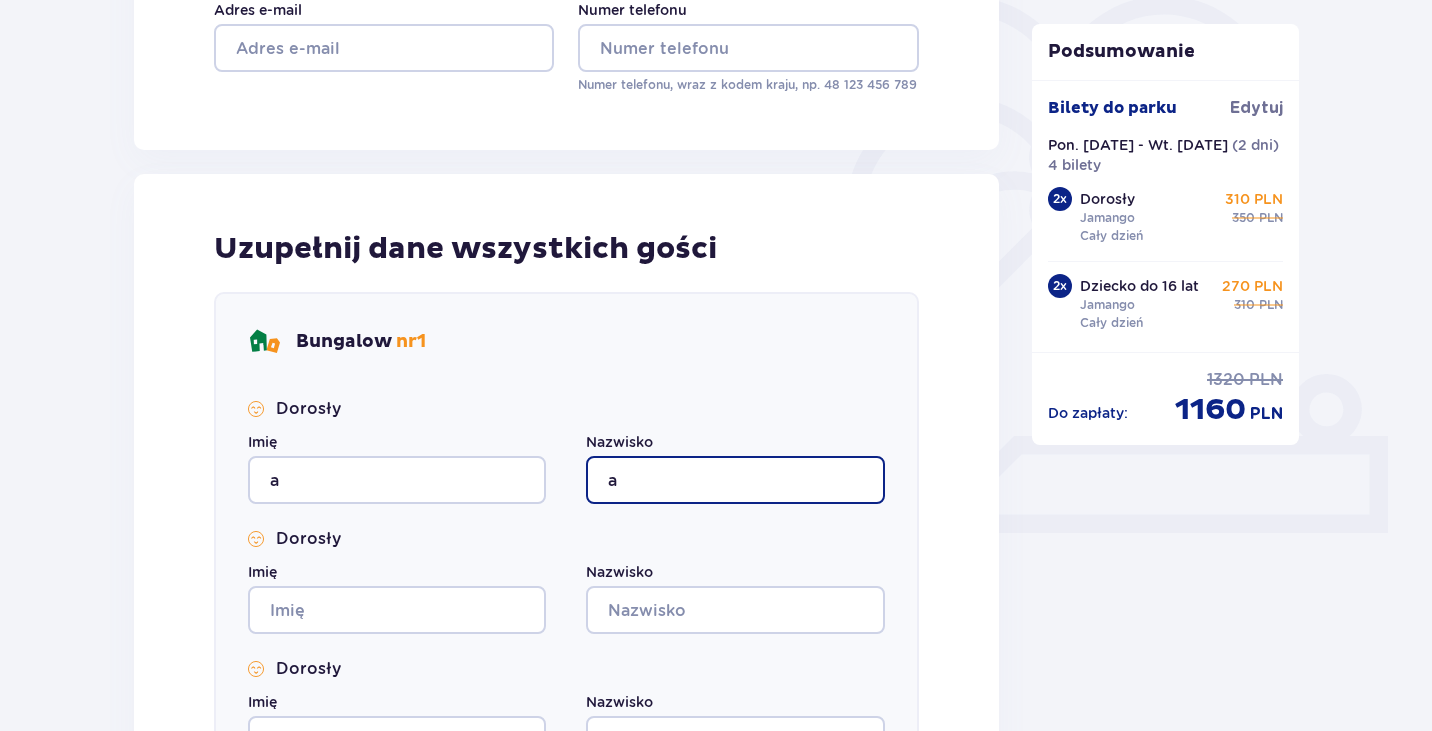 type on "a" 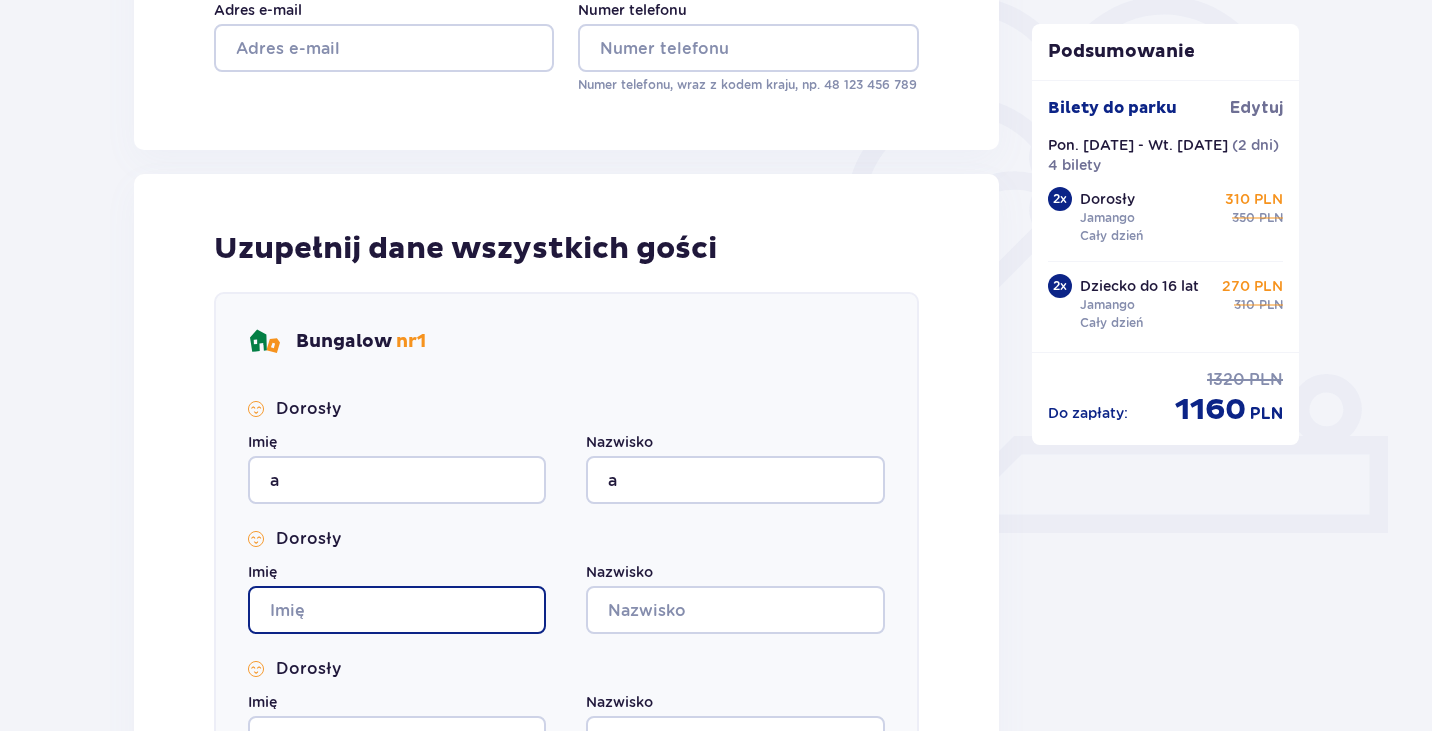 click on "Imię" at bounding box center (397, 610) 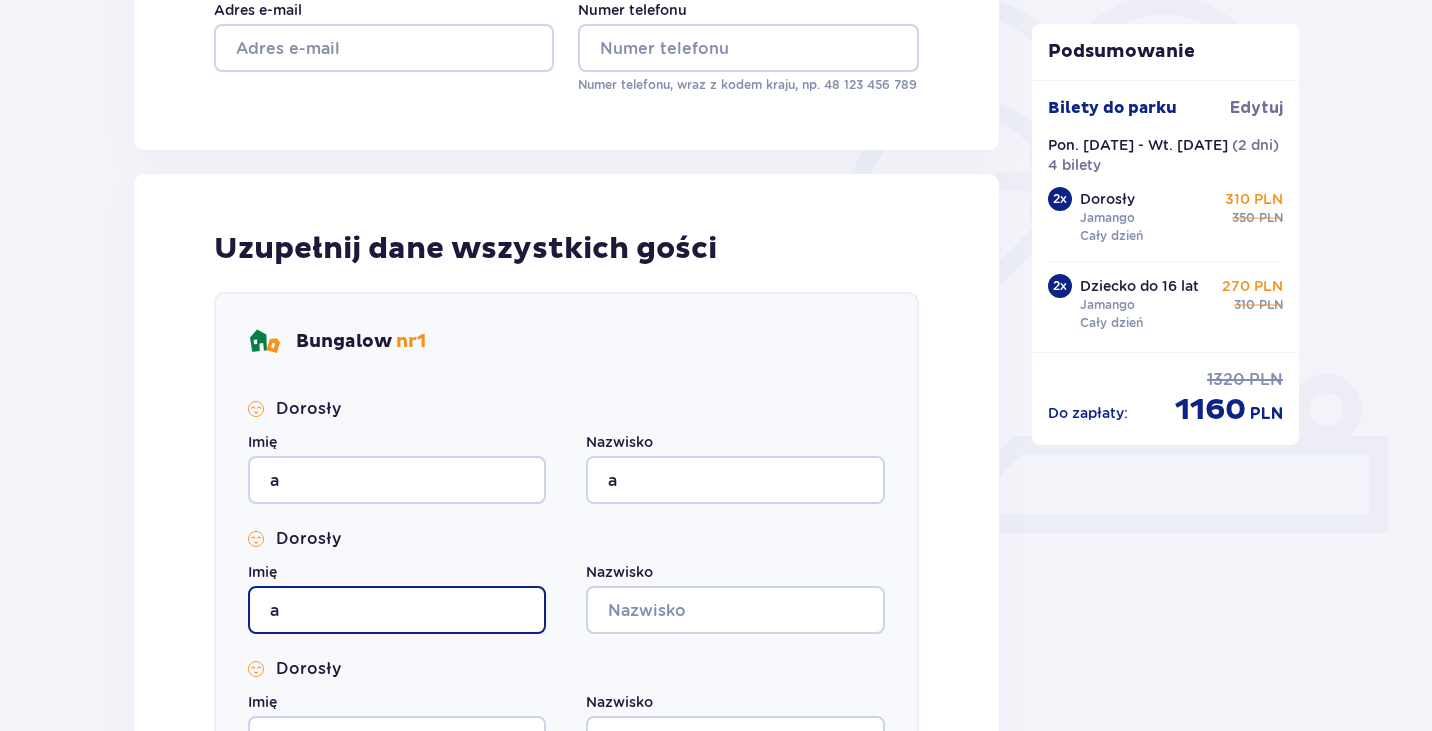 type on "a" 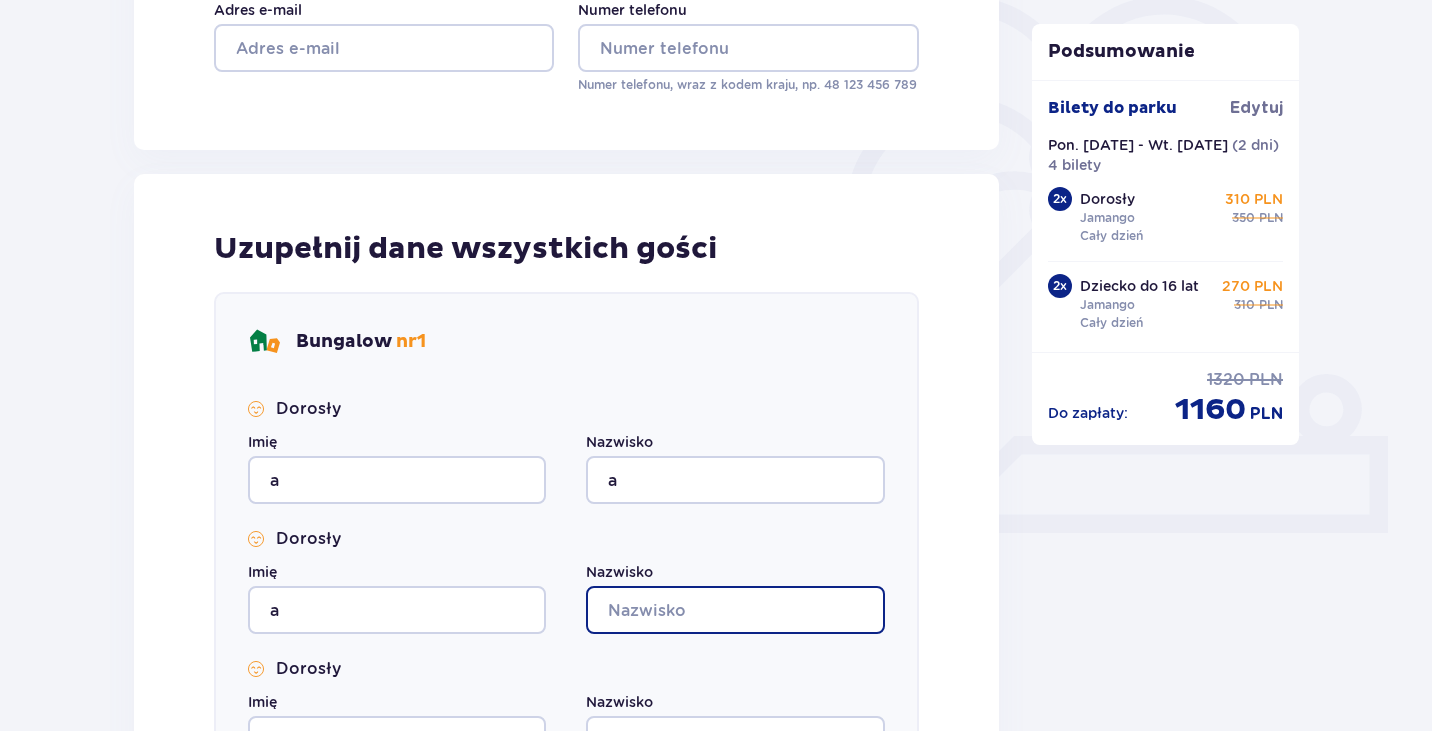 click on "Nazwisko" at bounding box center [735, 610] 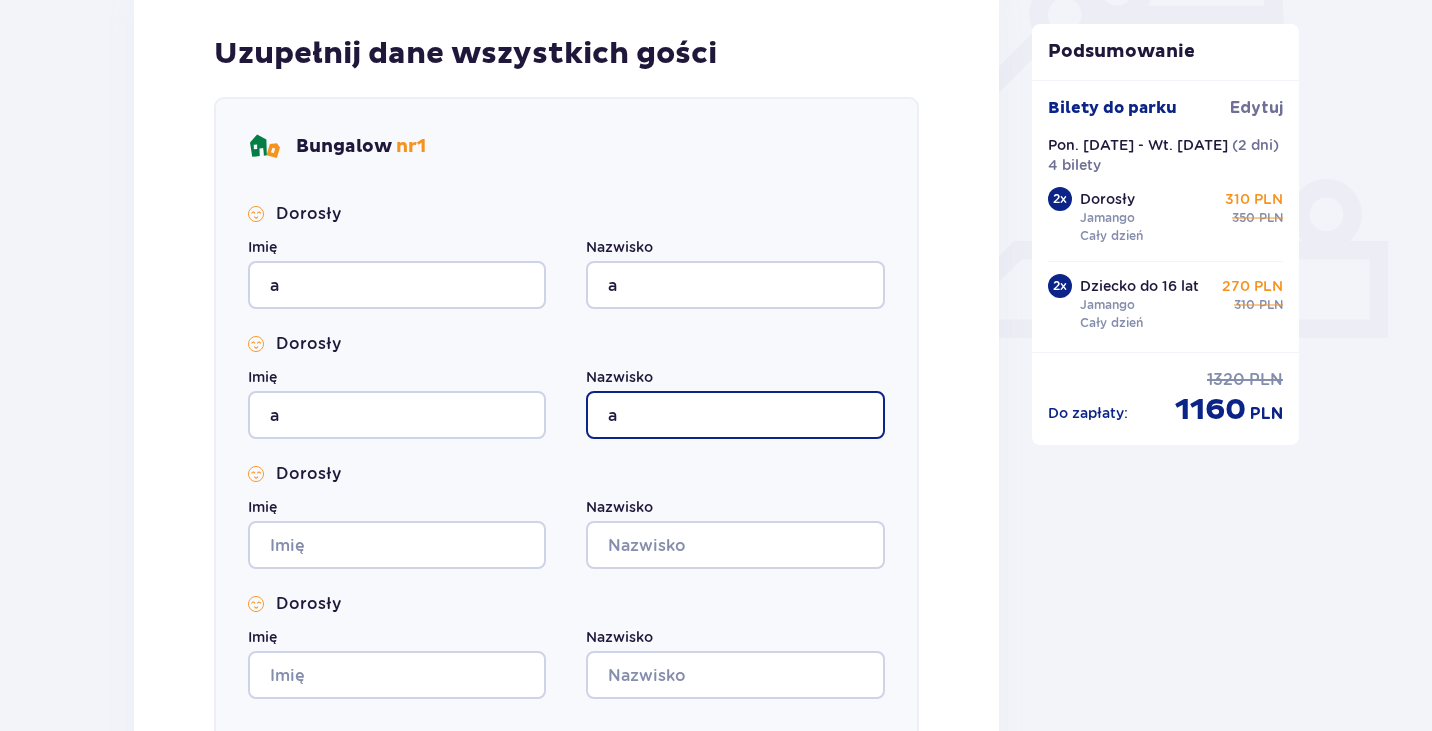 scroll, scrollTop: 700, scrollLeft: 0, axis: vertical 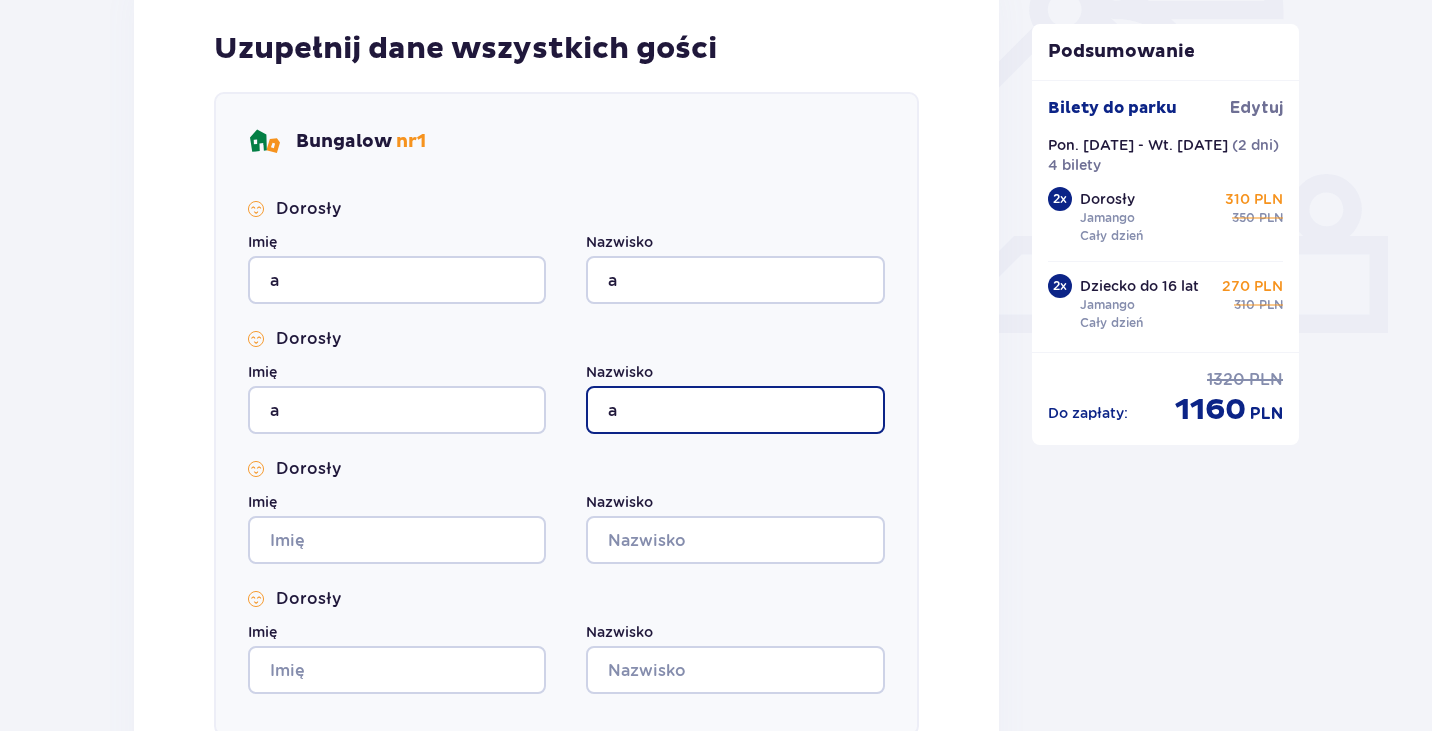 type on "a" 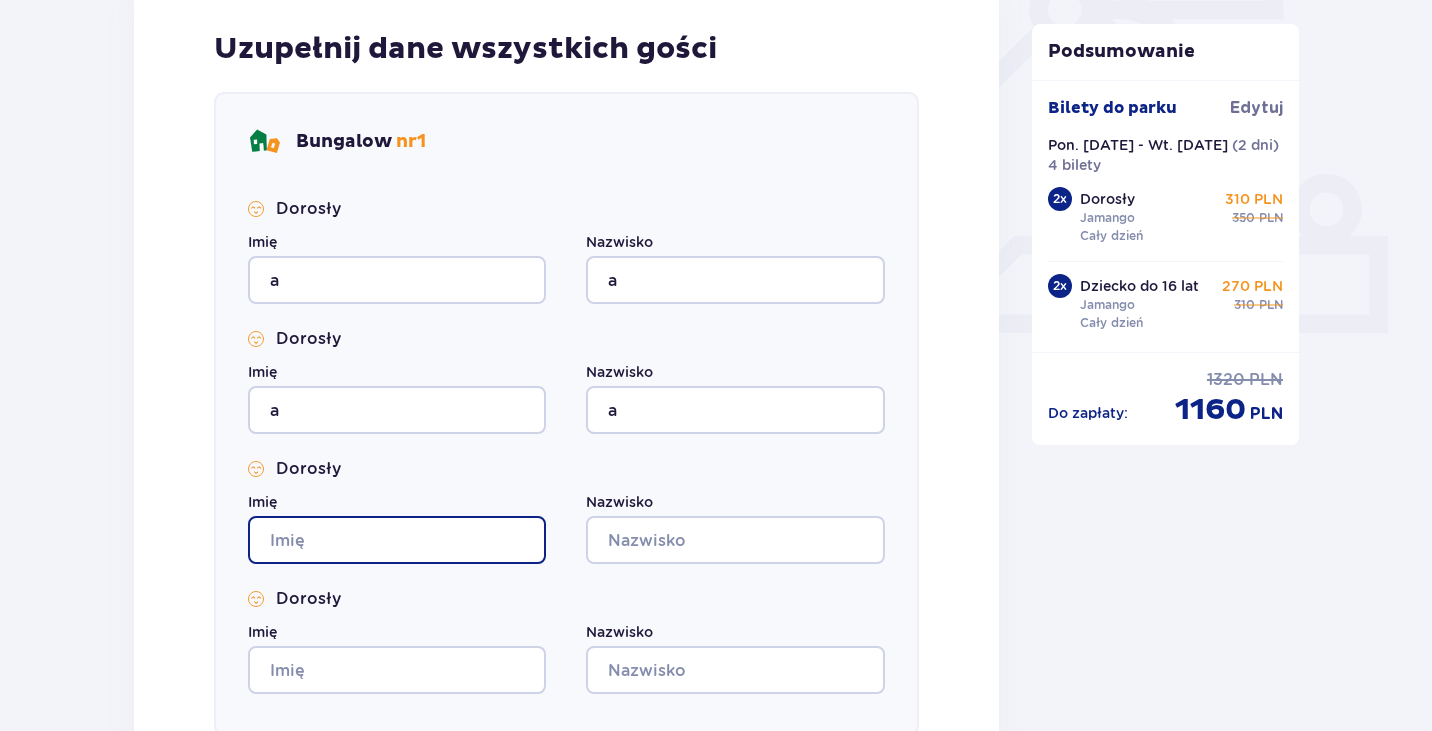 click on "Imię" at bounding box center (397, 540) 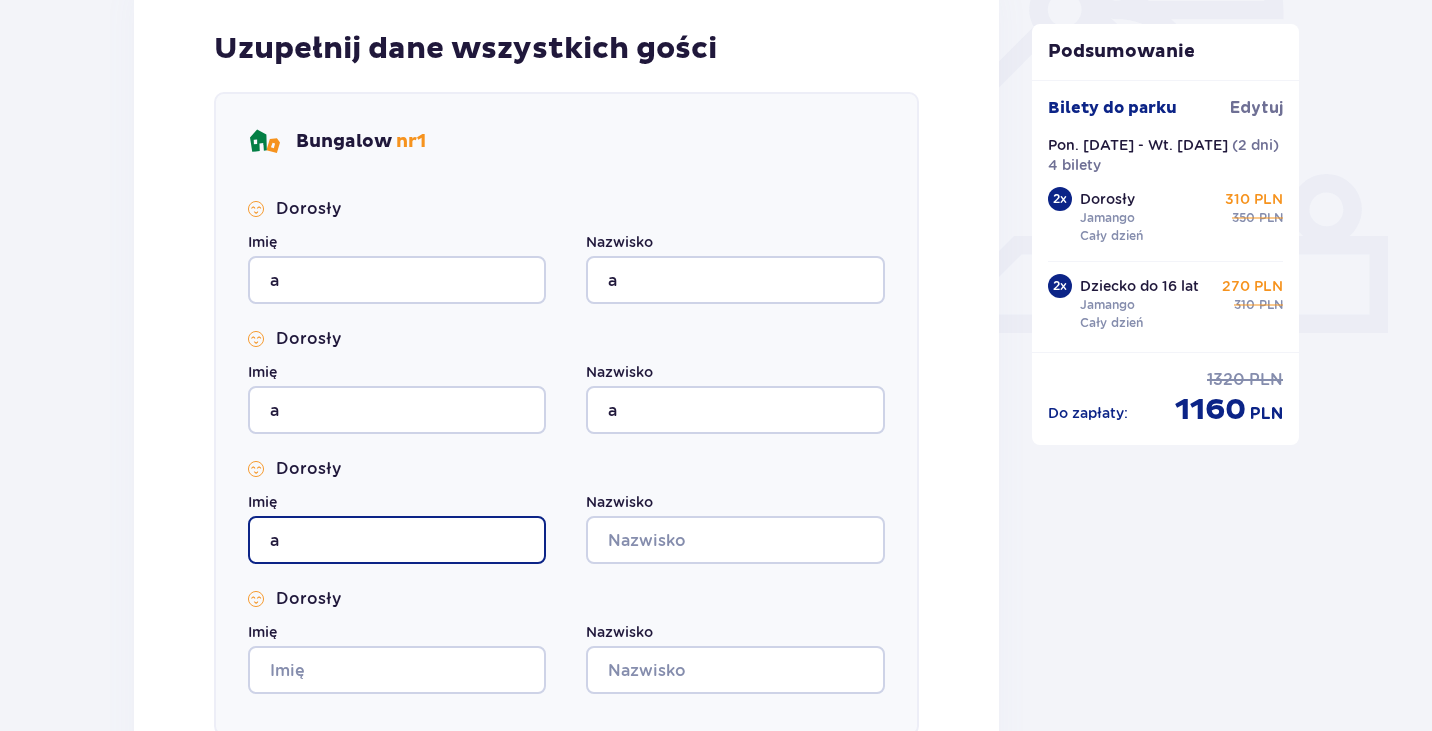 type on "a" 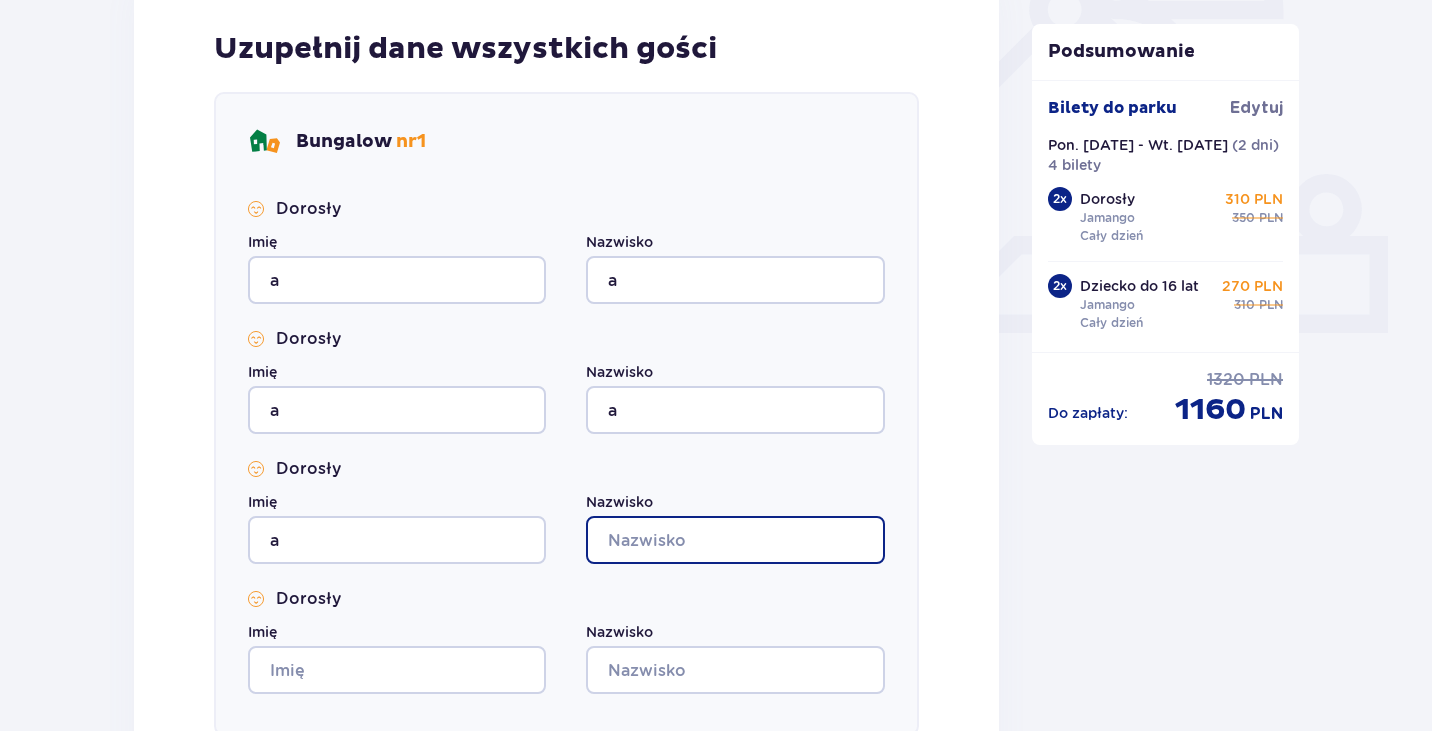 click on "Nazwisko" at bounding box center (735, 540) 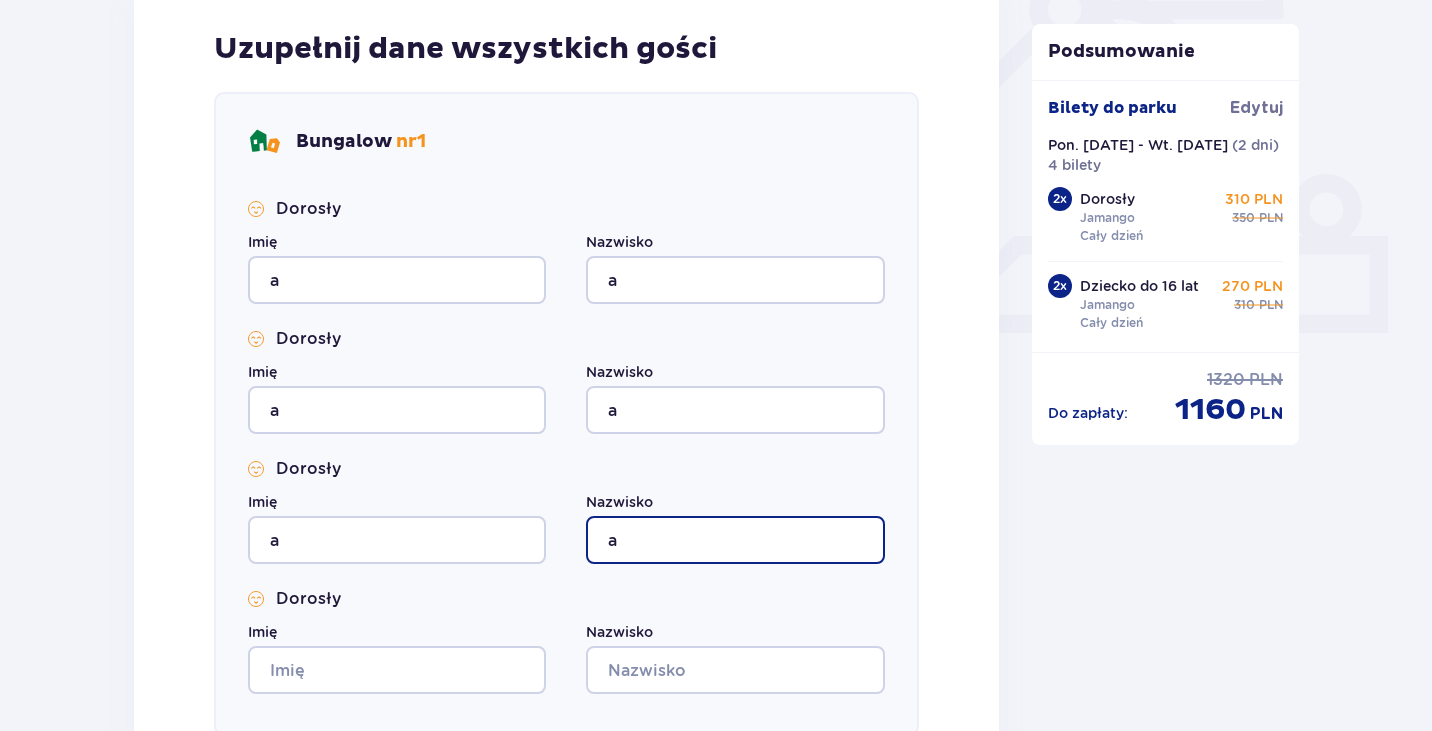 type on "a" 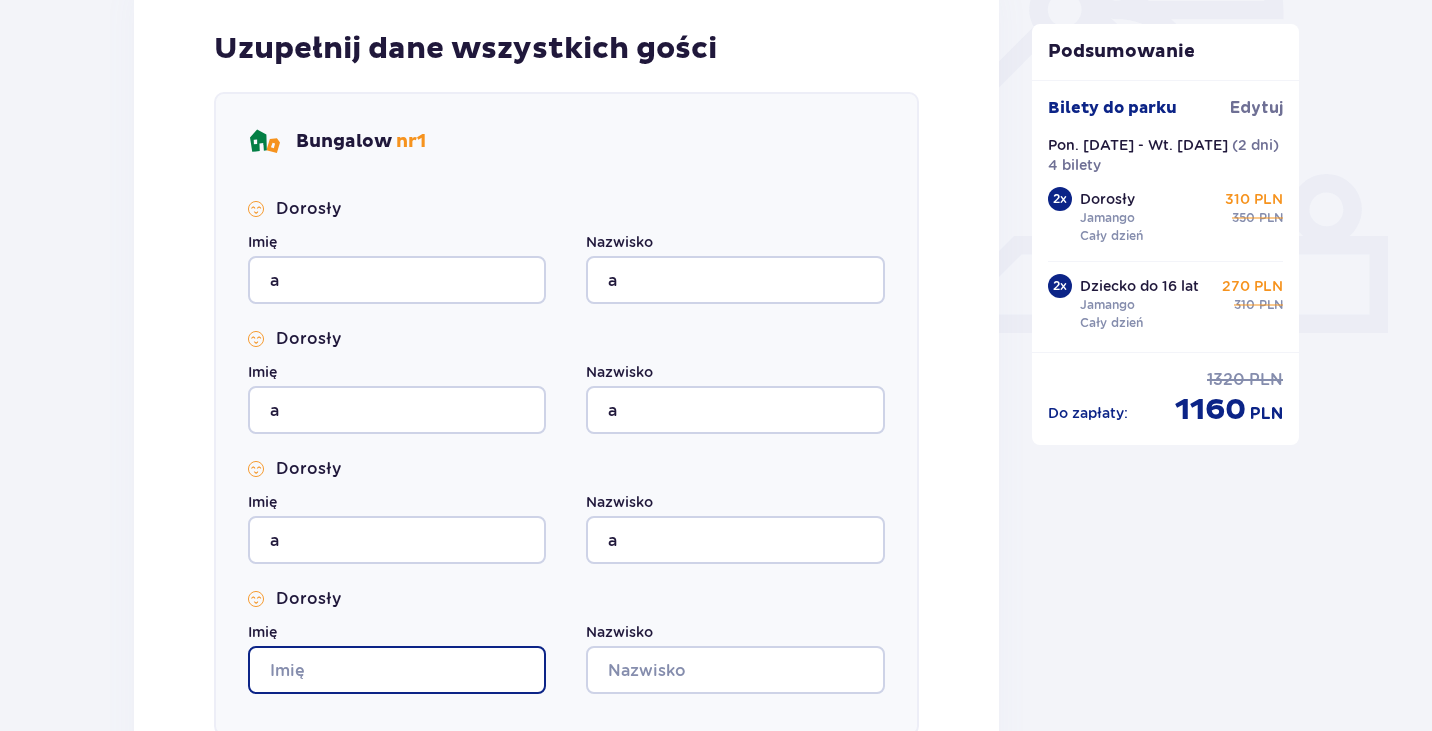 click on "Imię" at bounding box center (397, 670) 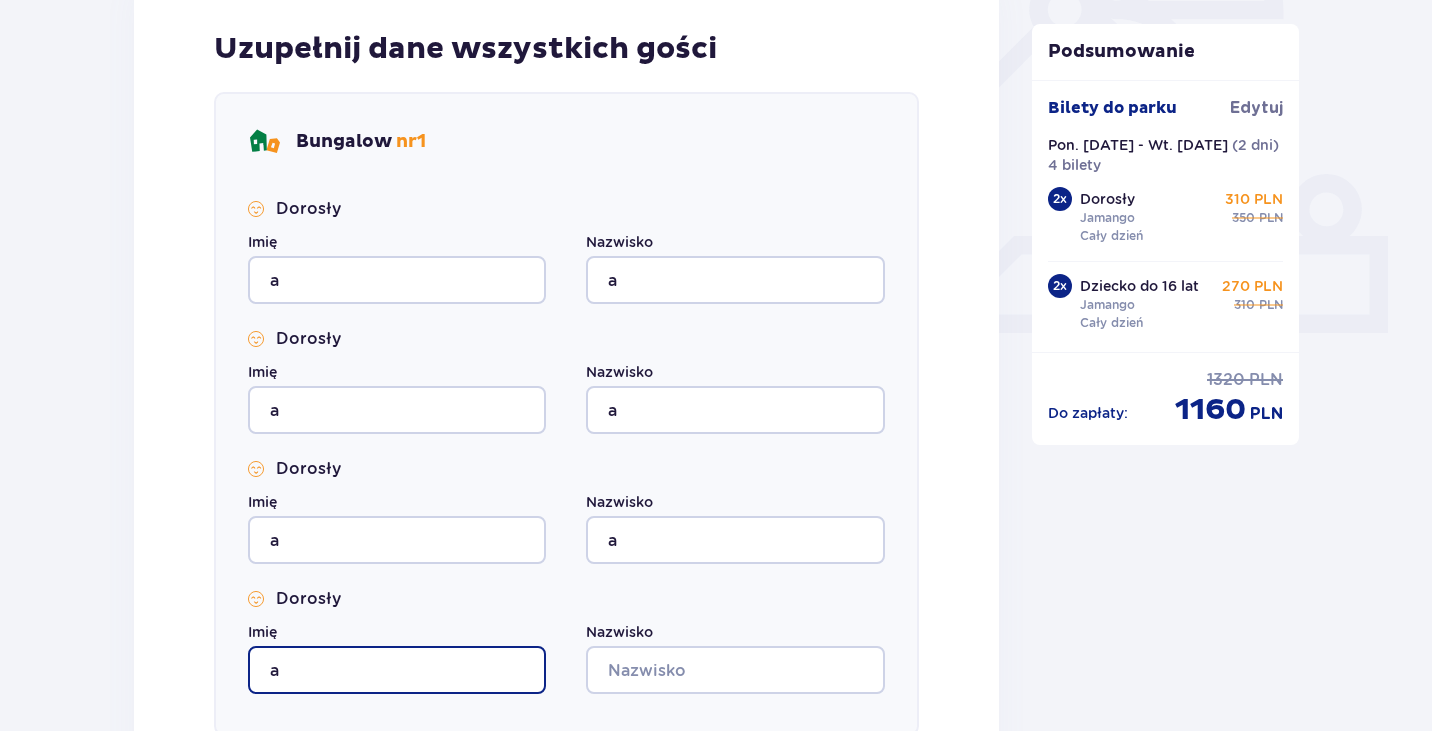 type on "a" 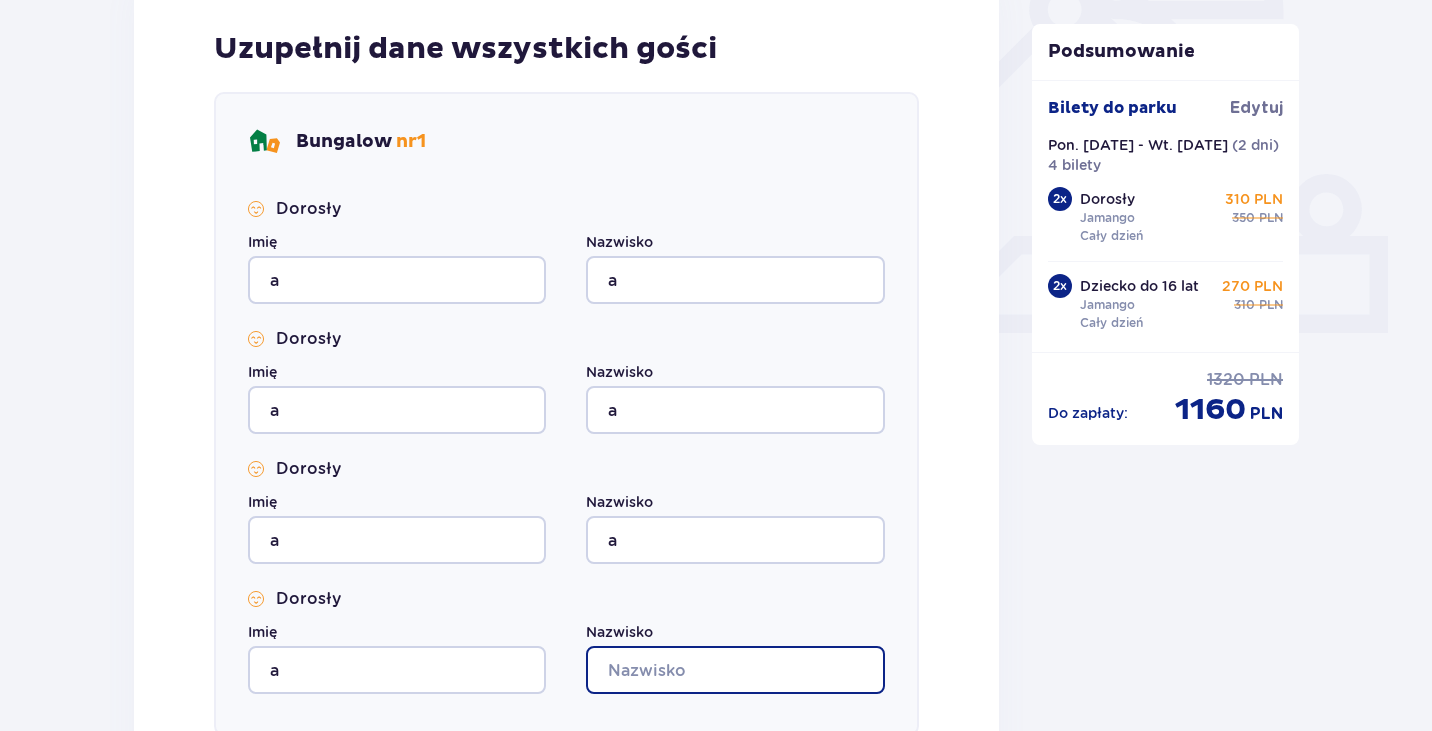 click on "Nazwisko" at bounding box center [735, 670] 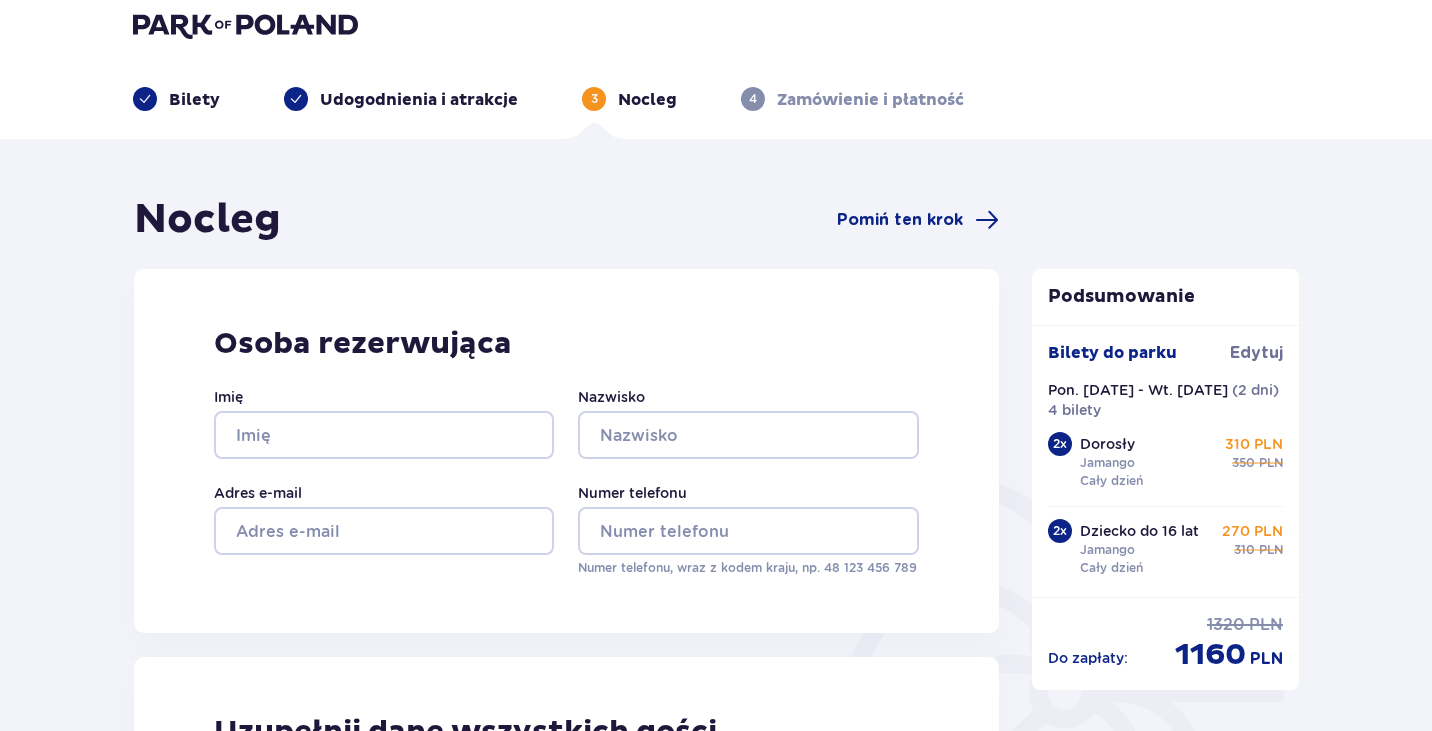 scroll, scrollTop: 0, scrollLeft: 0, axis: both 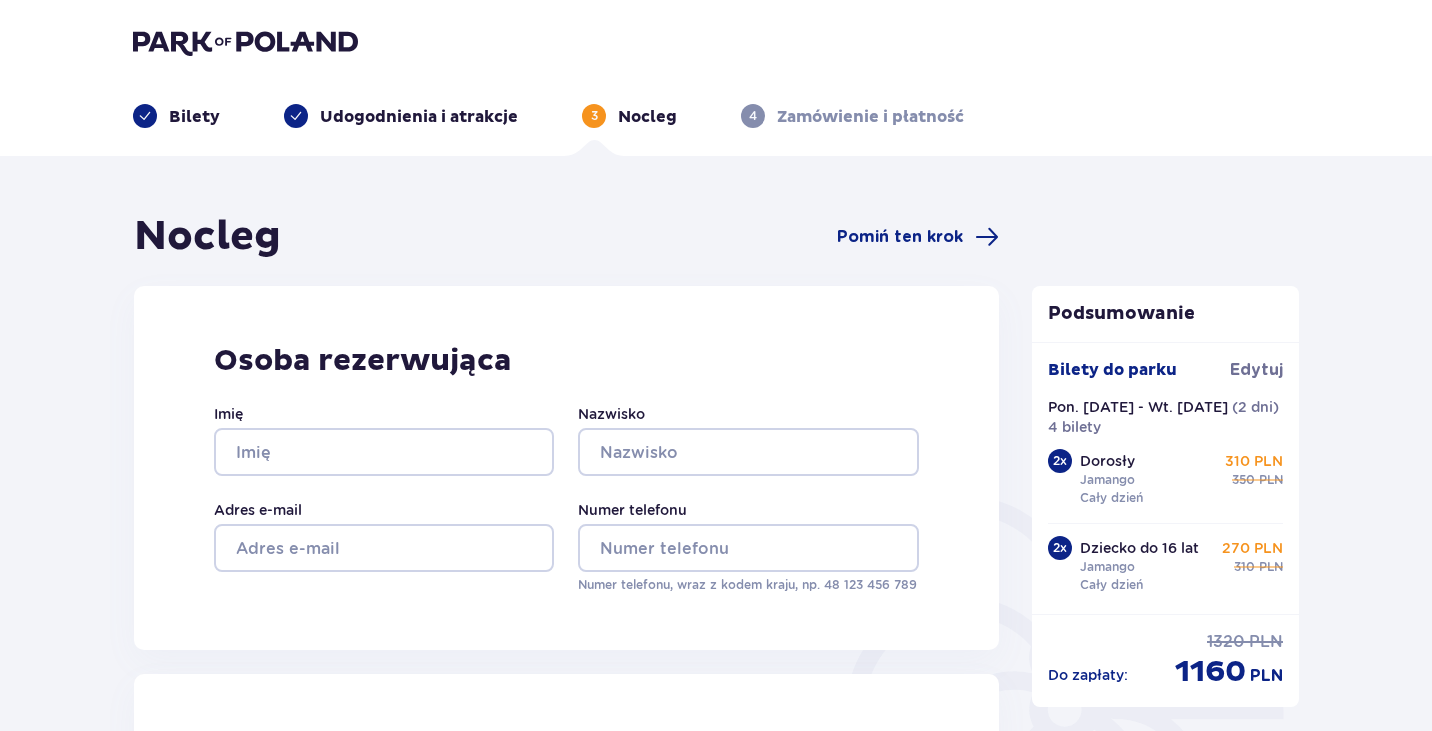 type on "a" 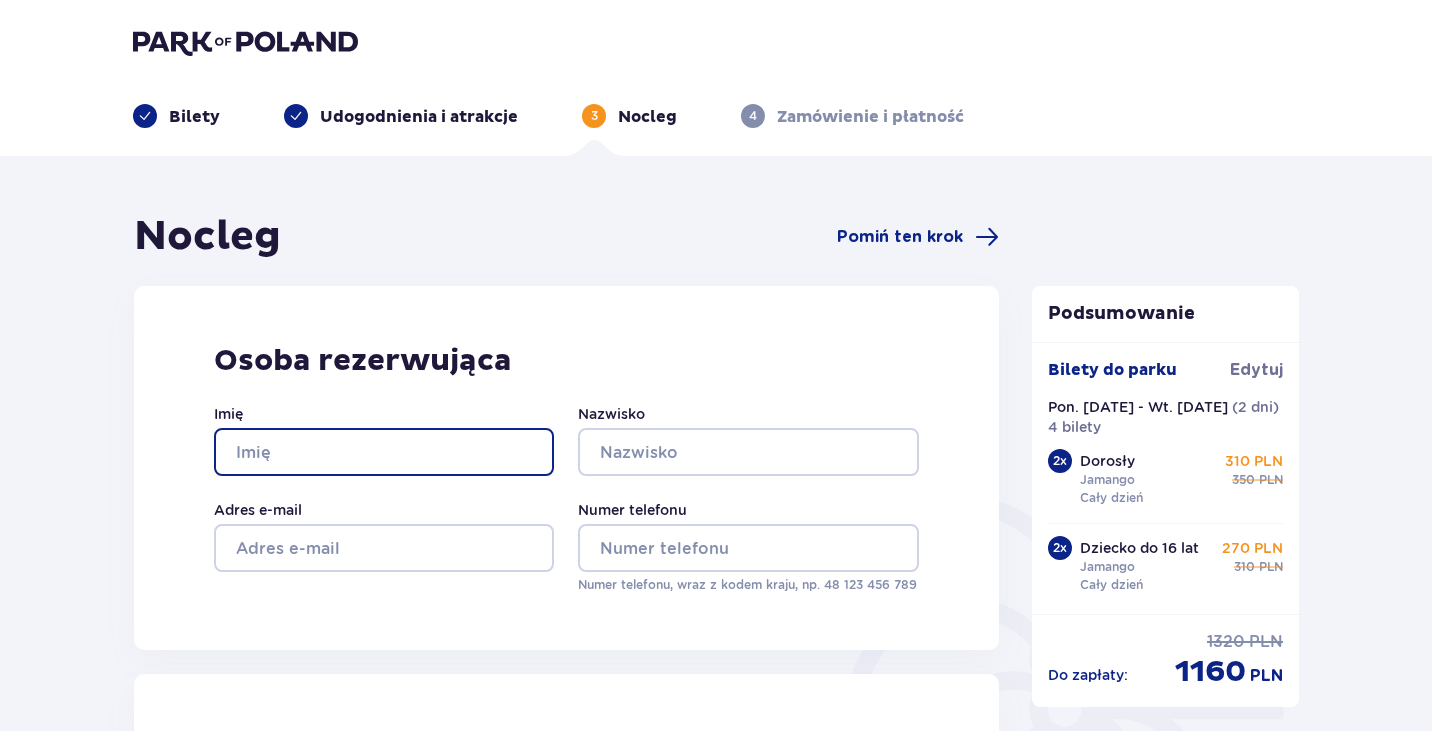 click on "Imię" at bounding box center [384, 452] 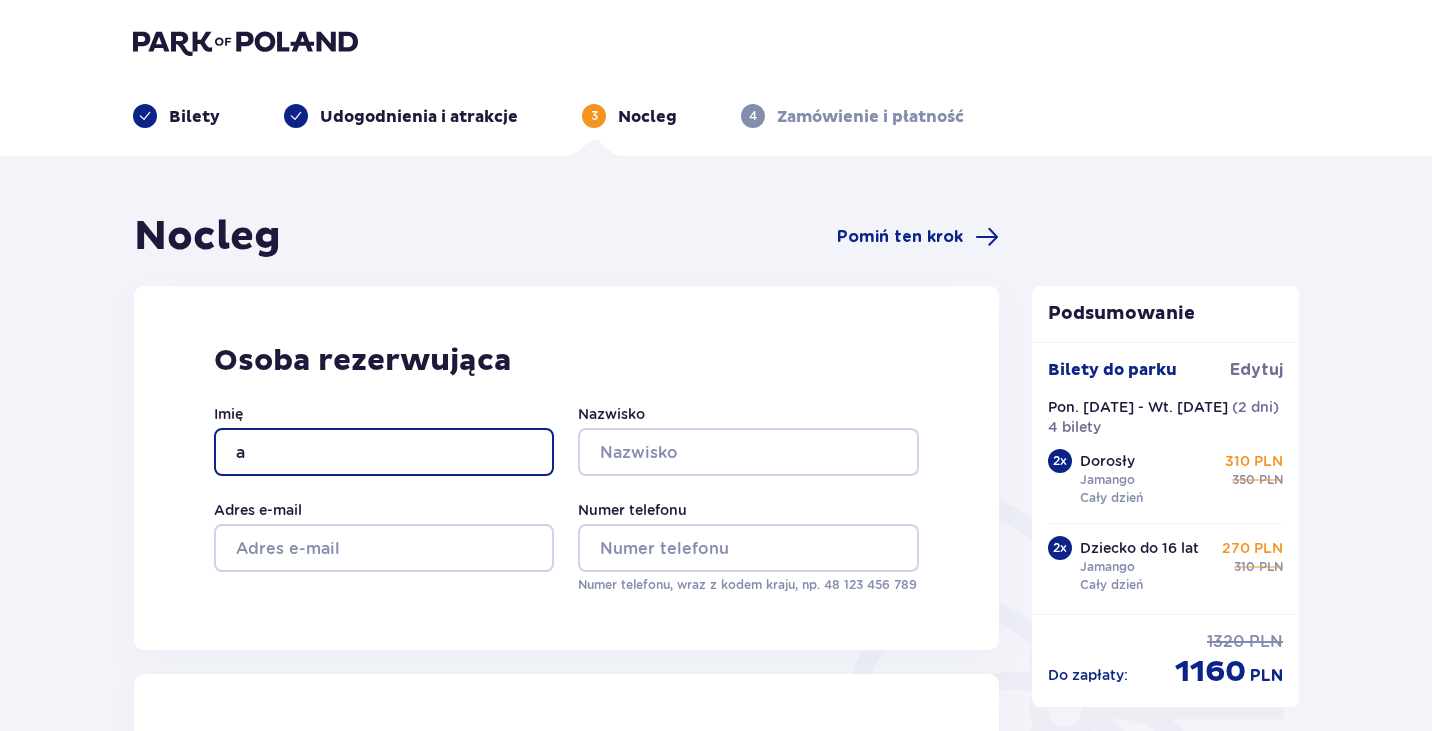 type on "a" 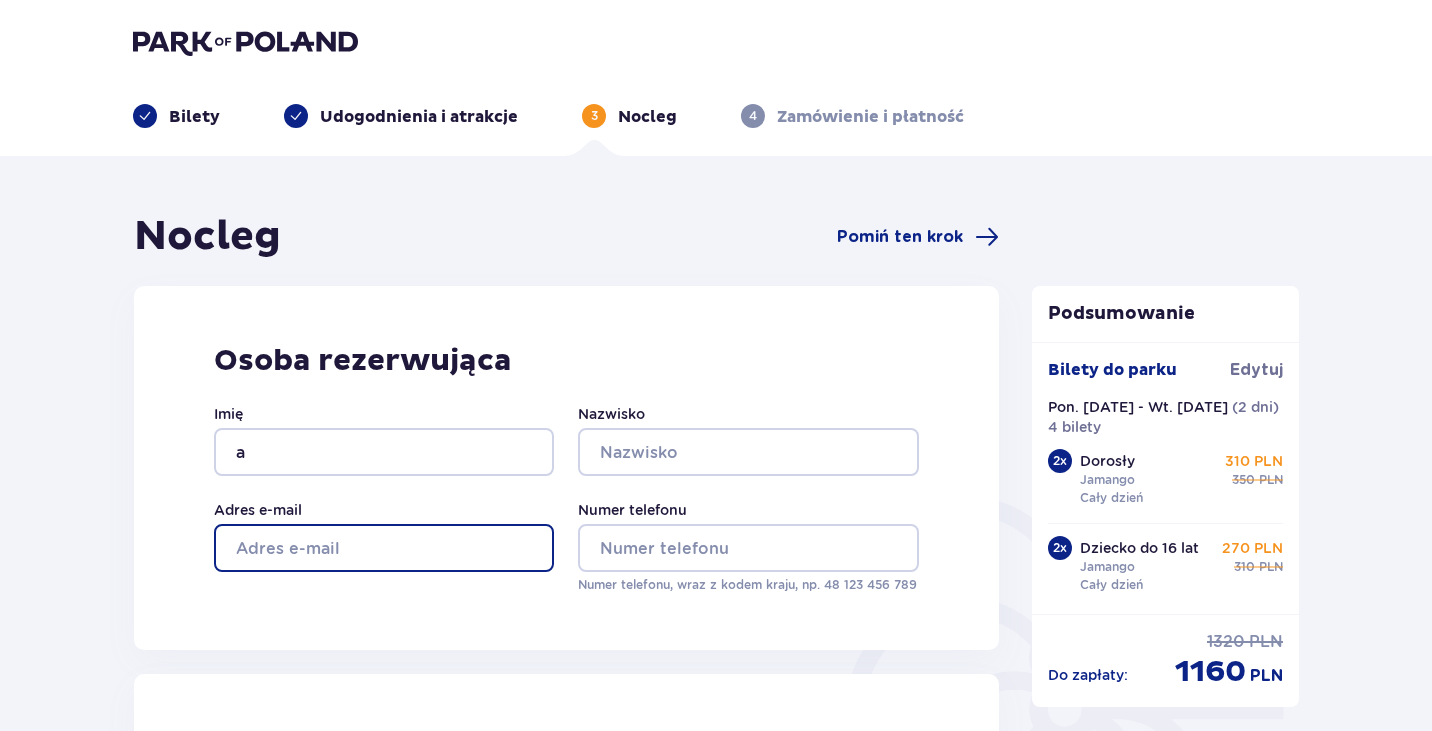 click on "Adres e-mail" at bounding box center (384, 548) 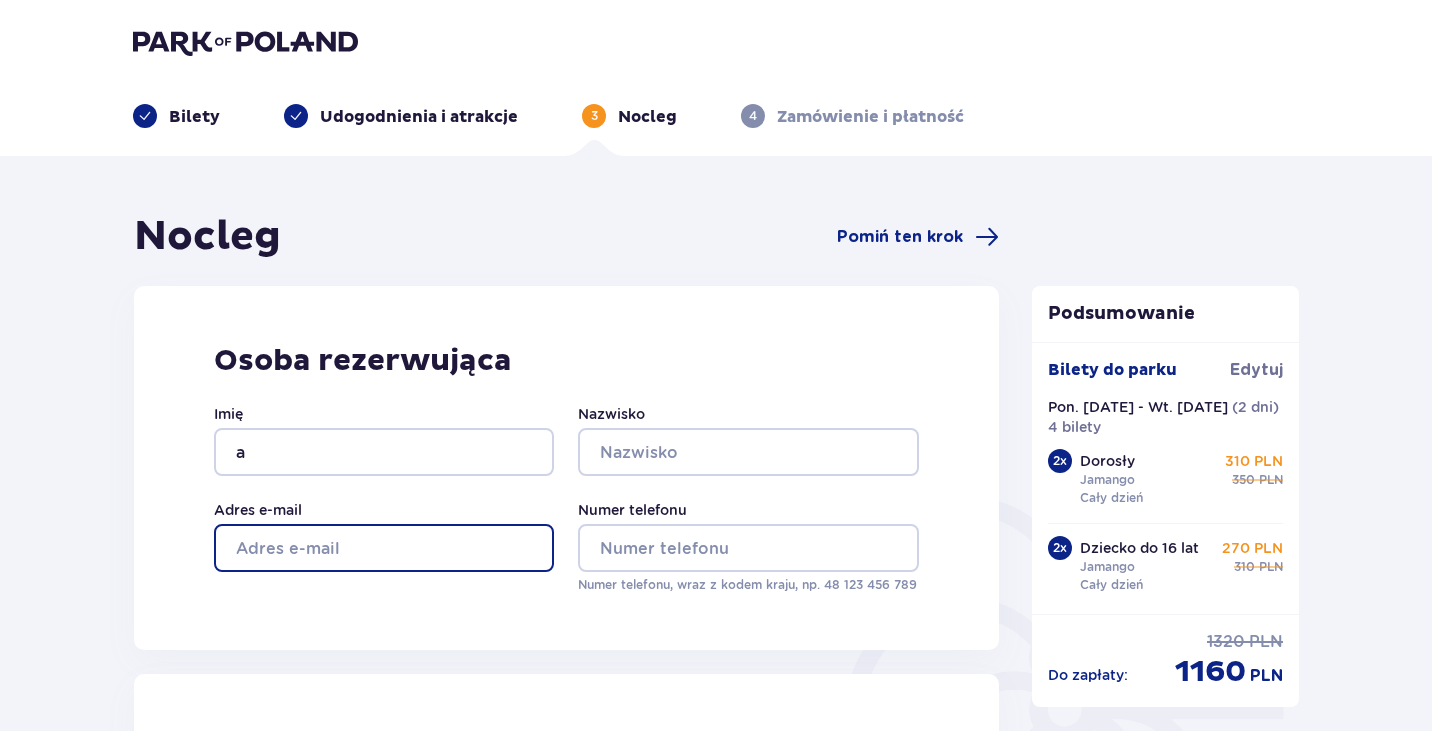 click on "Adres e-mail" at bounding box center (384, 548) 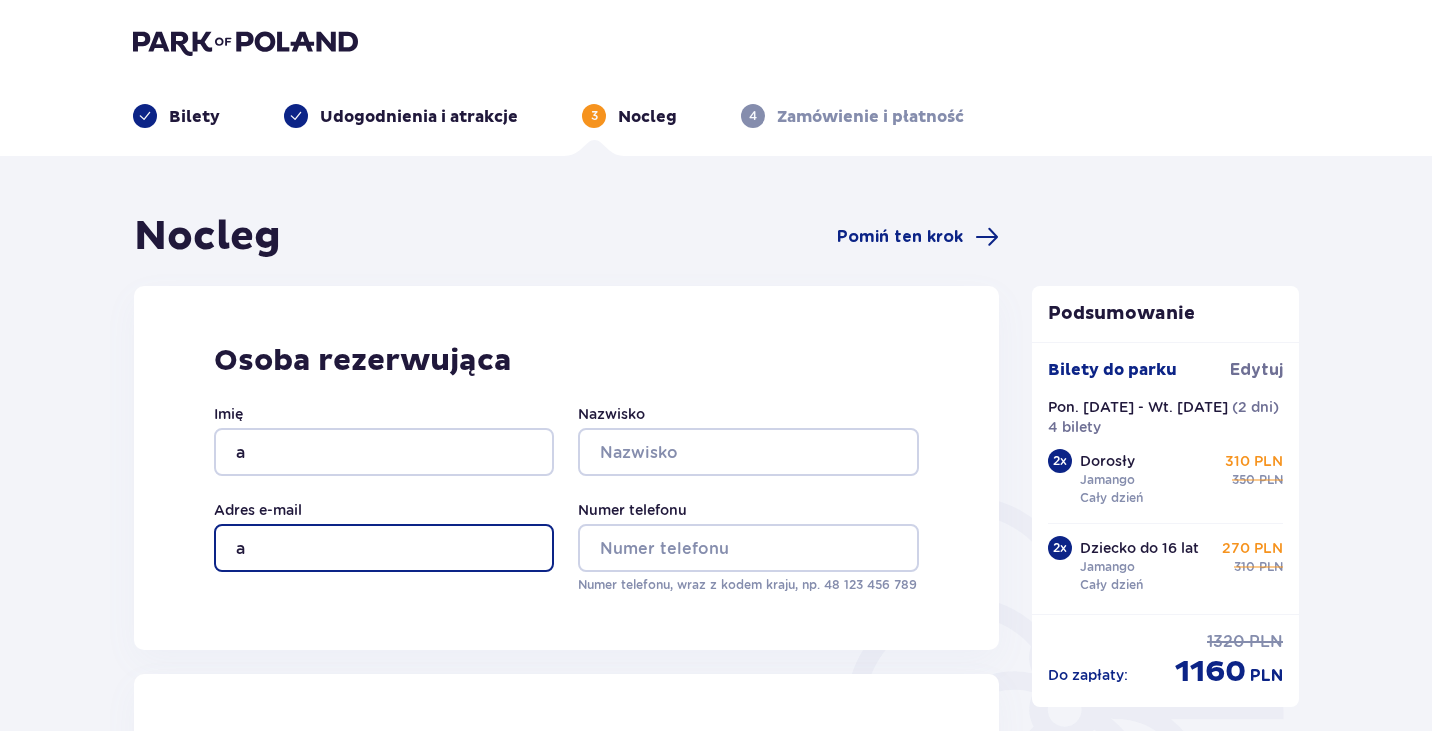 type on "a" 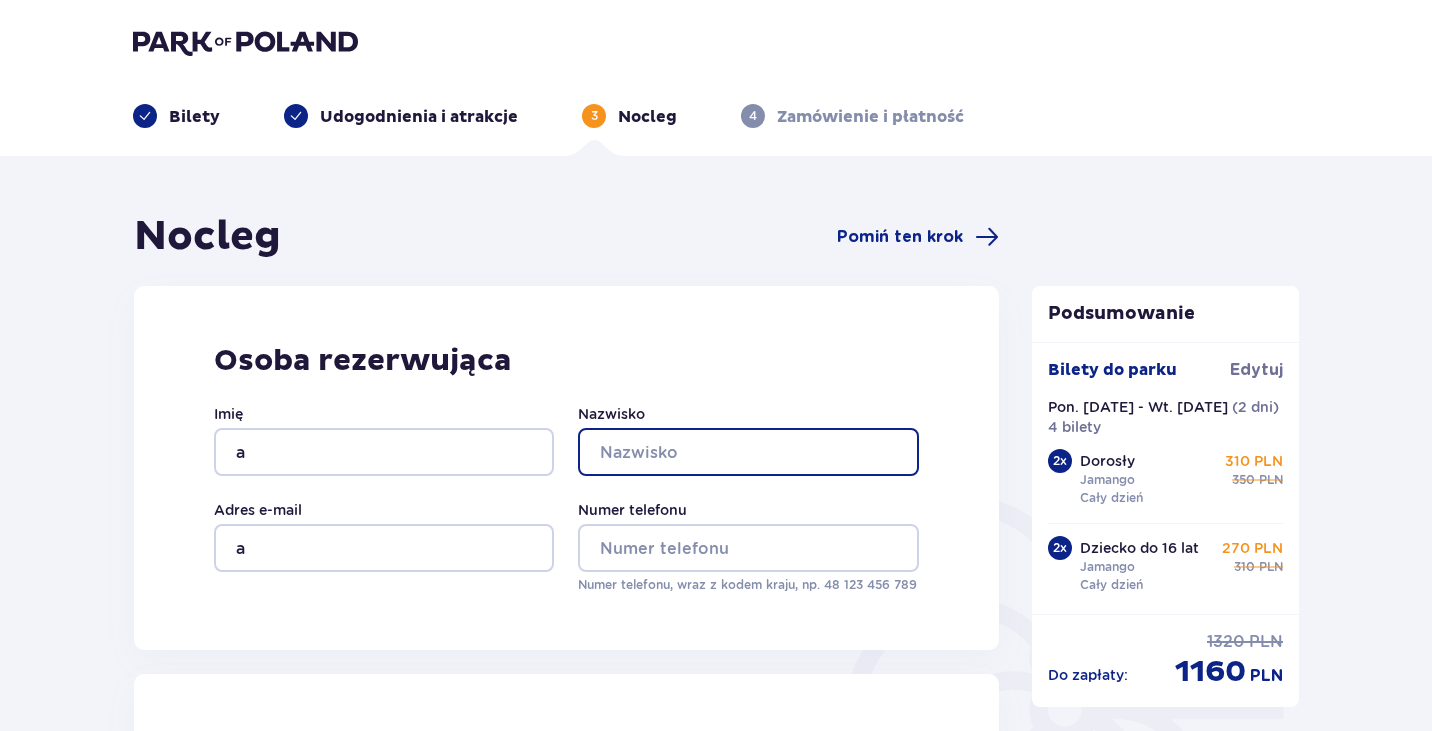 click on "Nazwisko" at bounding box center [748, 452] 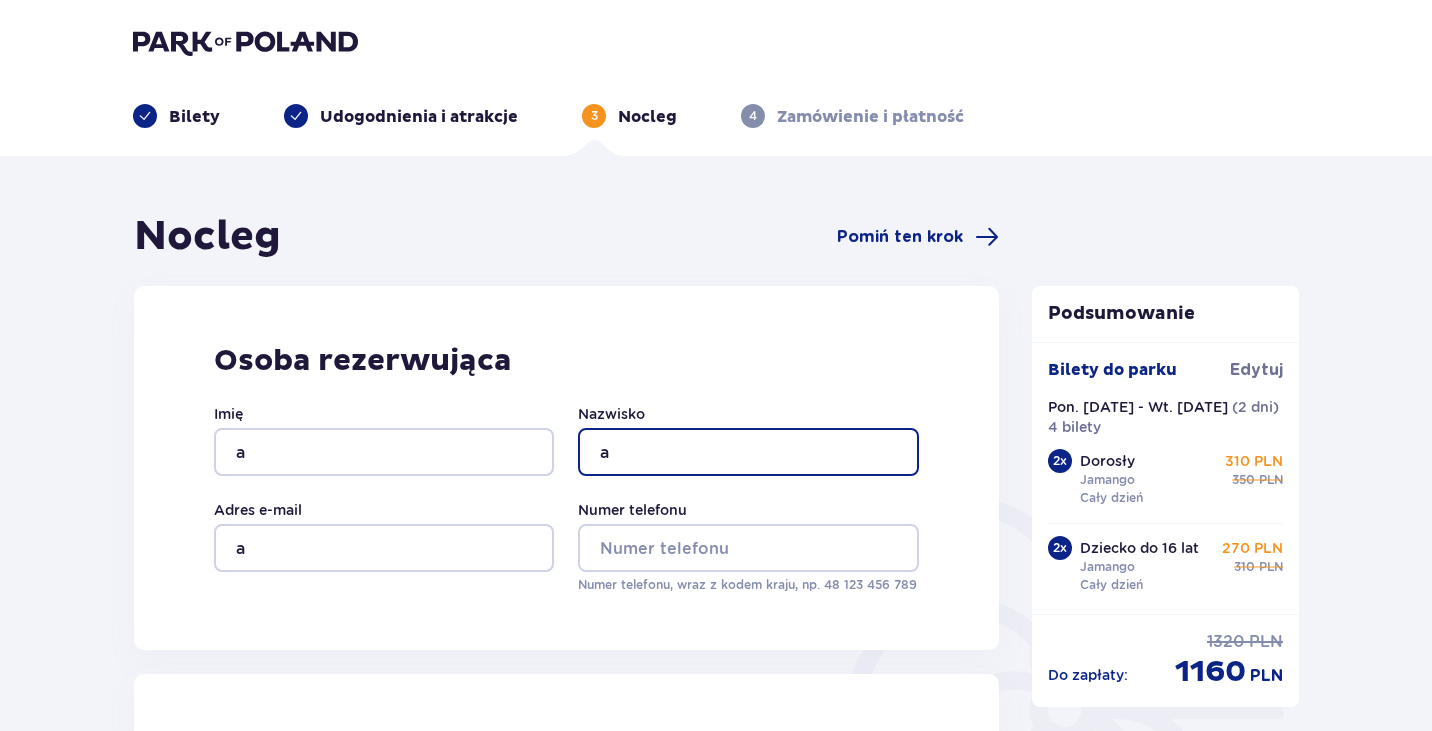 type on "a" 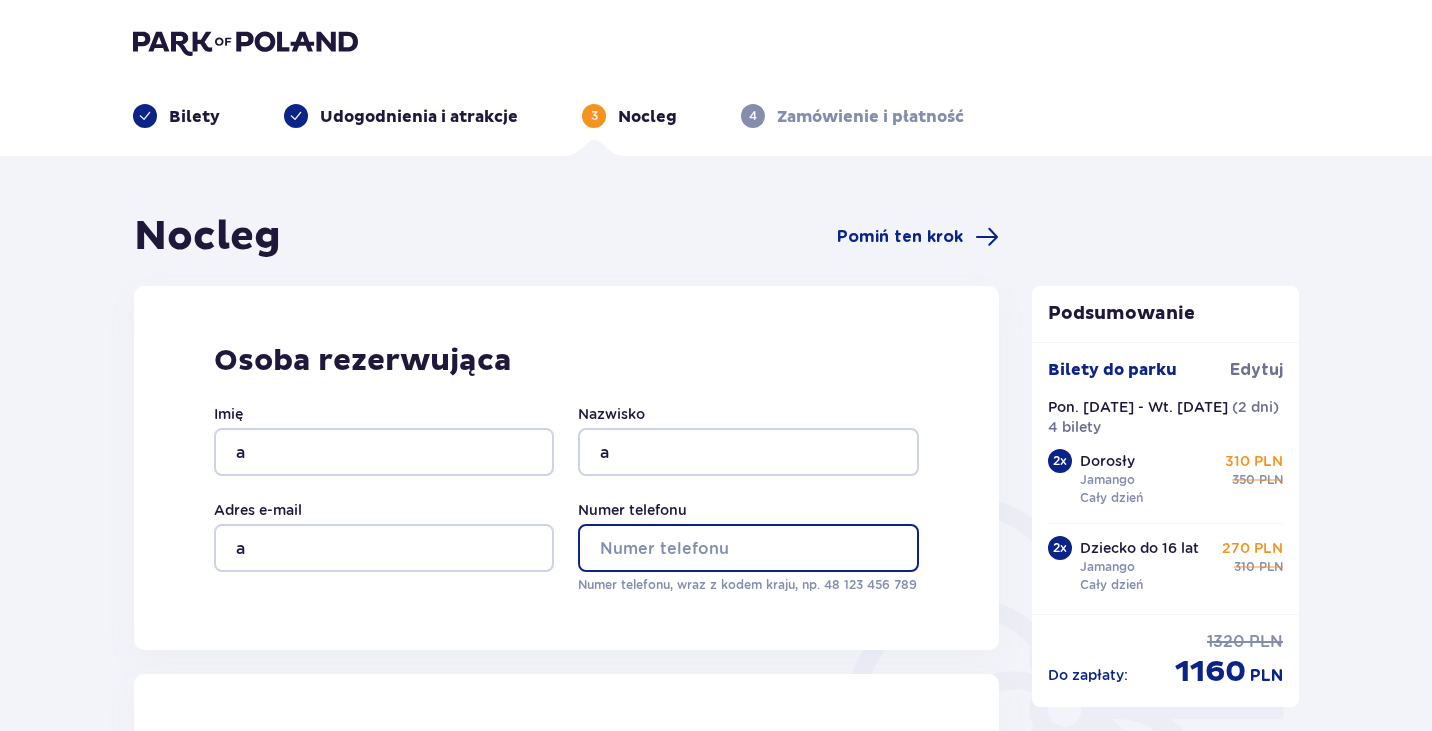 click on "Numer telefonu" at bounding box center (748, 548) 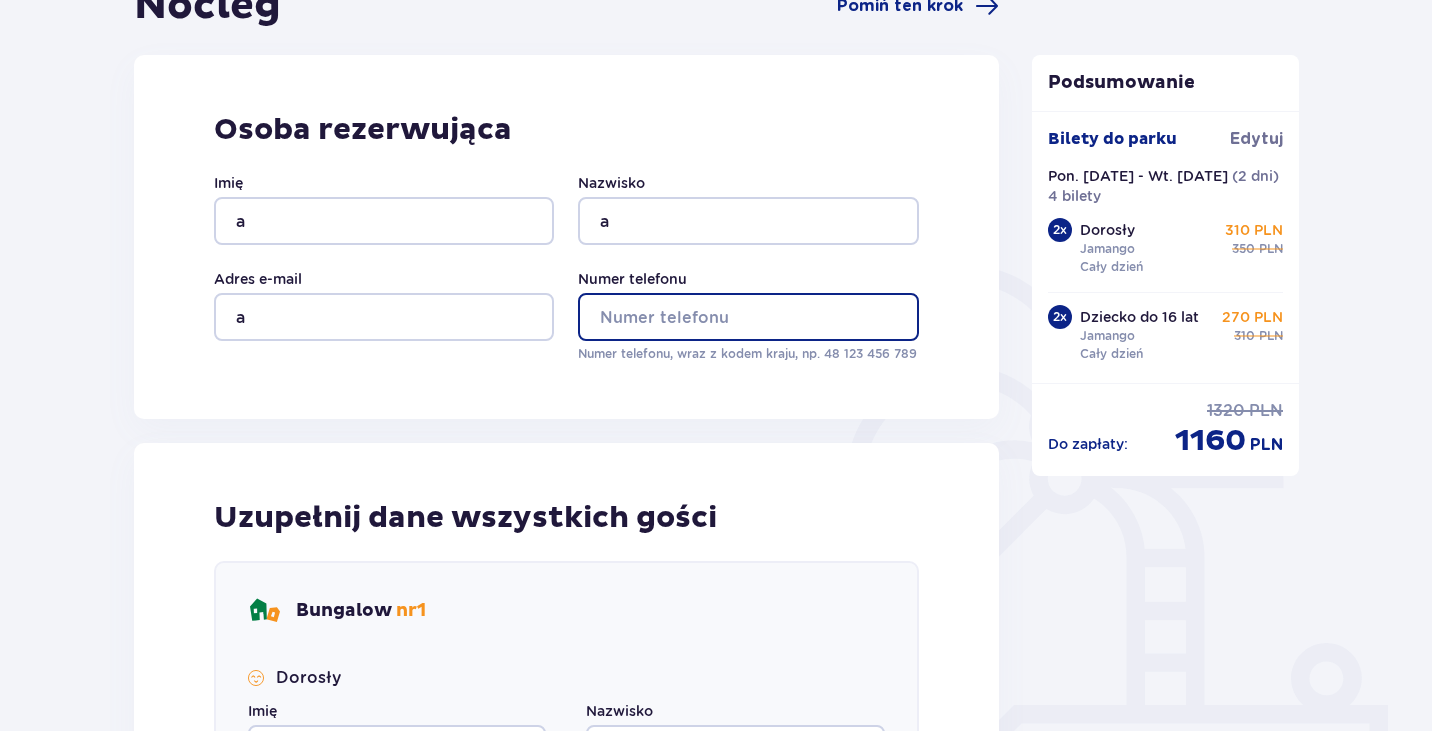 scroll, scrollTop: 500, scrollLeft: 0, axis: vertical 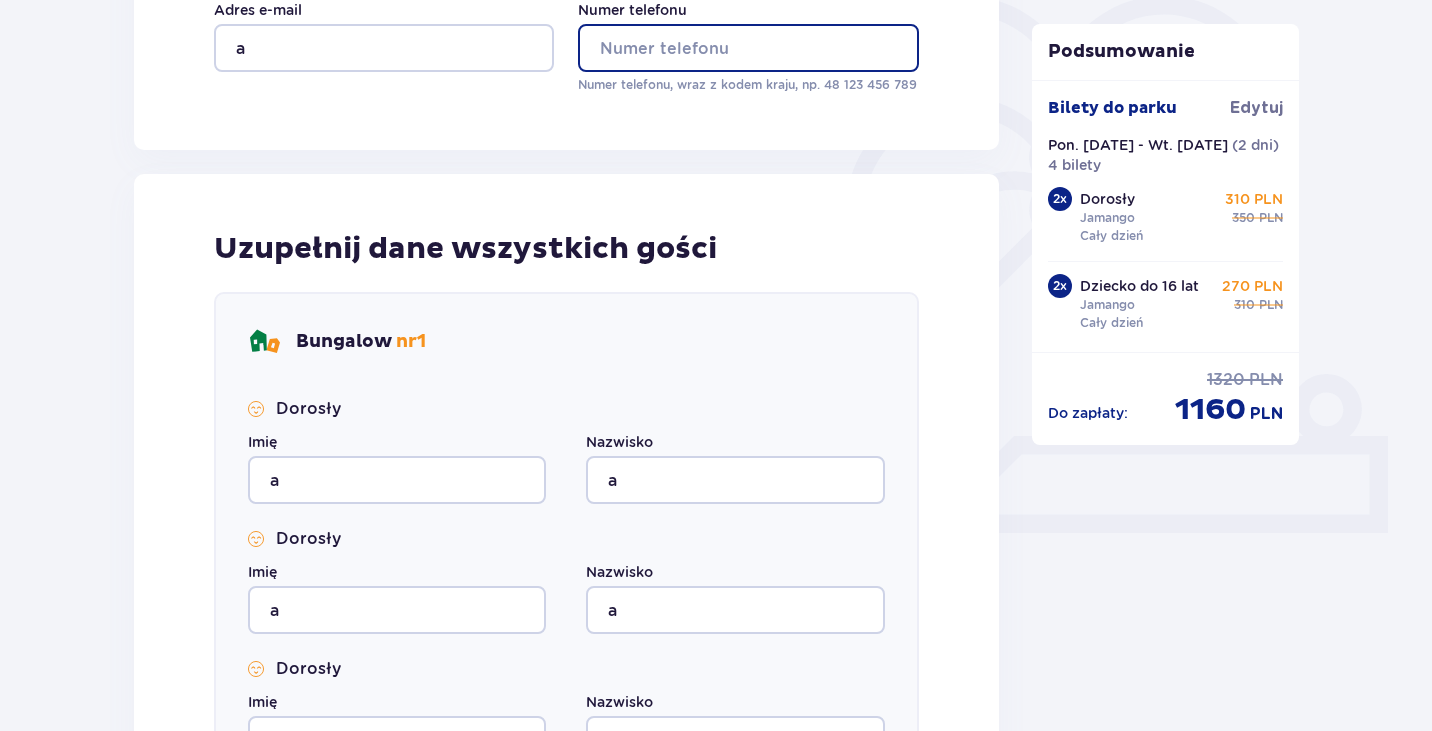 type 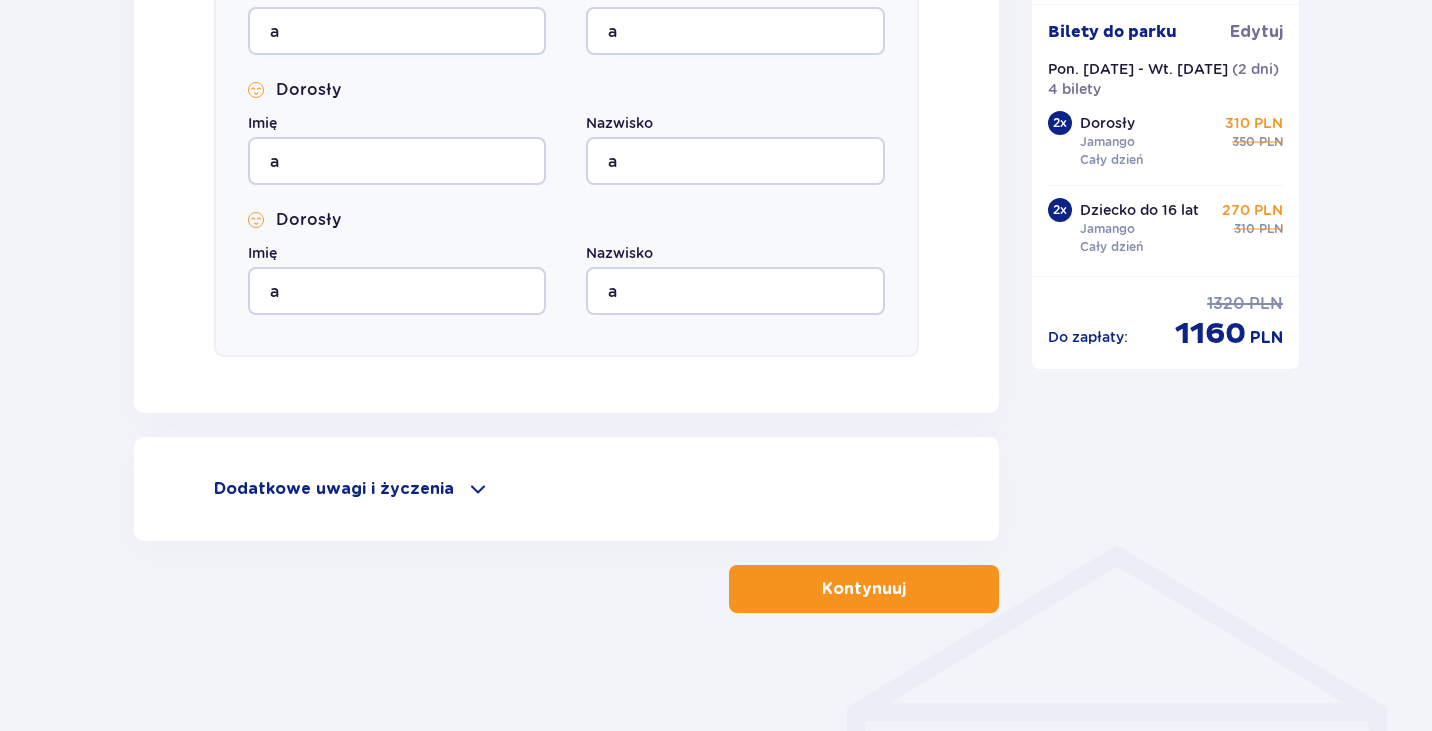 scroll, scrollTop: 1081, scrollLeft: 0, axis: vertical 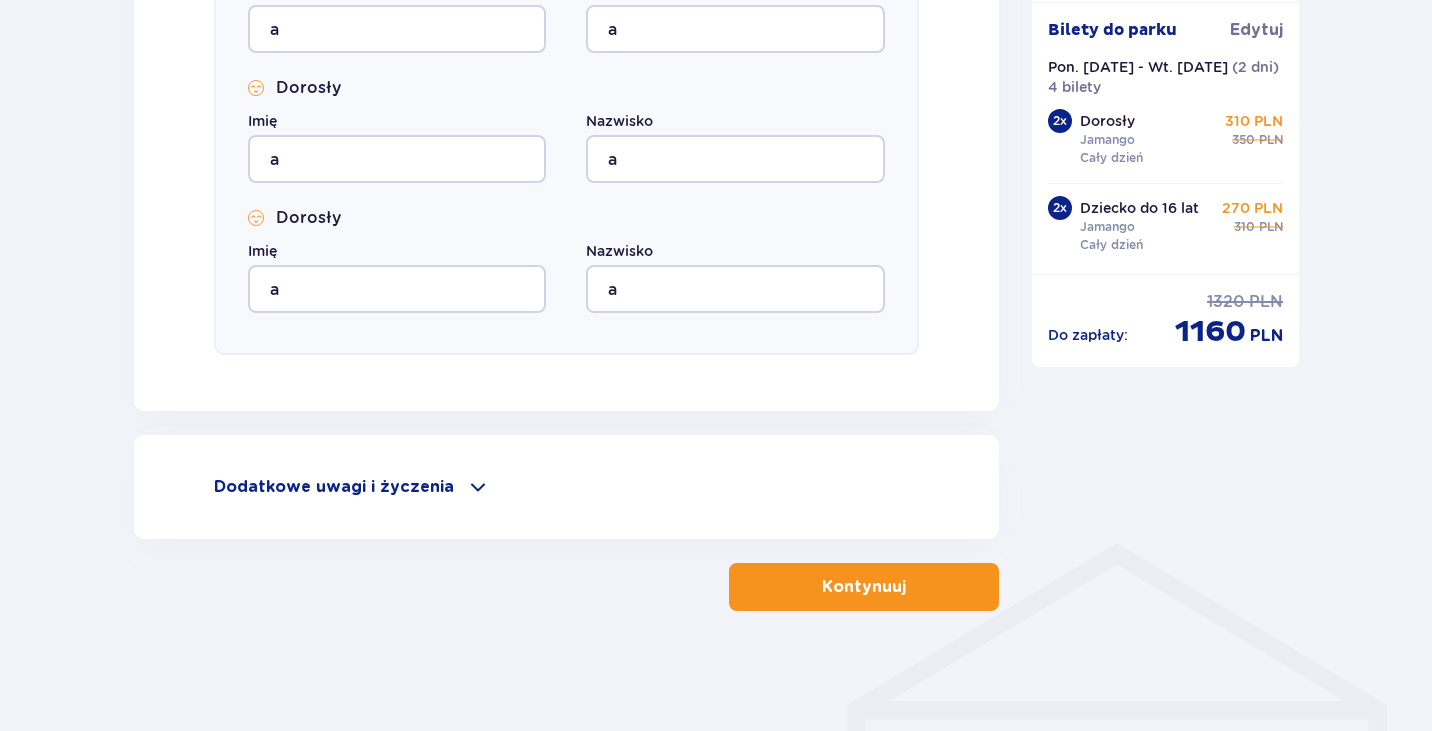 click at bounding box center (910, 587) 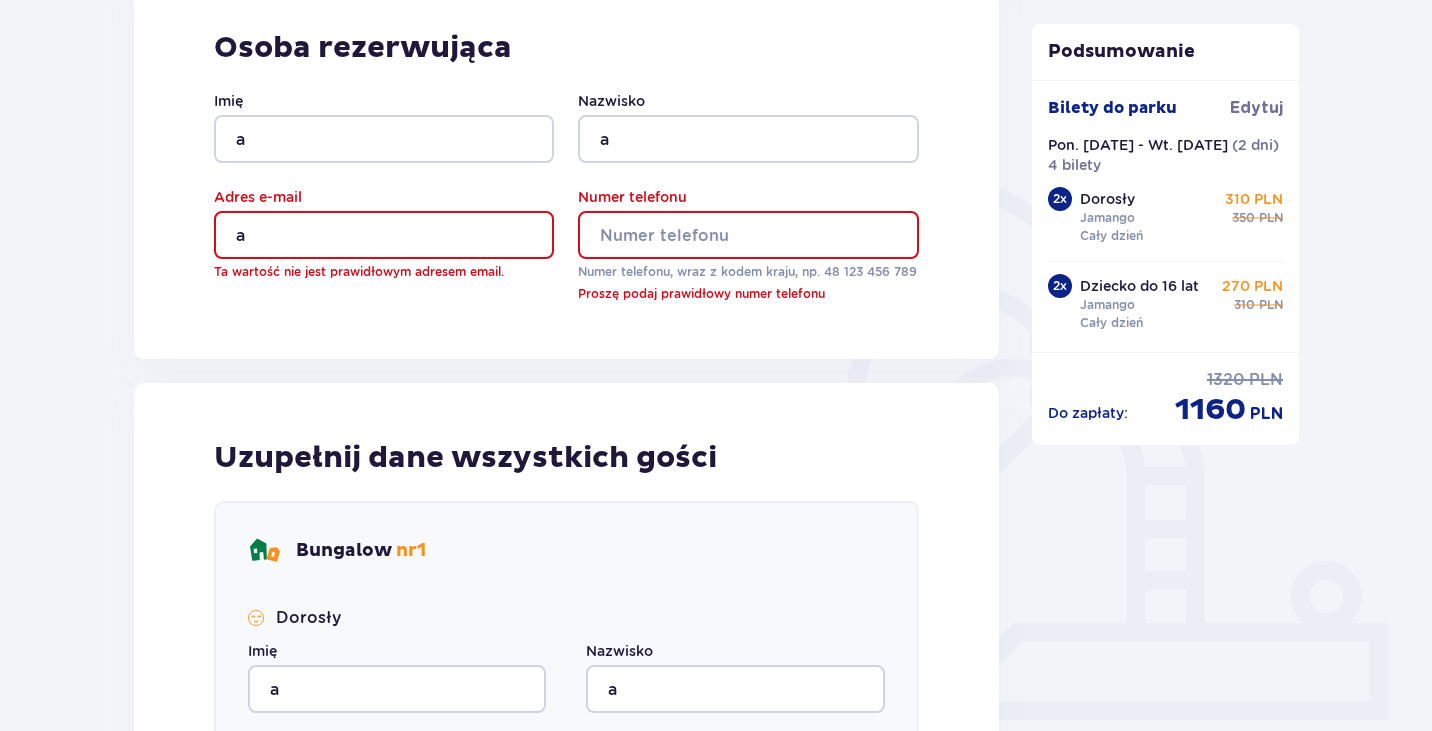 scroll, scrollTop: 24, scrollLeft: 0, axis: vertical 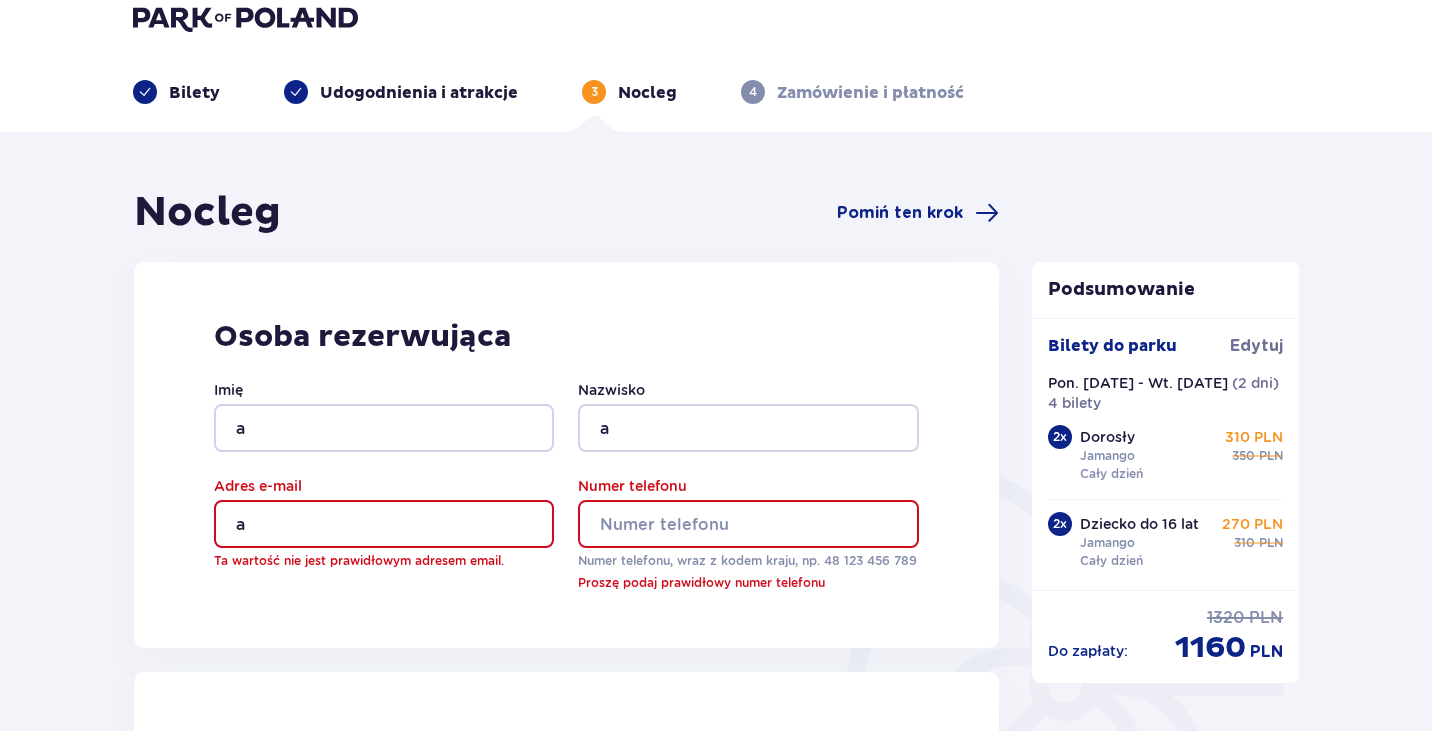 click on "a" at bounding box center (384, 524) 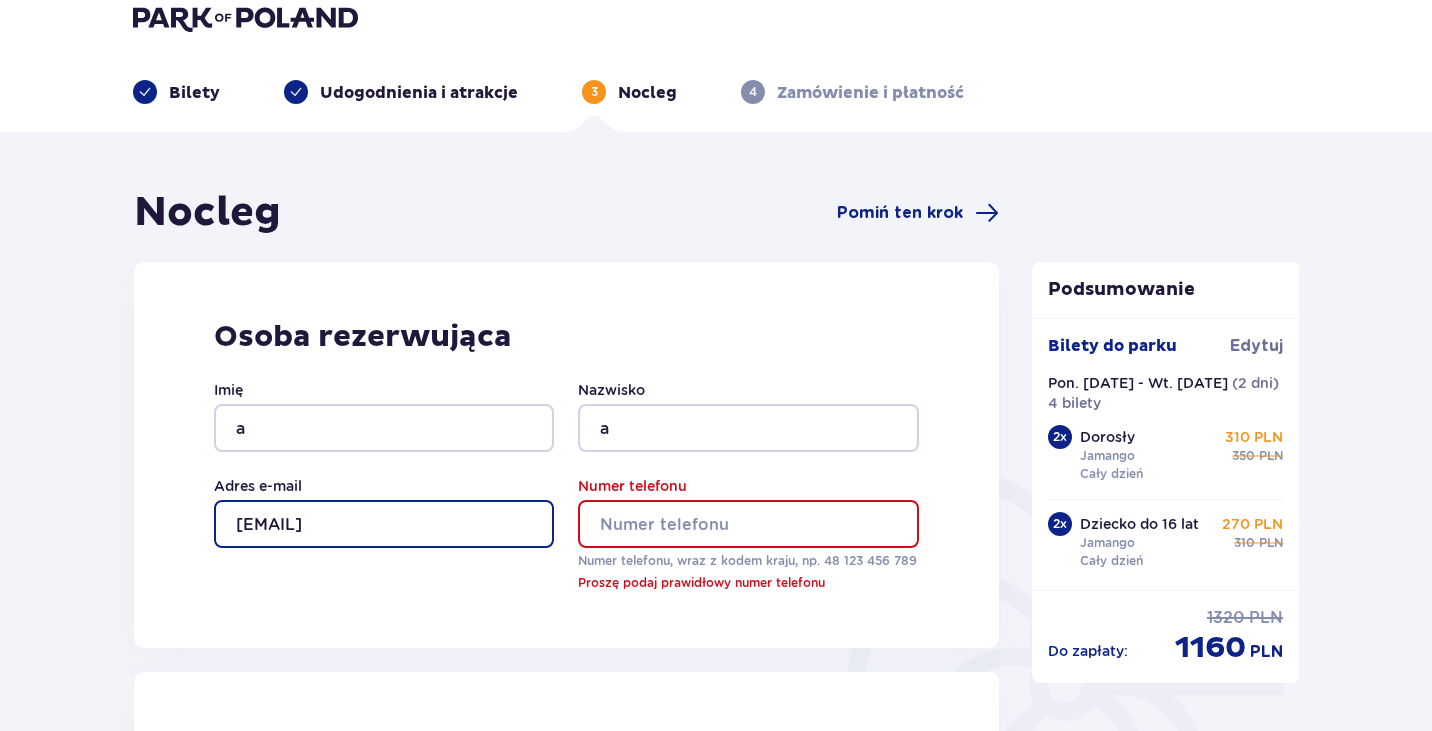 type on "[EMAIL]" 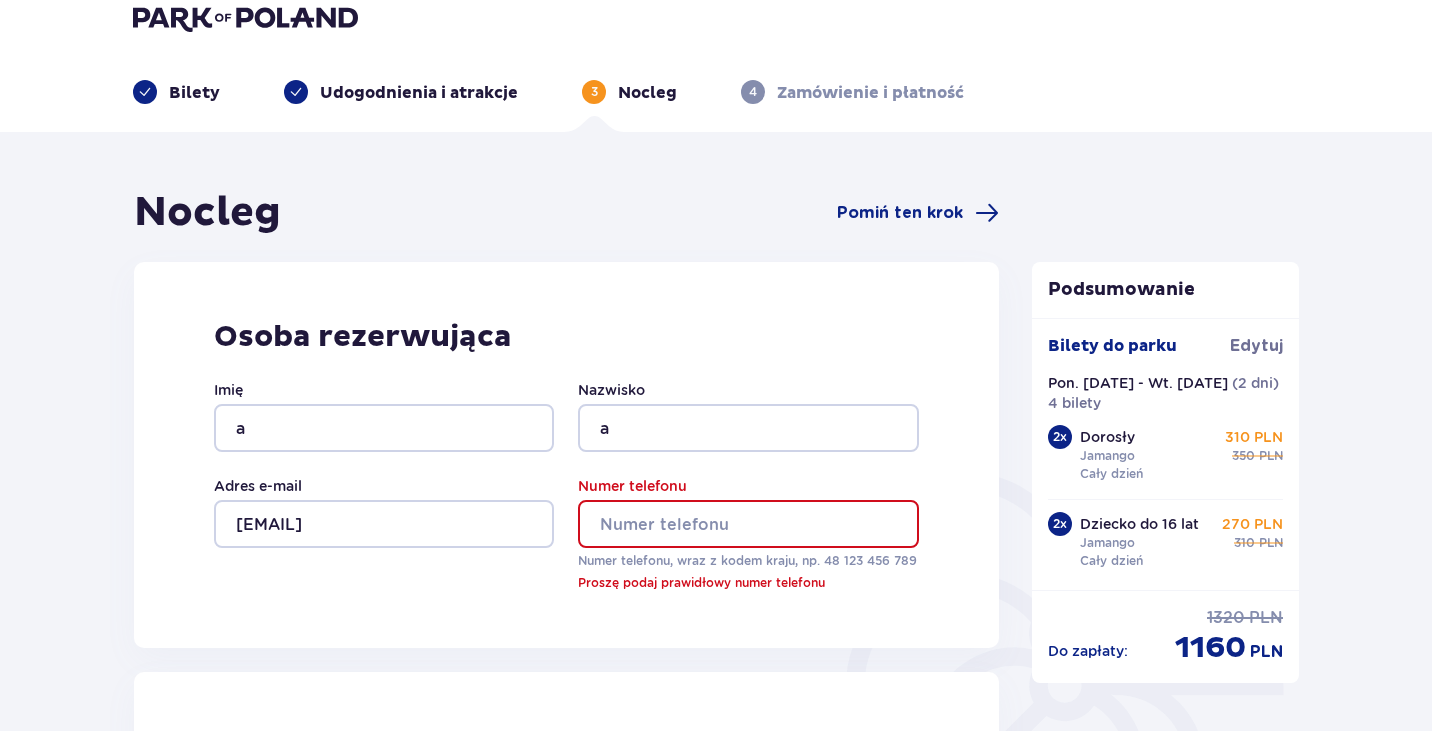 click on "Numer telefonu" at bounding box center (748, 524) 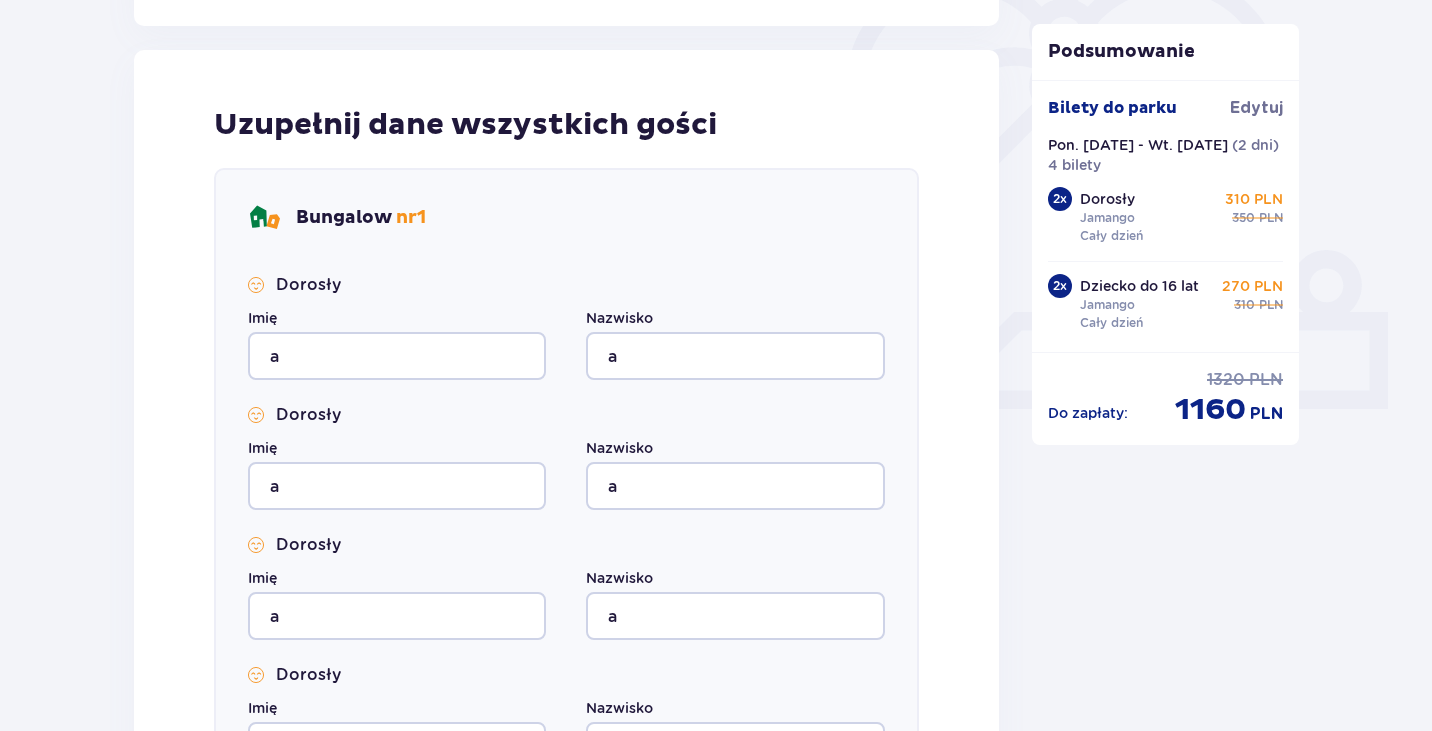 scroll, scrollTop: 1081, scrollLeft: 0, axis: vertical 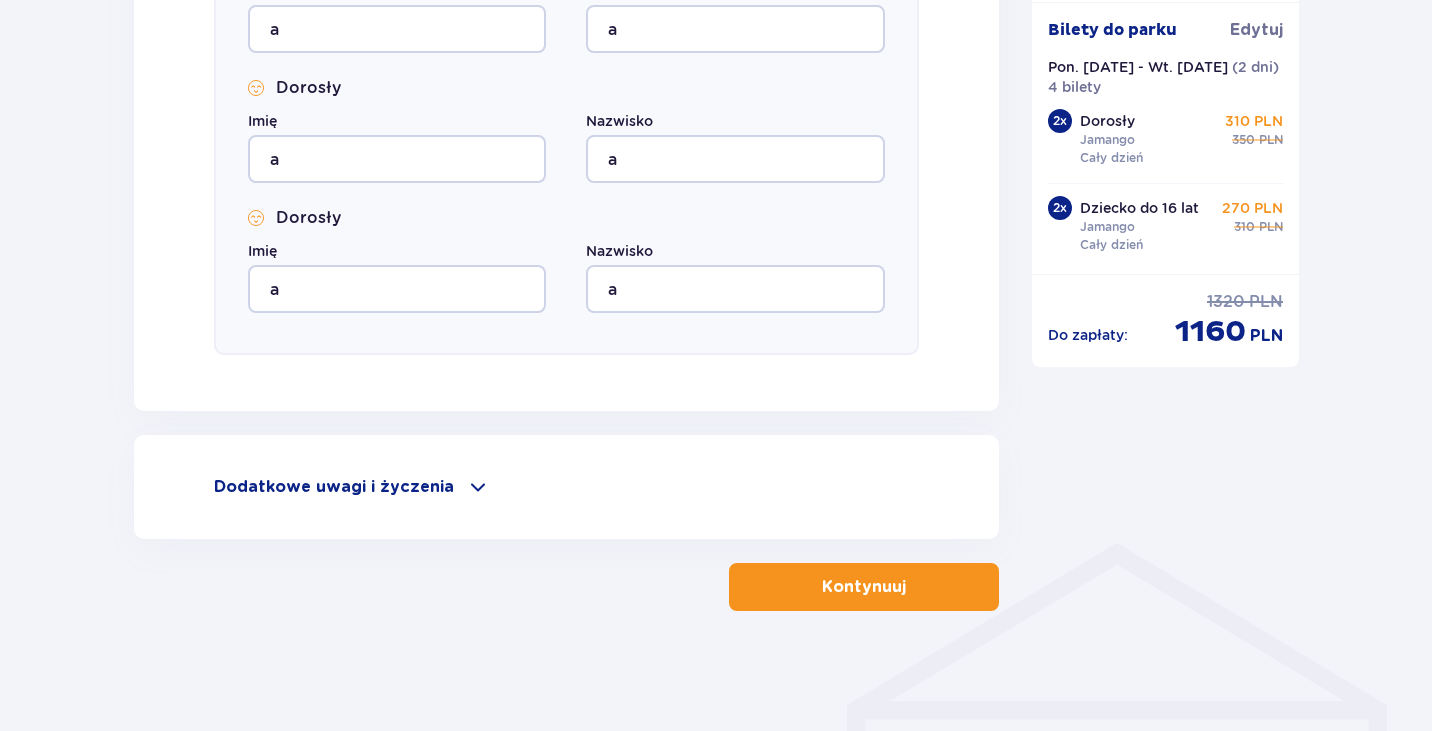 type on "[PHONE]" 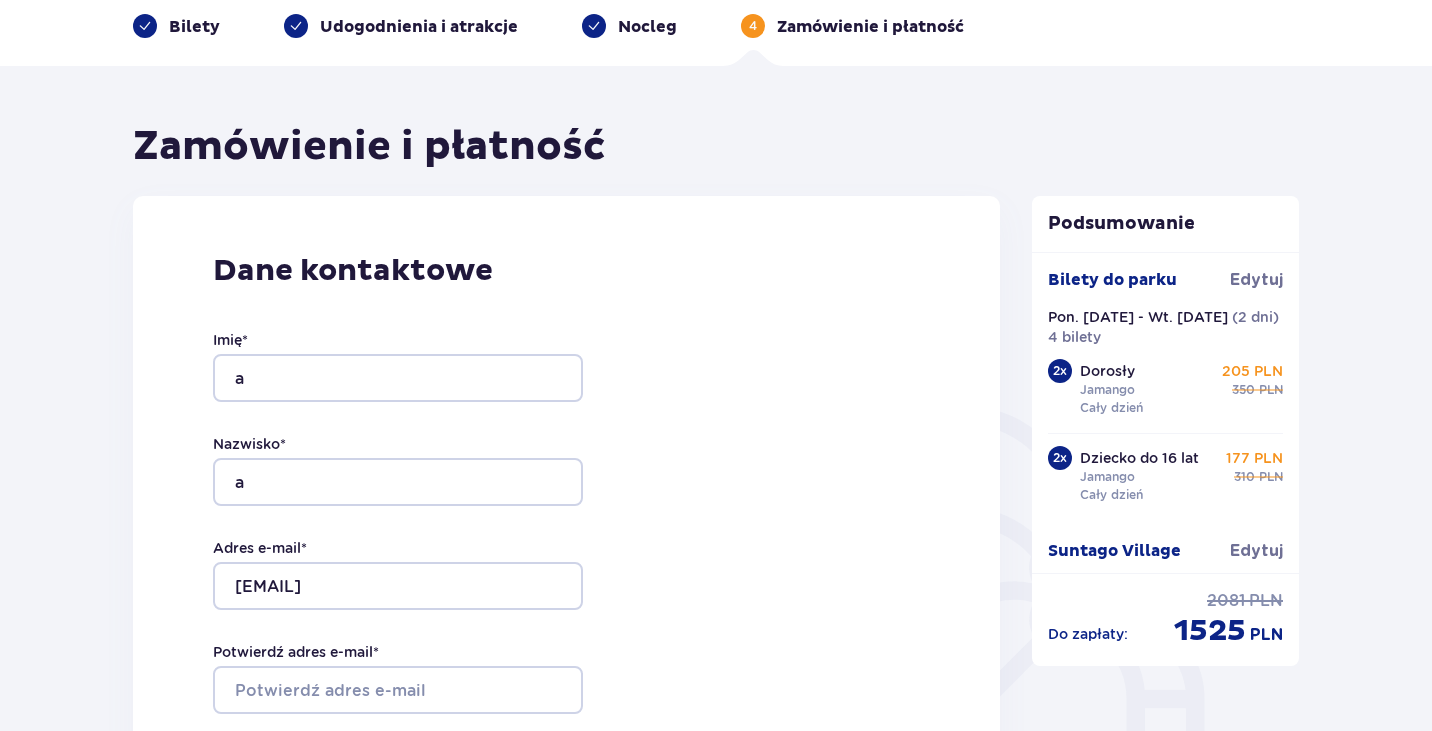 scroll, scrollTop: 200, scrollLeft: 0, axis: vertical 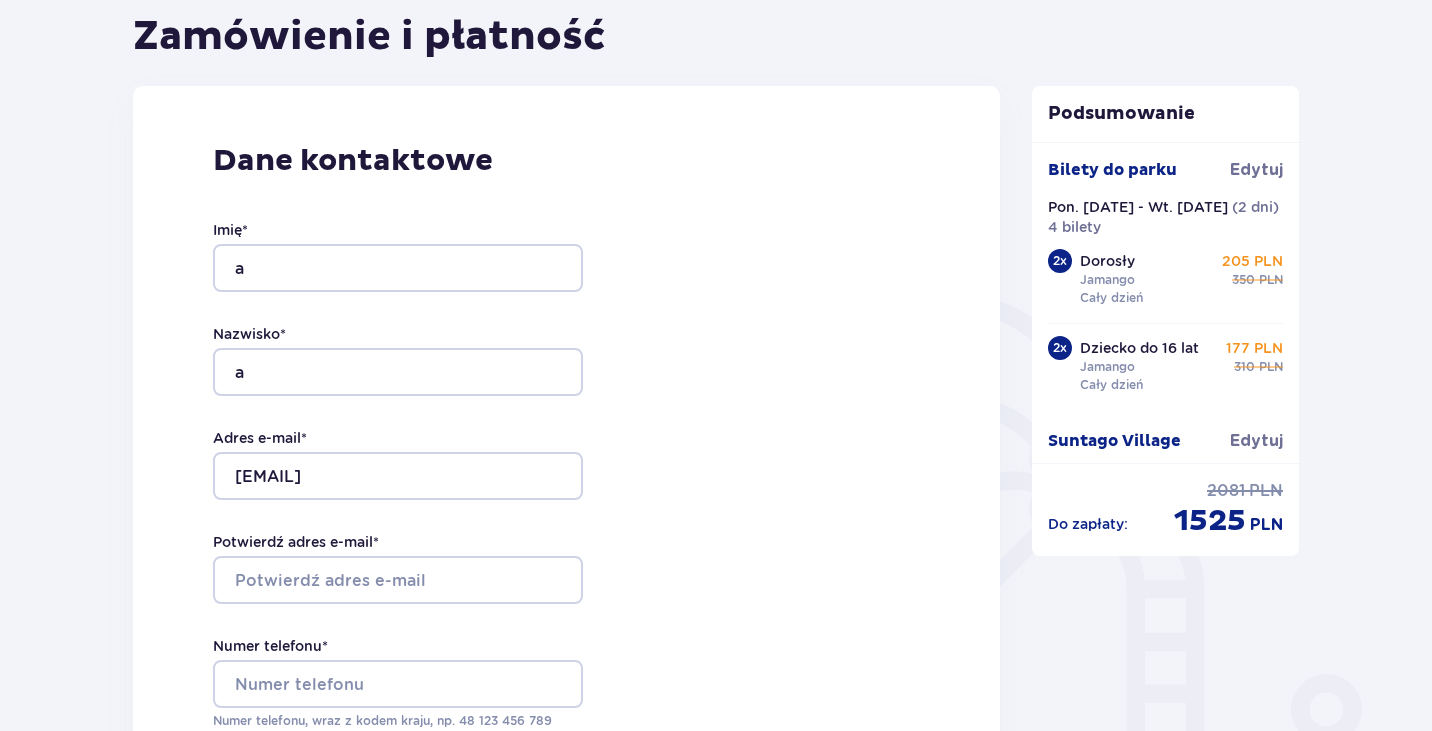 click on "Dane kontaktowe Imię * a Nazwisko * a Adres e-mail * [EMAIL] Potwierdź adres e-mail * Numer telefonu * Numer telefonu, wraz z kodem kraju, np. 48 ​[PHONE] Chcę fakturę na firmę Jeśli nie prowadzisz działalności gospodarczej lub innej spółki, automatycznie wystawimy Ci fakturę imienną. Dodaj adres do faktury imiennej" at bounding box center (566, 506) 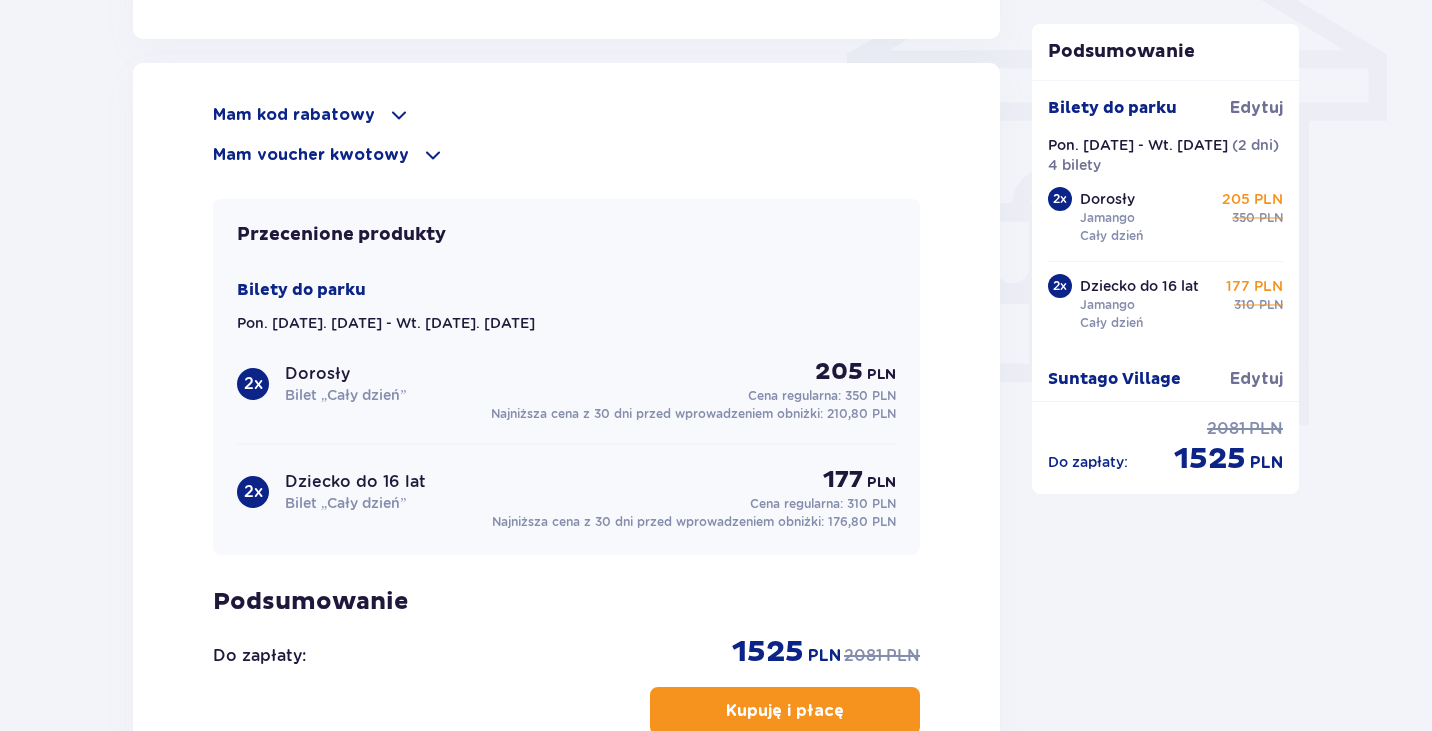 scroll, scrollTop: 2025, scrollLeft: 0, axis: vertical 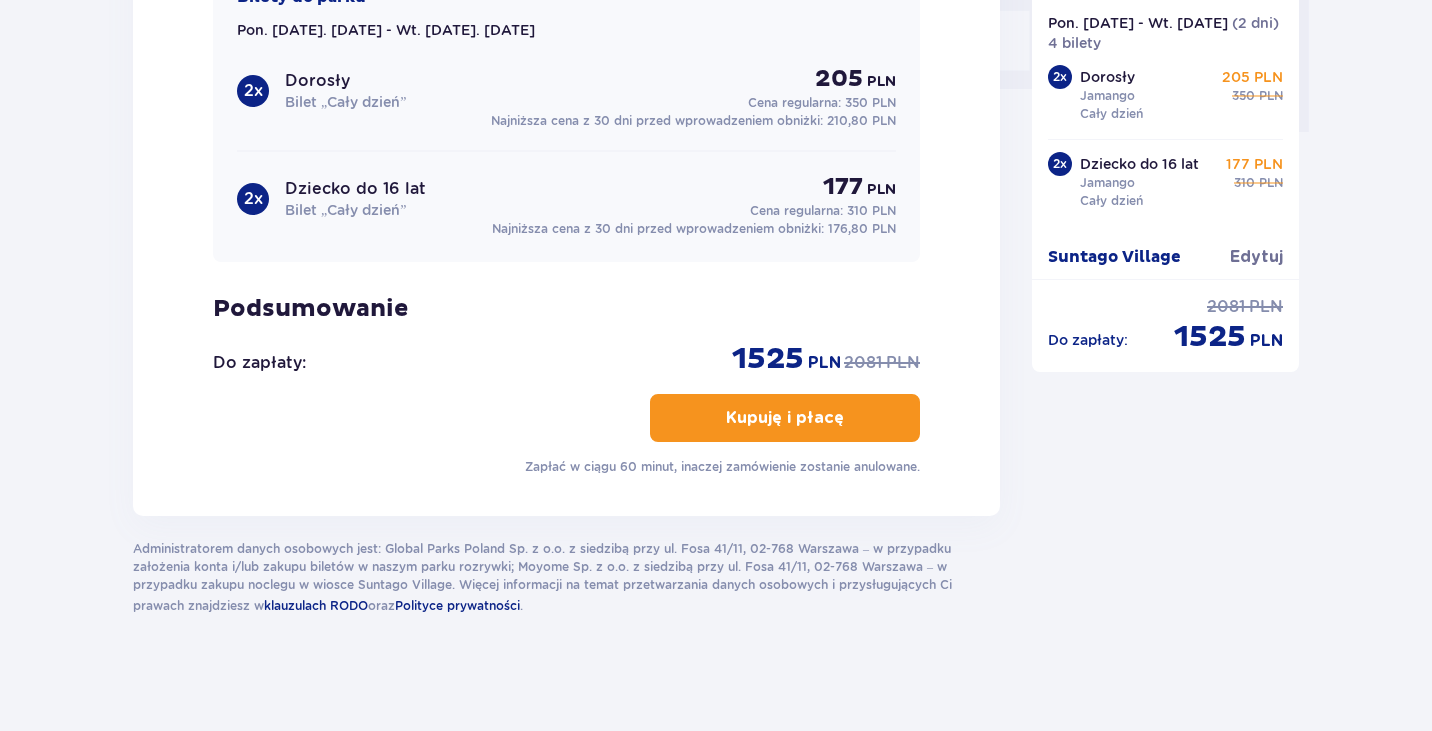 click on "Kupuję i płacę" at bounding box center [785, 418] 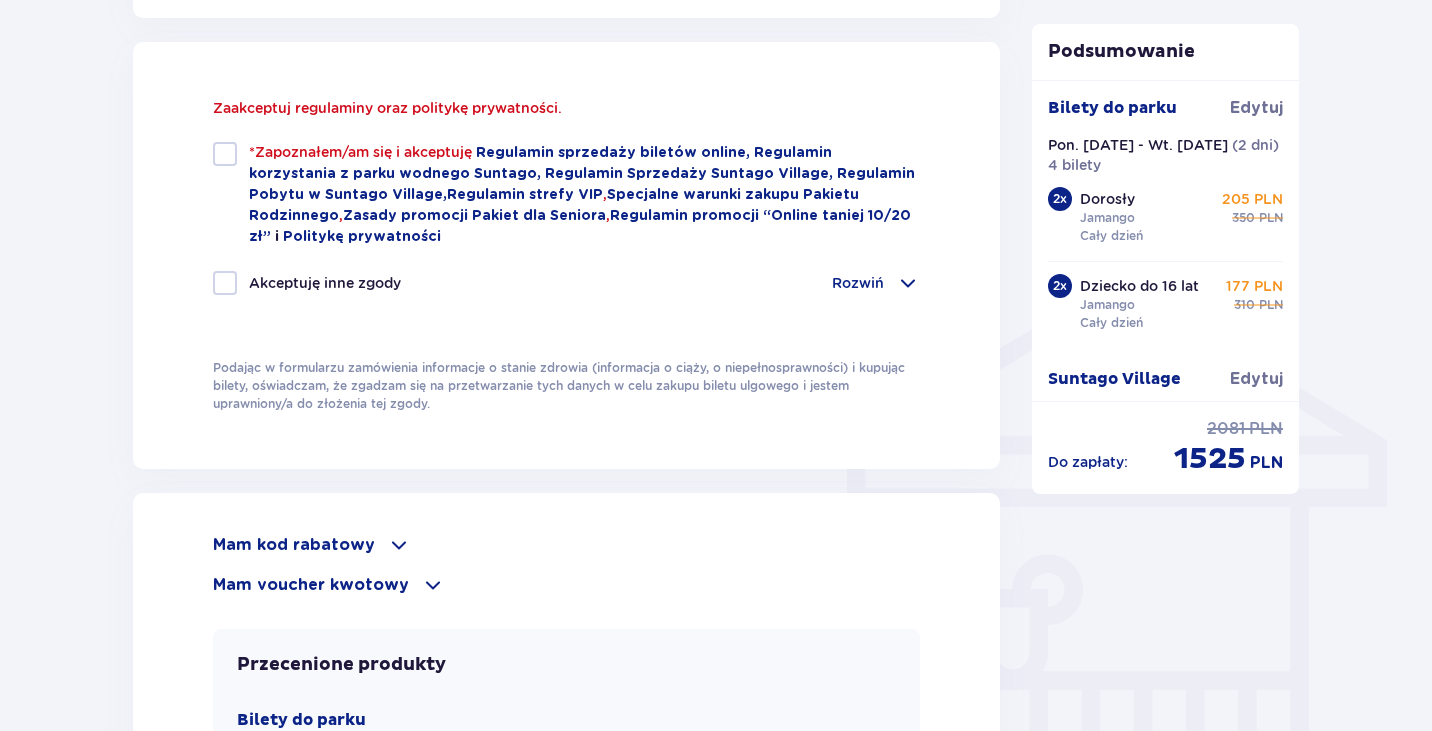 scroll, scrollTop: 1344, scrollLeft: 0, axis: vertical 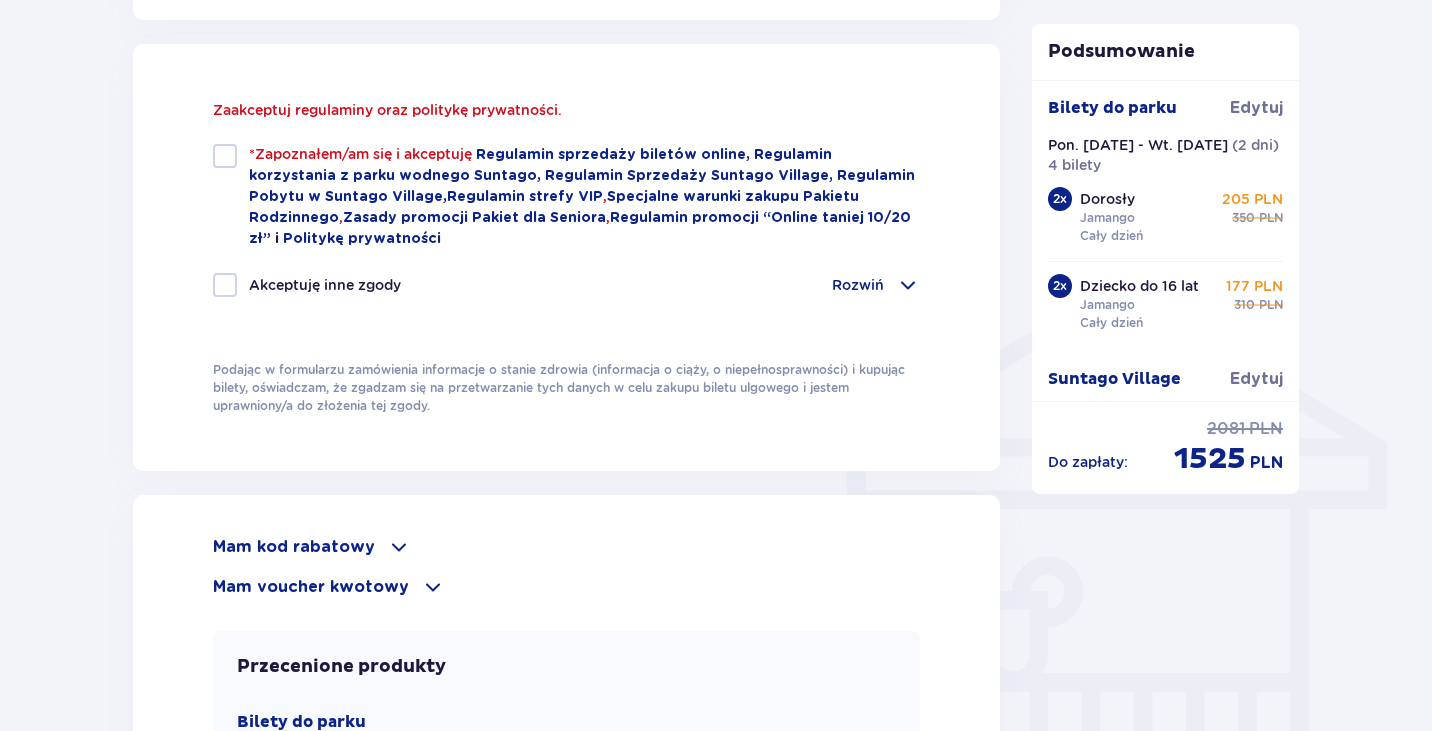 click at bounding box center (225, 156) 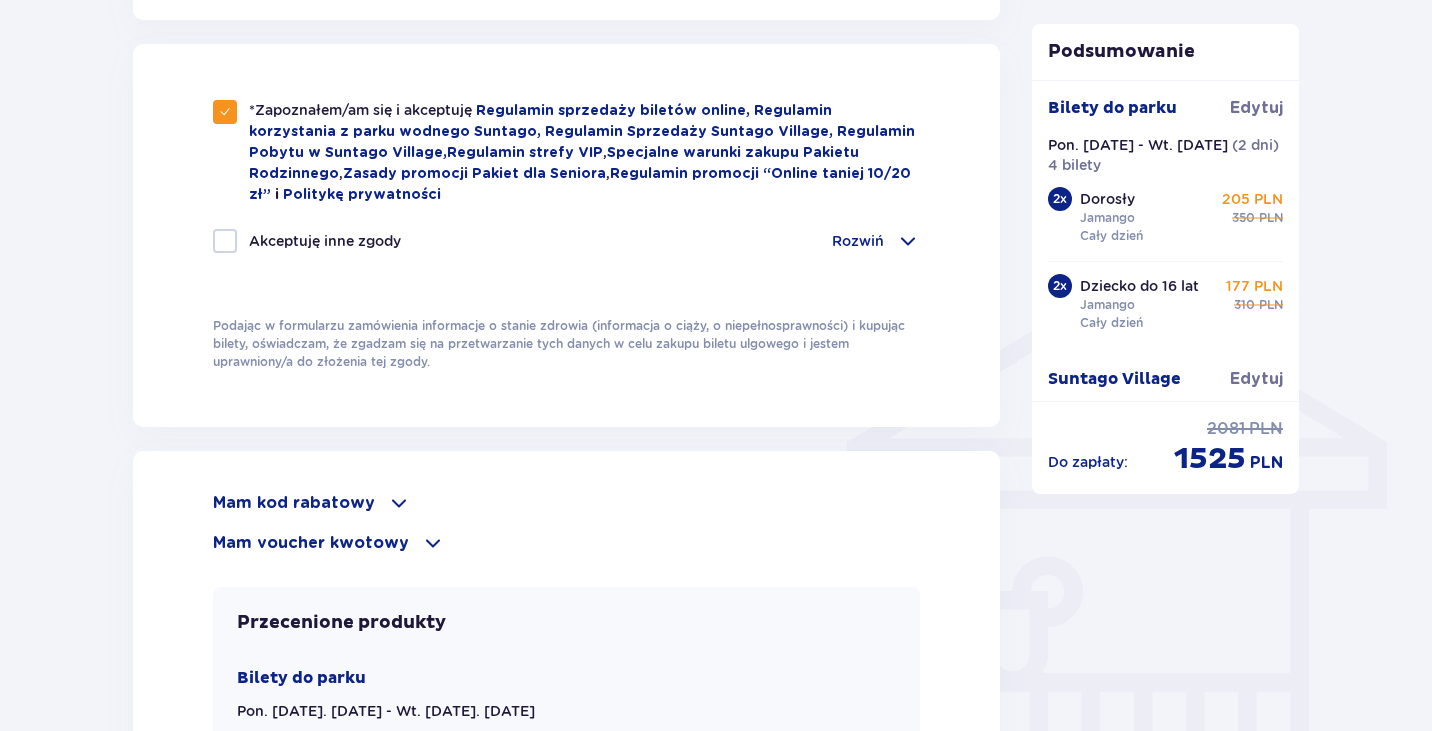 click at bounding box center (399, 503) 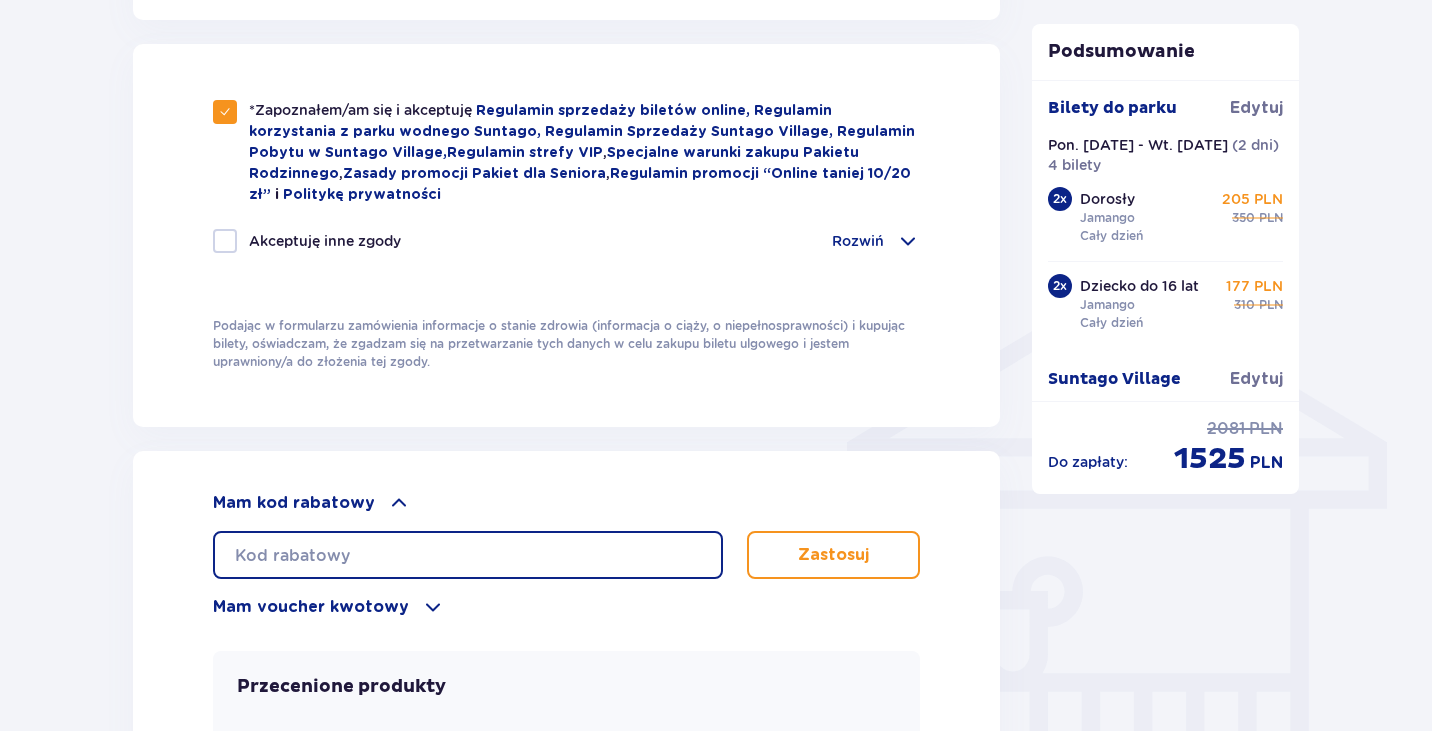 click at bounding box center [468, 555] 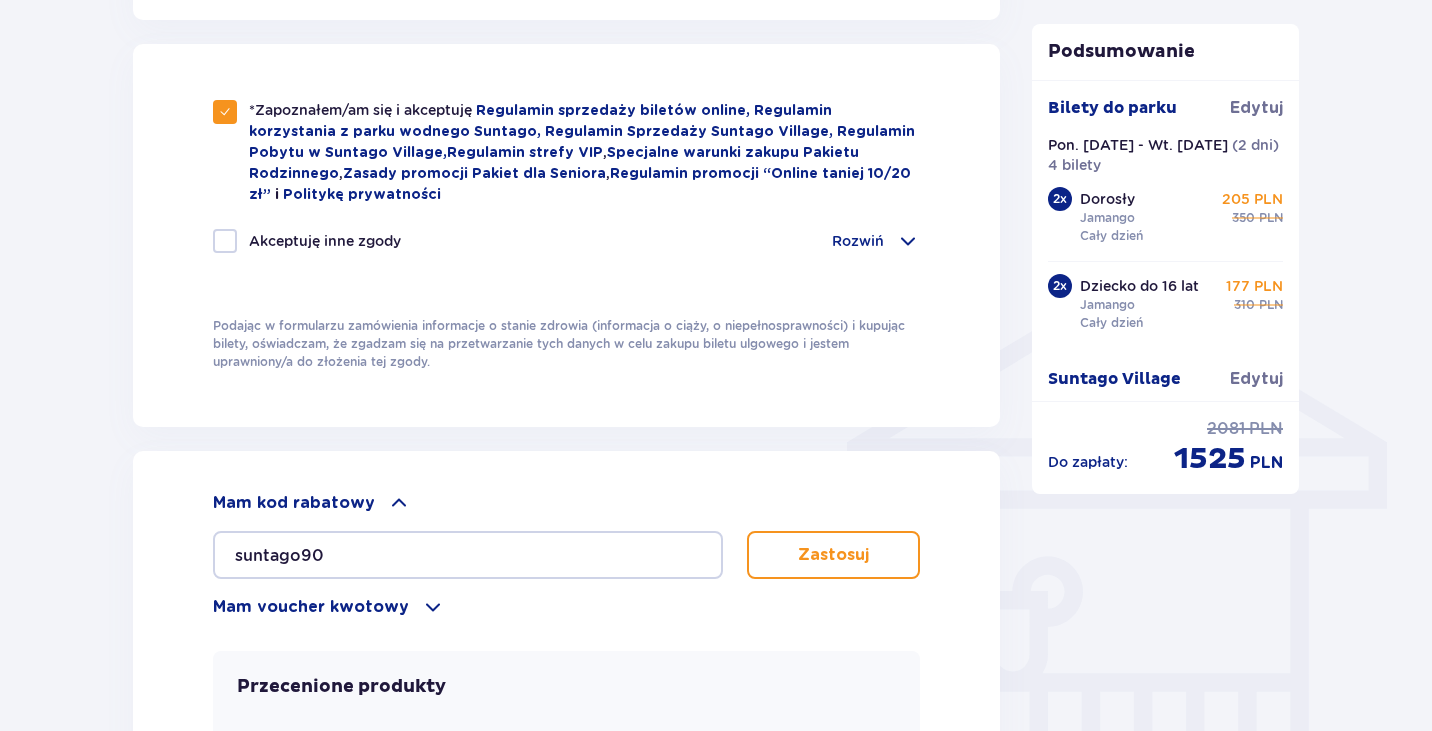 click on "Zastosuj" at bounding box center (833, 555) 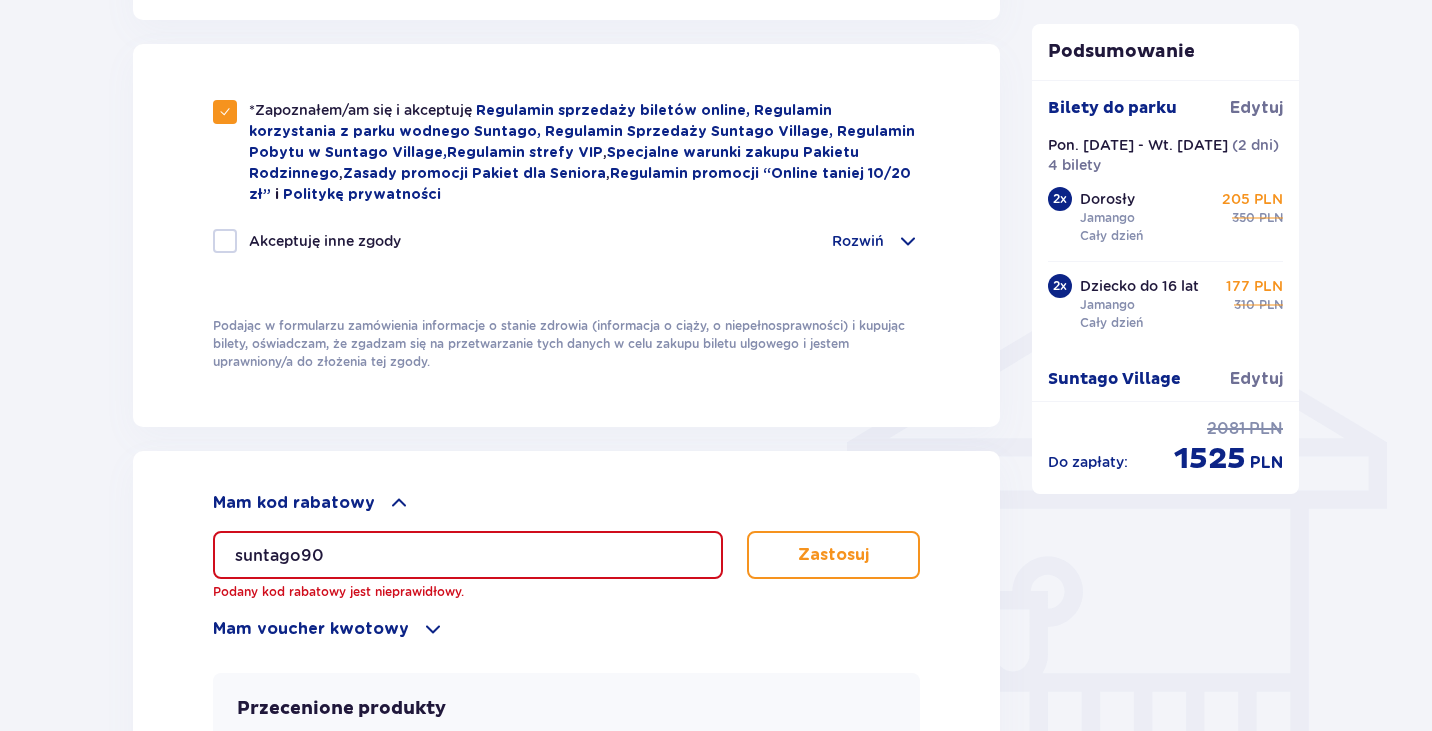 click on "suntago90" at bounding box center (468, 555) 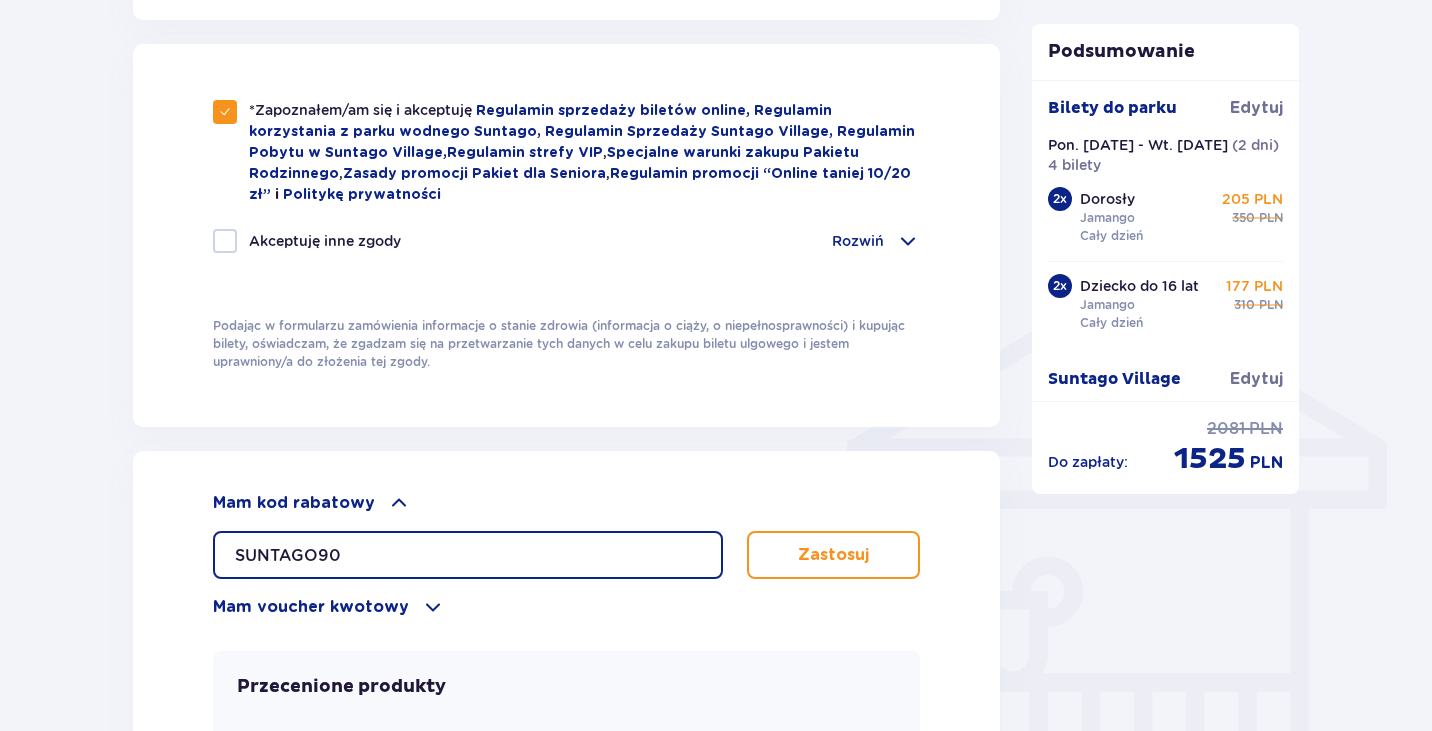 type on "SUNTAGO90" 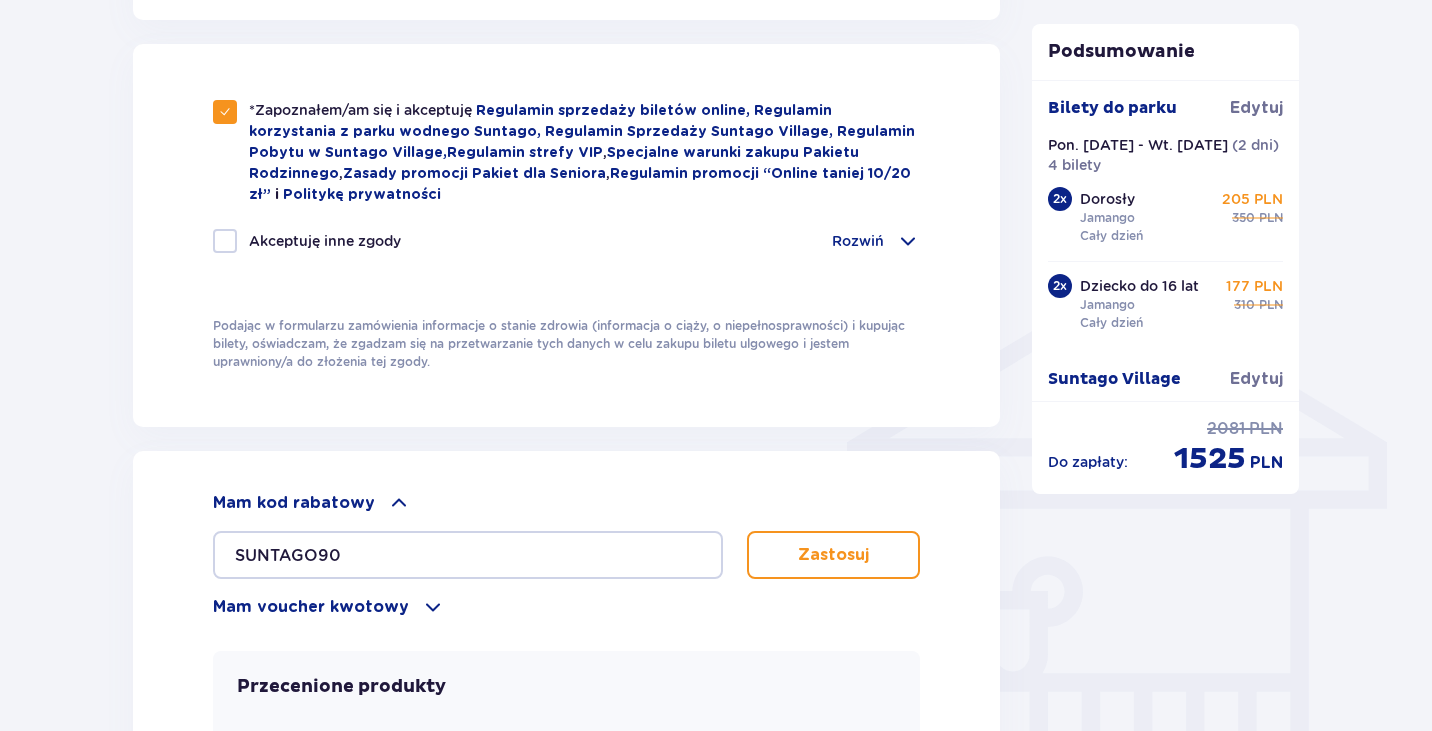 click on "Zastosuj" at bounding box center (833, 555) 